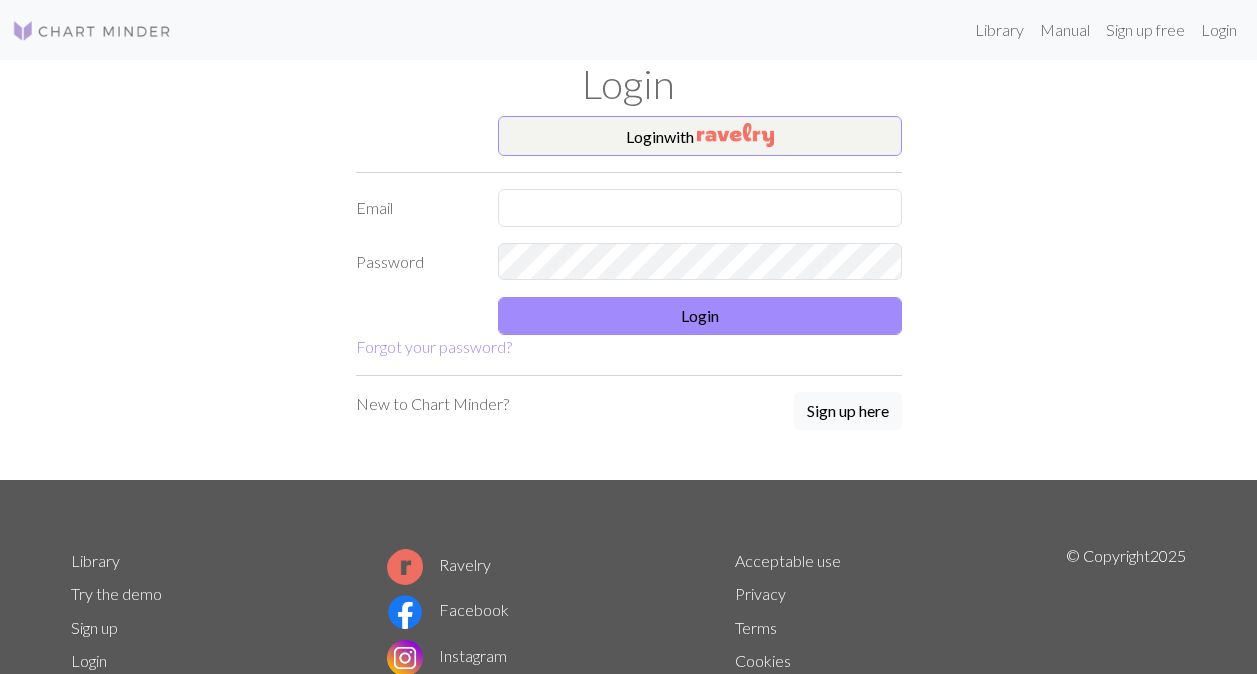 scroll, scrollTop: 0, scrollLeft: 0, axis: both 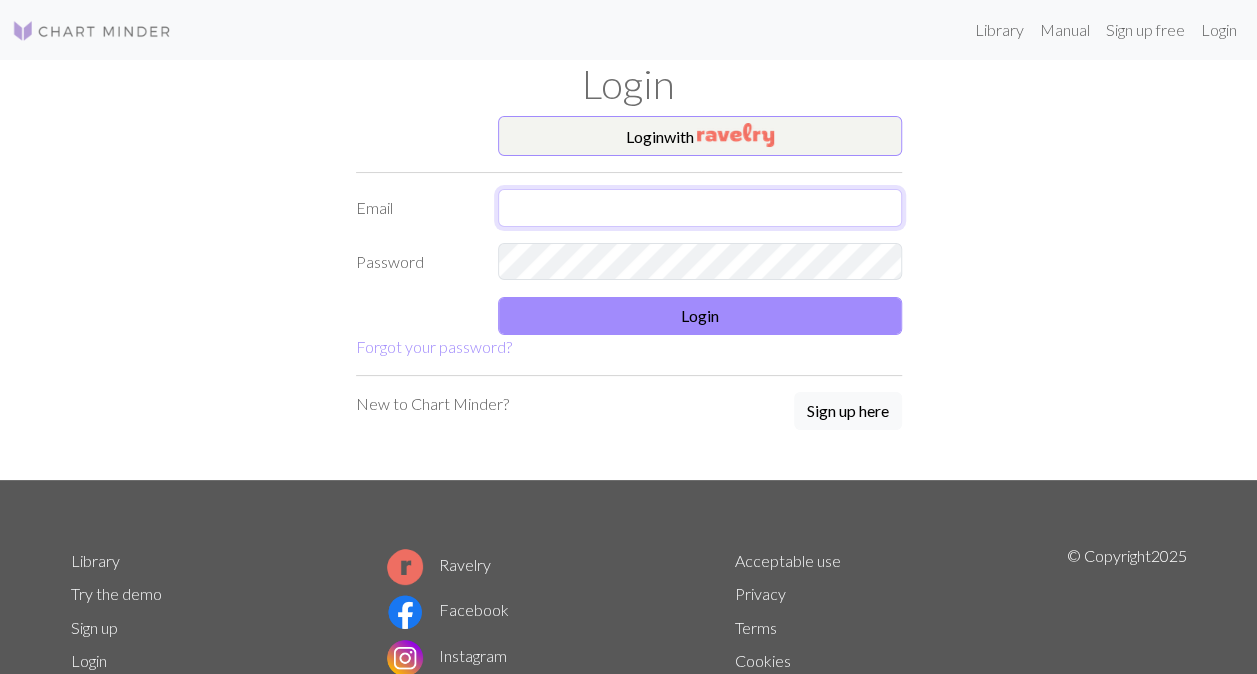 click at bounding box center [700, 208] 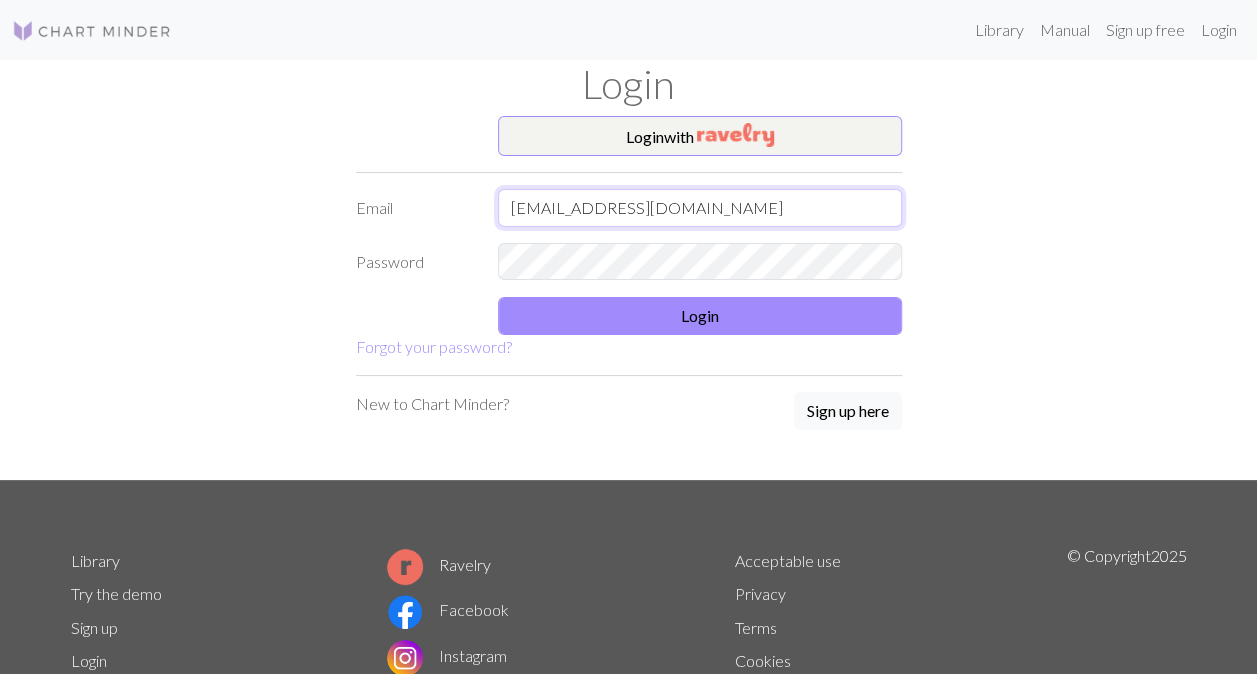 scroll, scrollTop: 0, scrollLeft: 0, axis: both 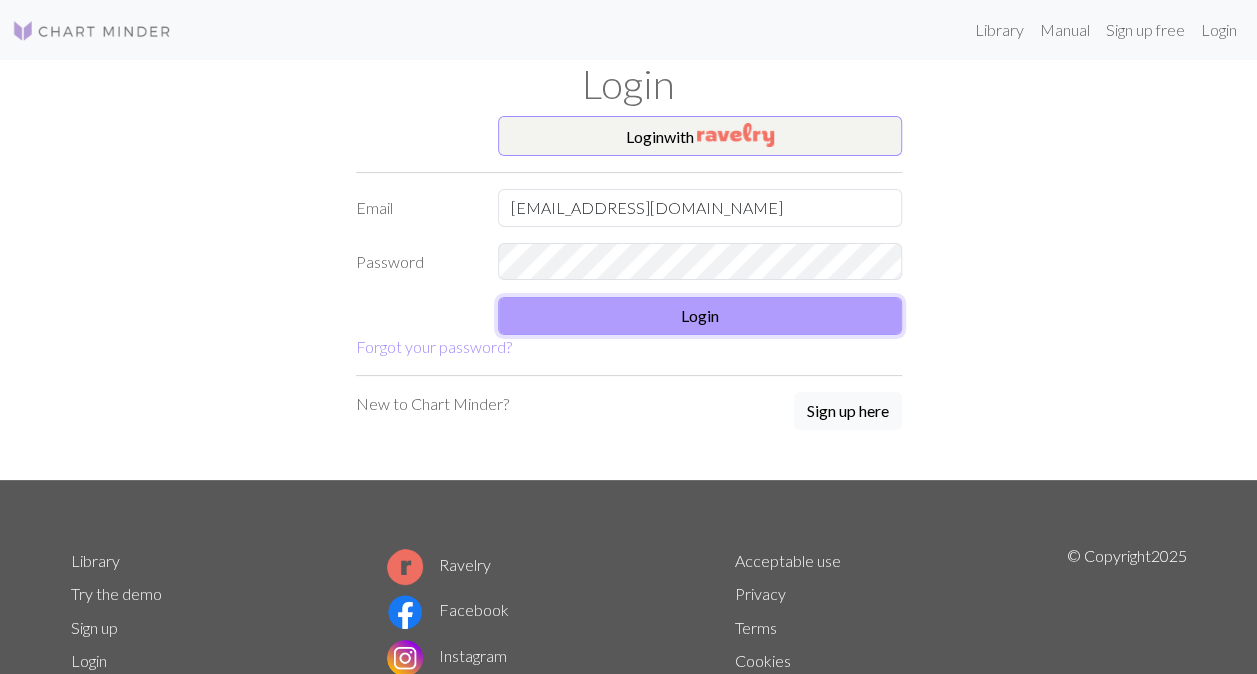 click on "Login" at bounding box center [700, 316] 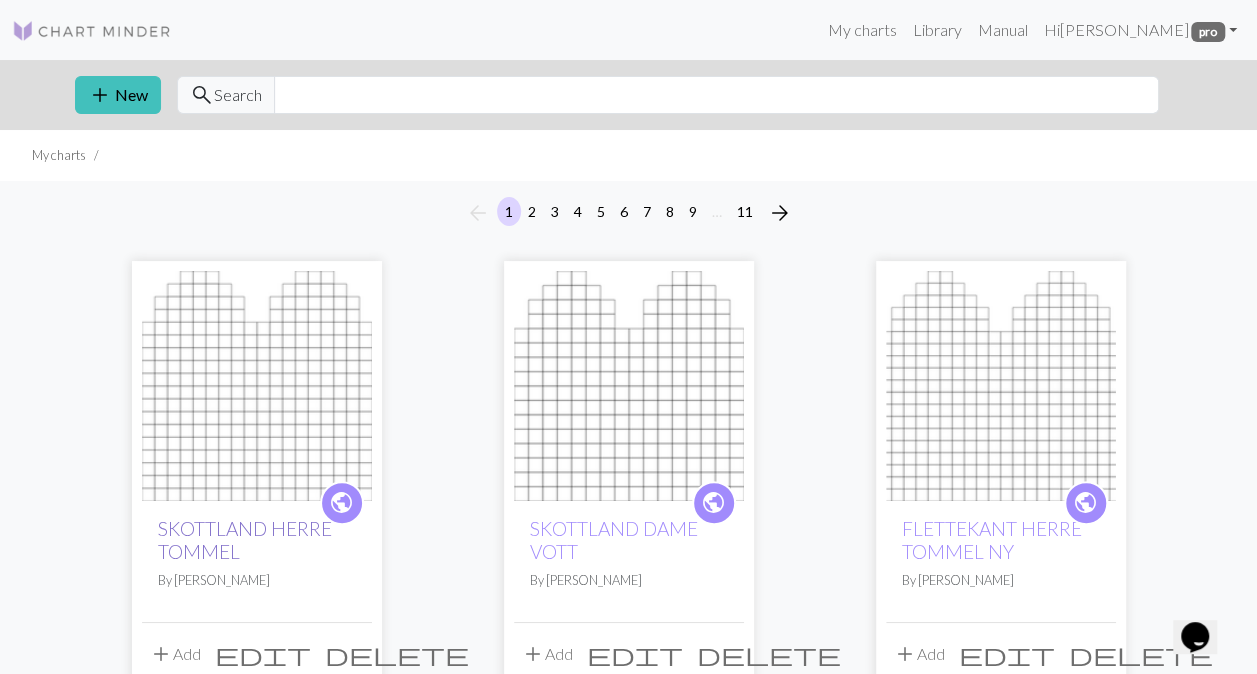 click on "SKOTTLAND HERRE TOMMEL" at bounding box center (245, 540) 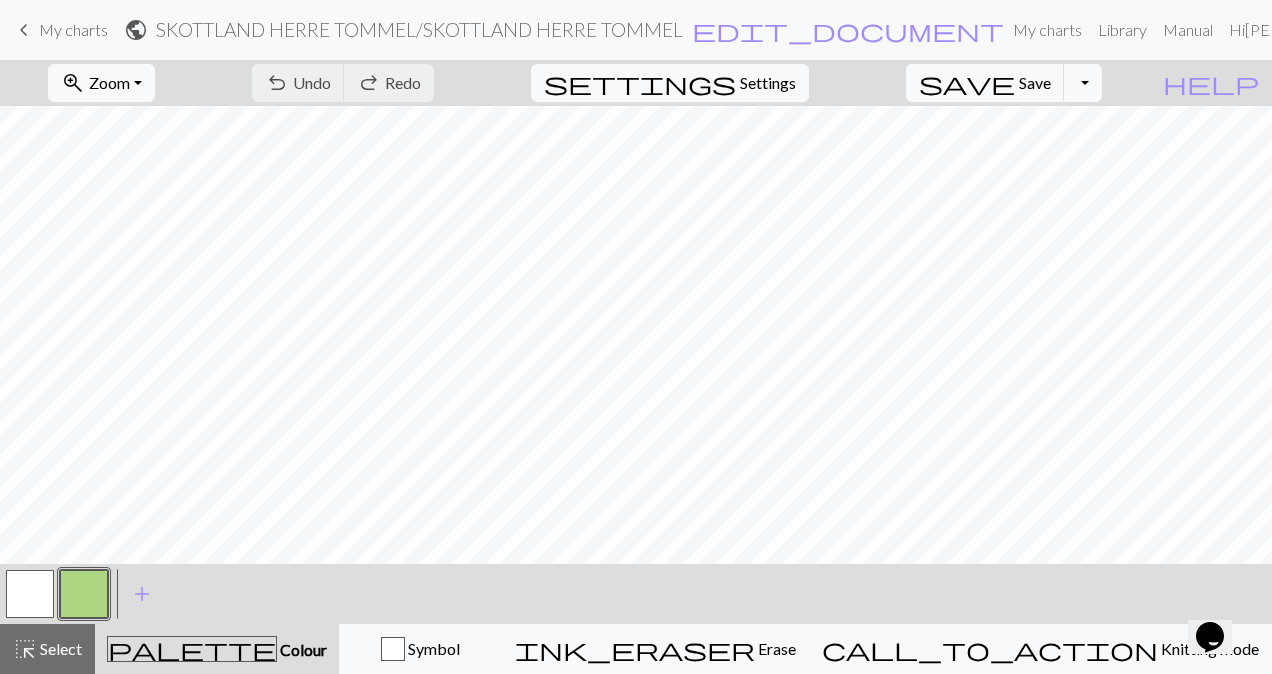 click on "Toggle Dropdown" at bounding box center [1083, 83] 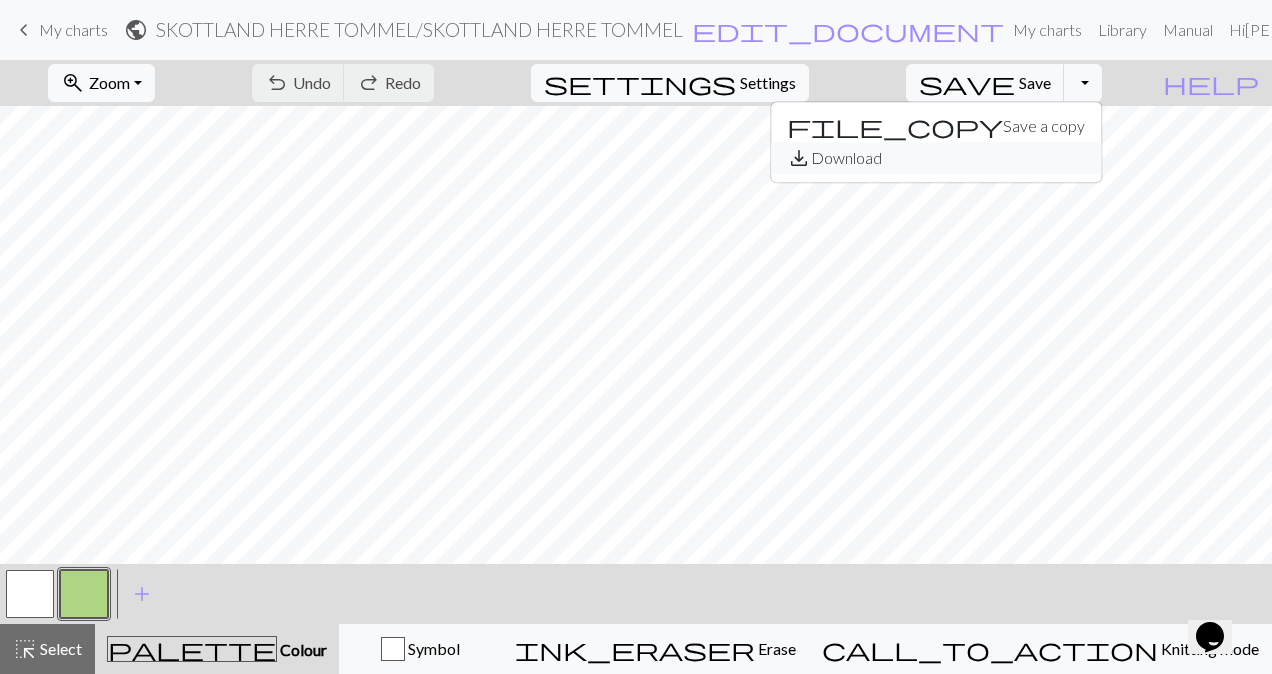 click on "save_alt  Download" at bounding box center [936, 158] 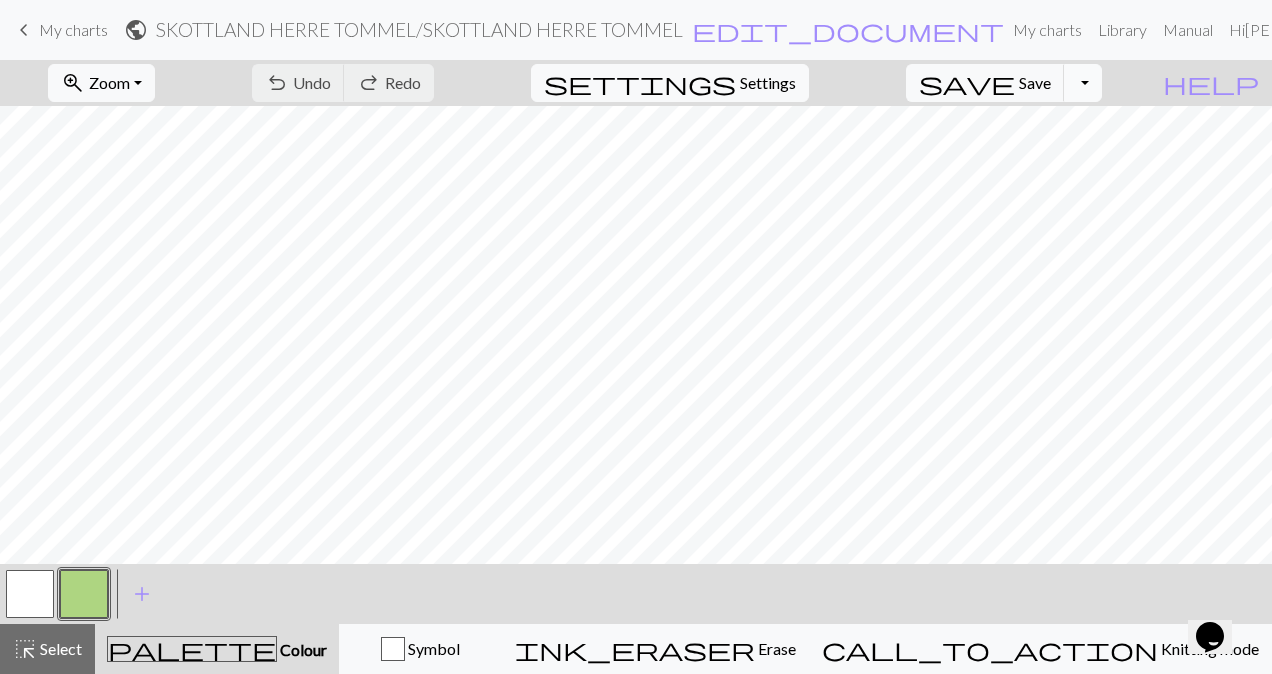 click on "Toggle Dropdown" at bounding box center [1083, 83] 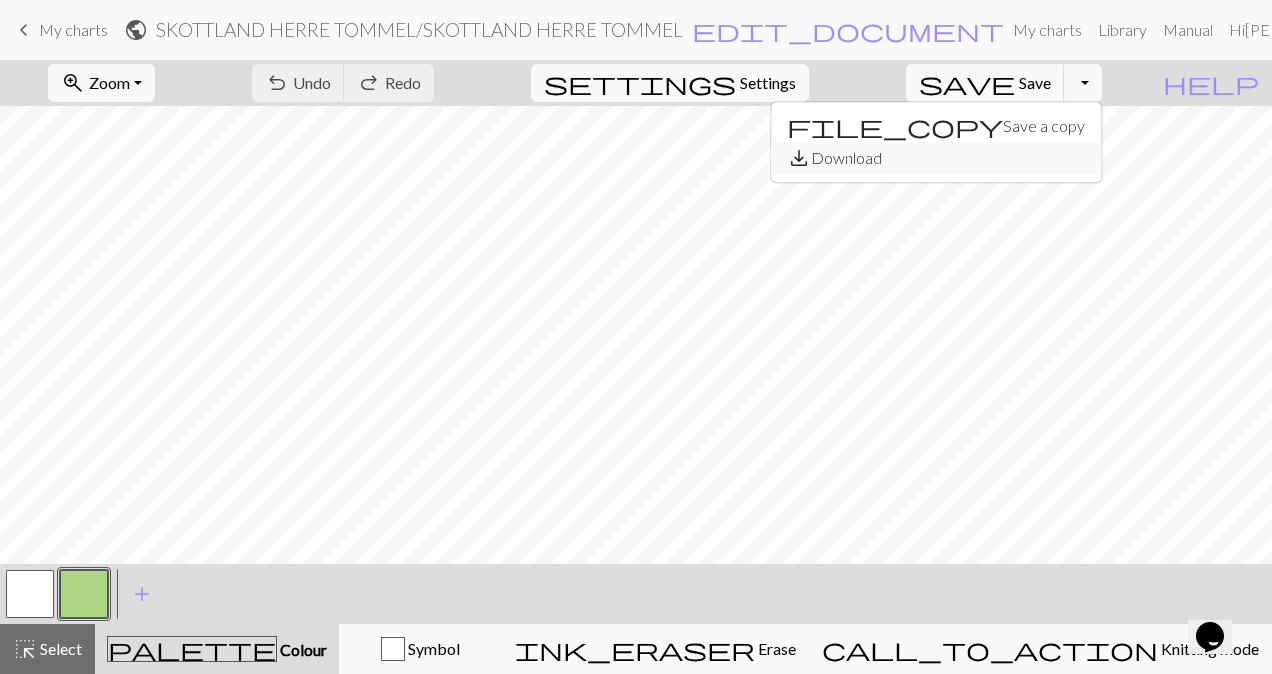 click on "save_alt  Download" at bounding box center (936, 158) 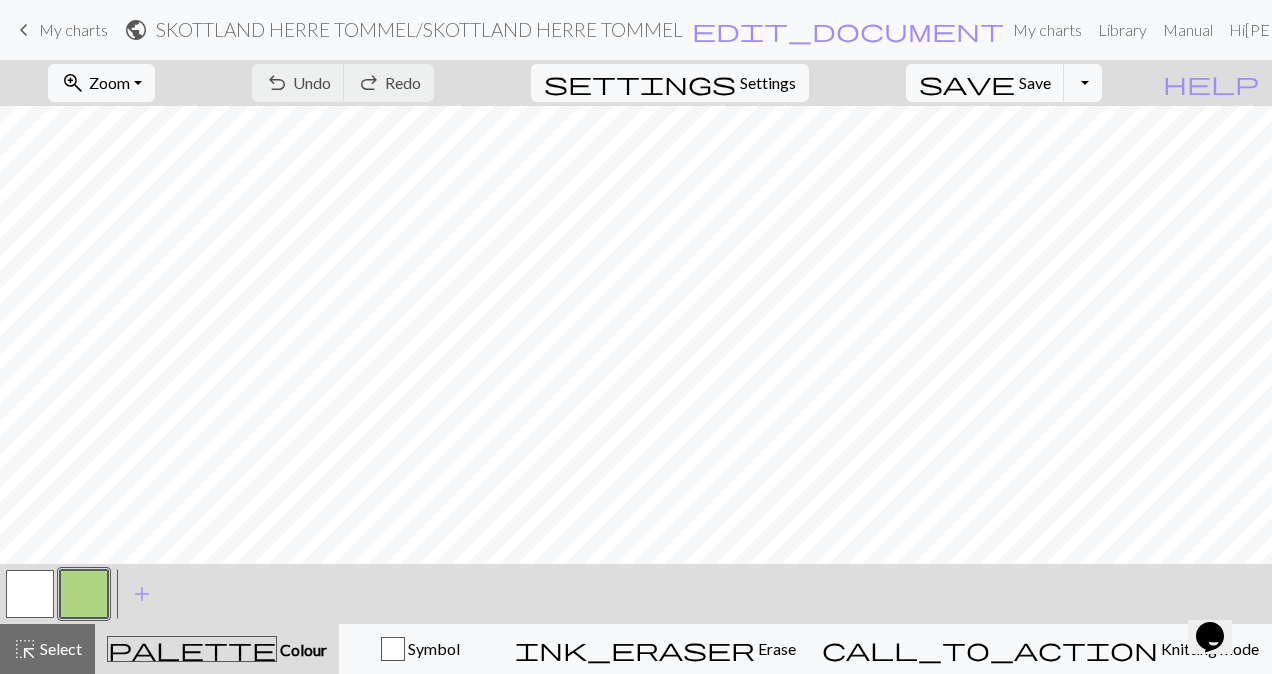 click on "My charts" at bounding box center (73, 29) 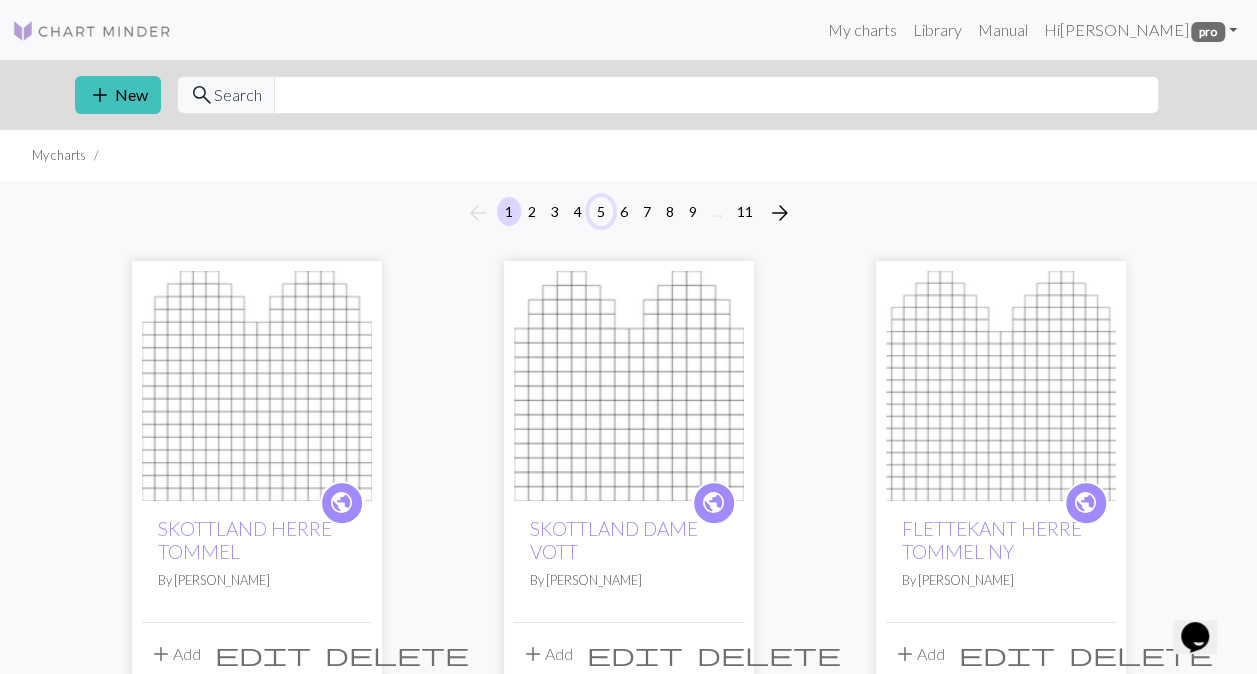 click on "5" at bounding box center [601, 211] 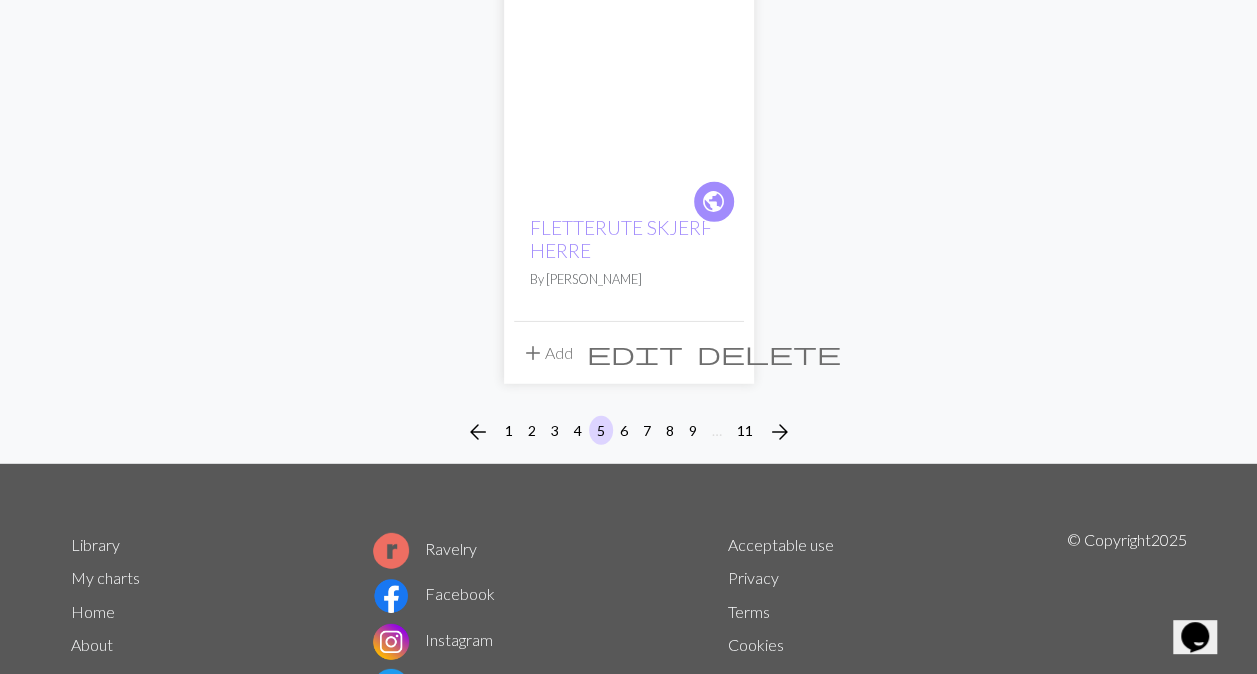 scroll, scrollTop: 2562, scrollLeft: 0, axis: vertical 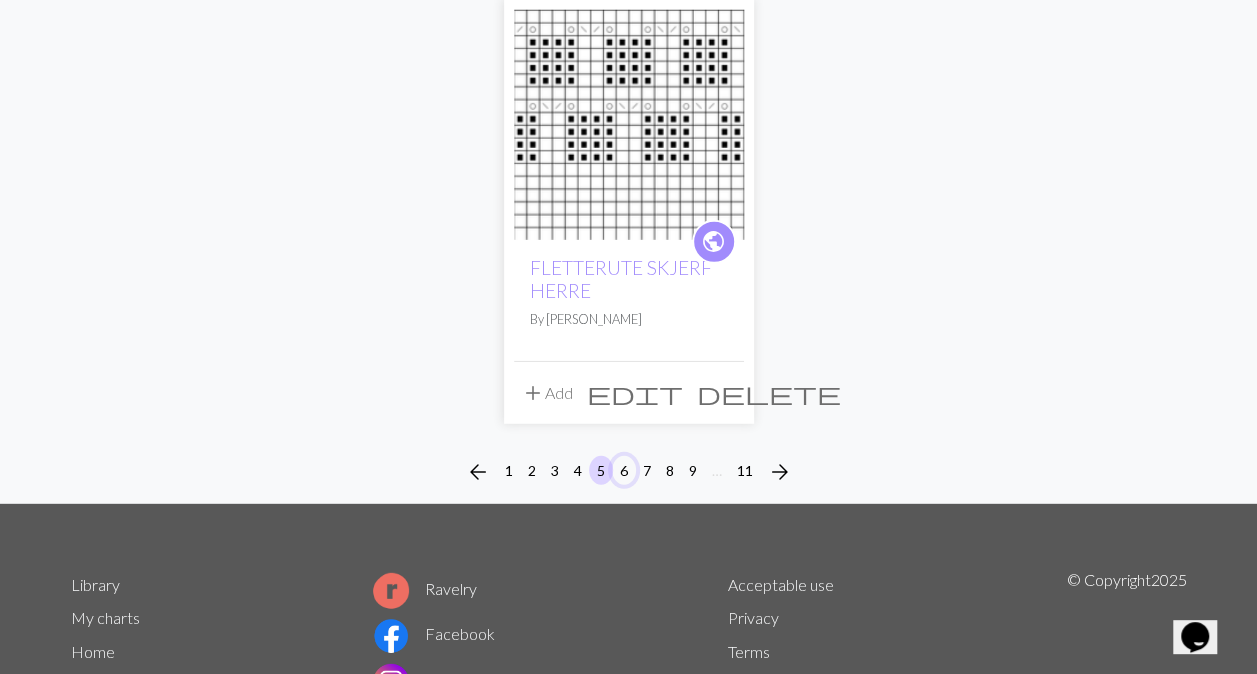 click on "6" at bounding box center (624, 470) 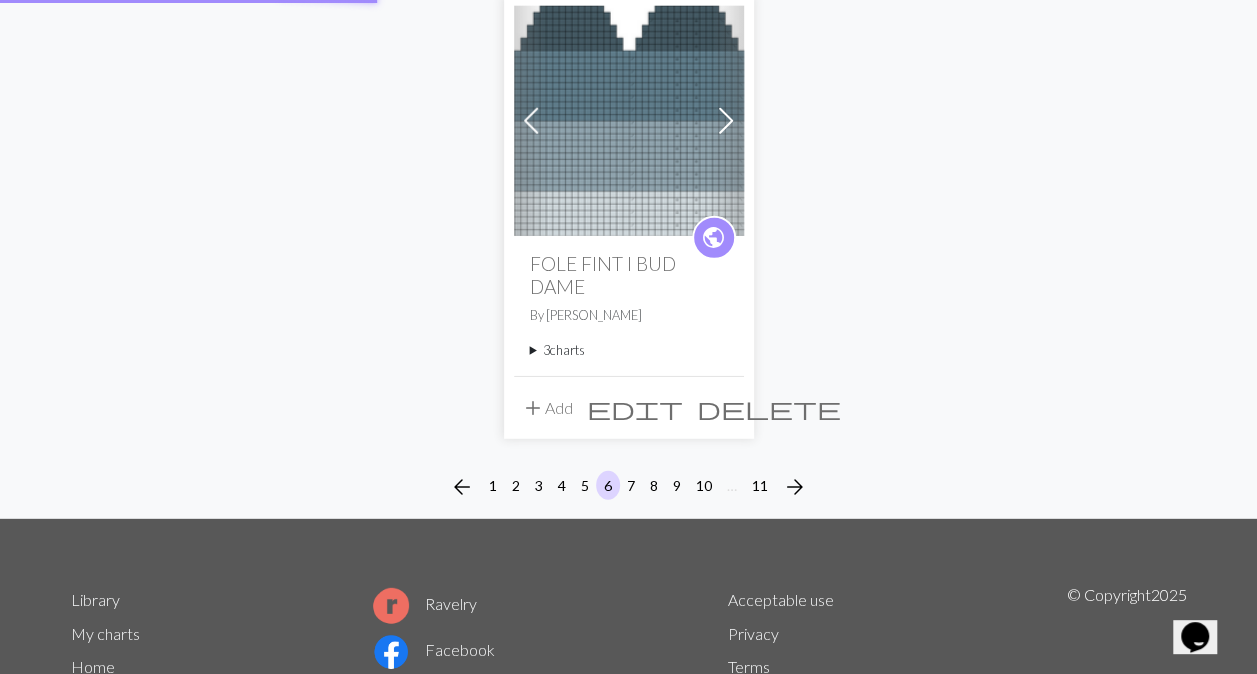 scroll, scrollTop: 0, scrollLeft: 0, axis: both 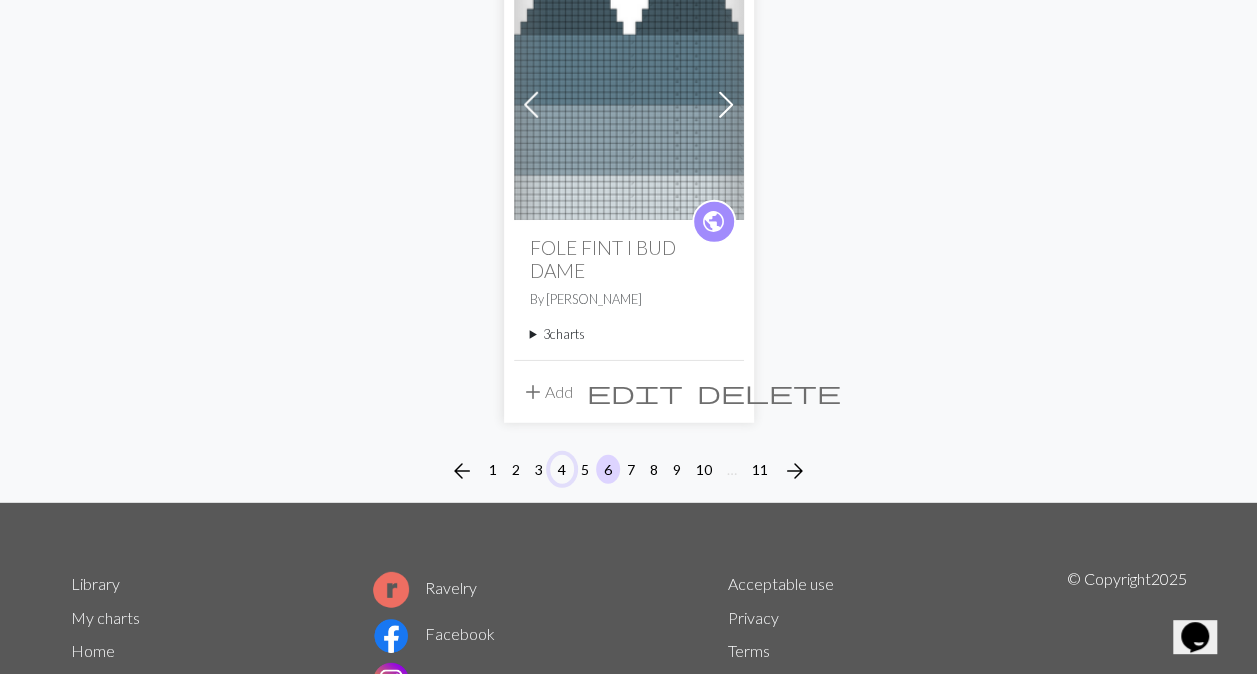 click on "4" at bounding box center [562, 469] 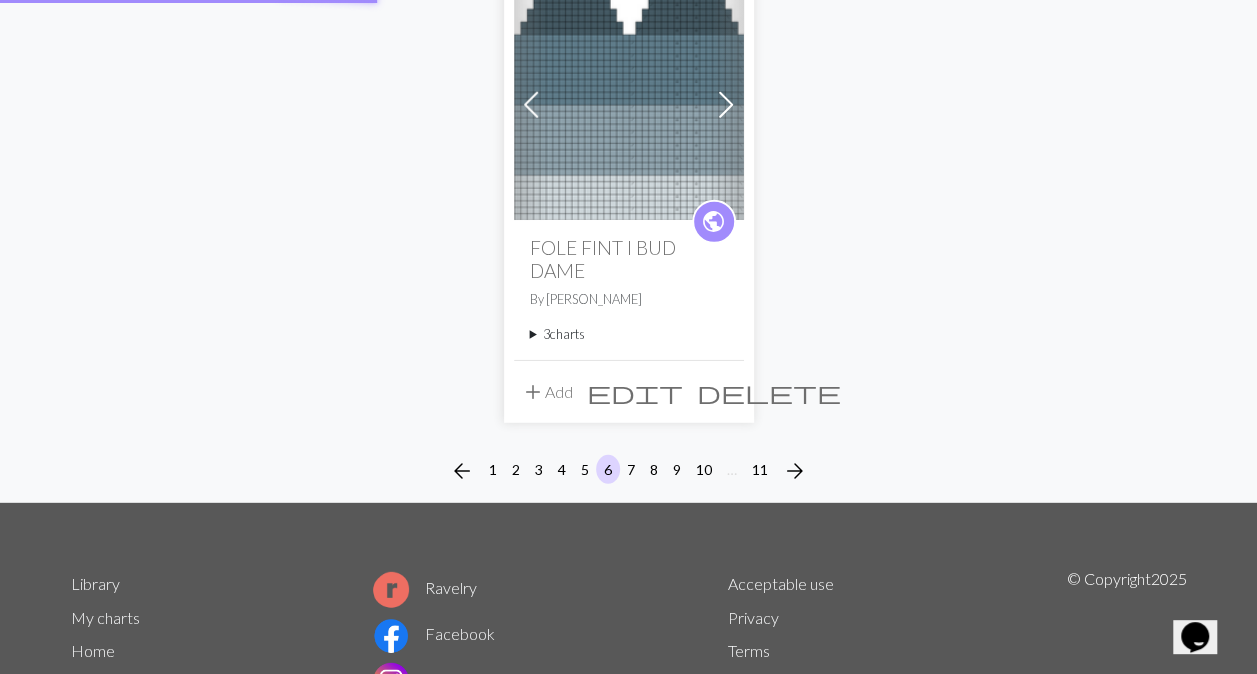 scroll, scrollTop: 0, scrollLeft: 0, axis: both 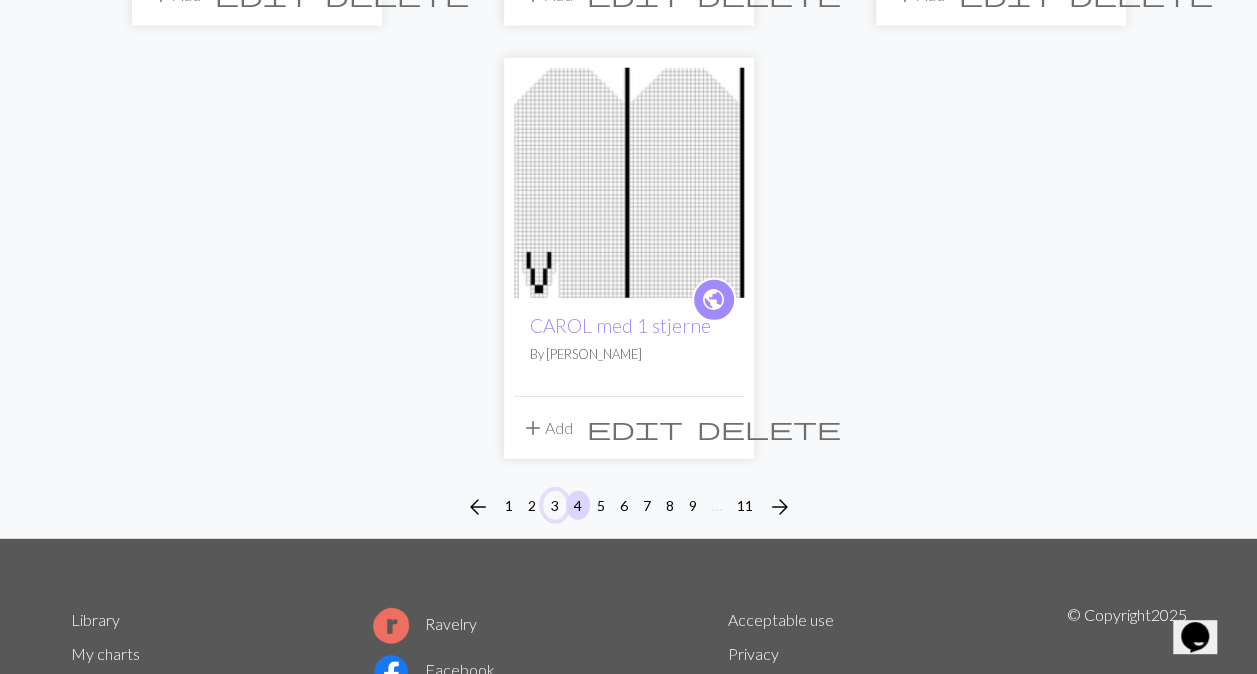 click on "3" at bounding box center (555, 505) 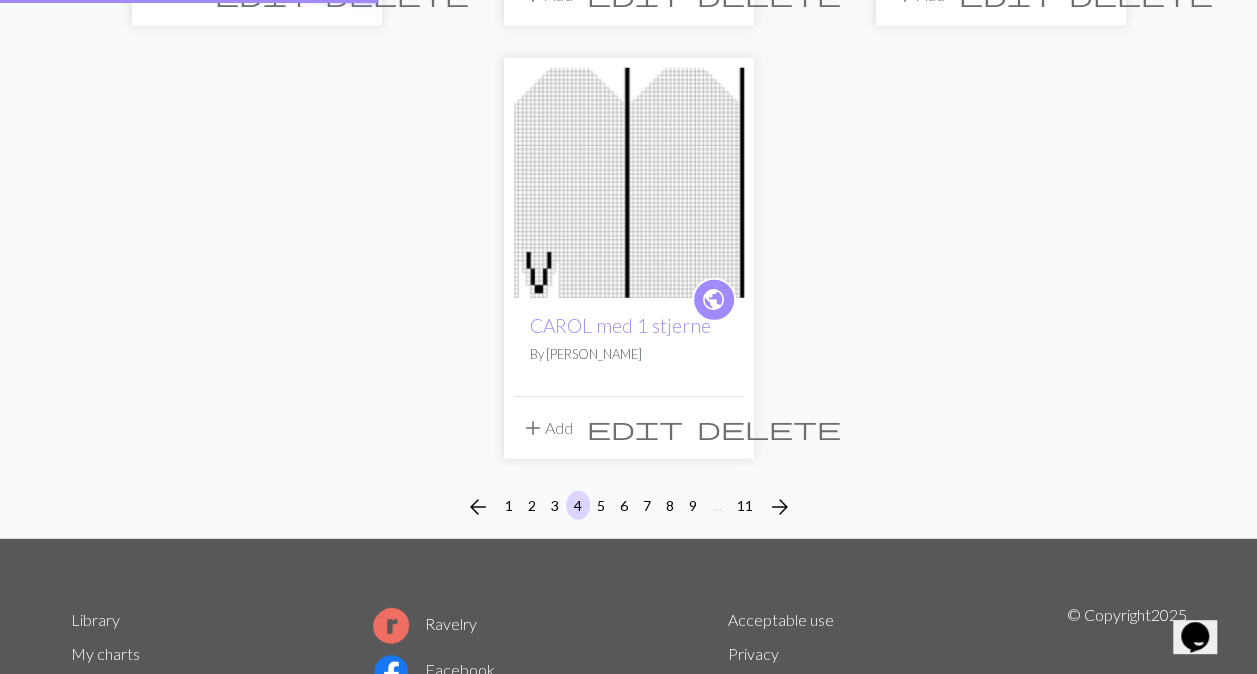 scroll, scrollTop: 0, scrollLeft: 0, axis: both 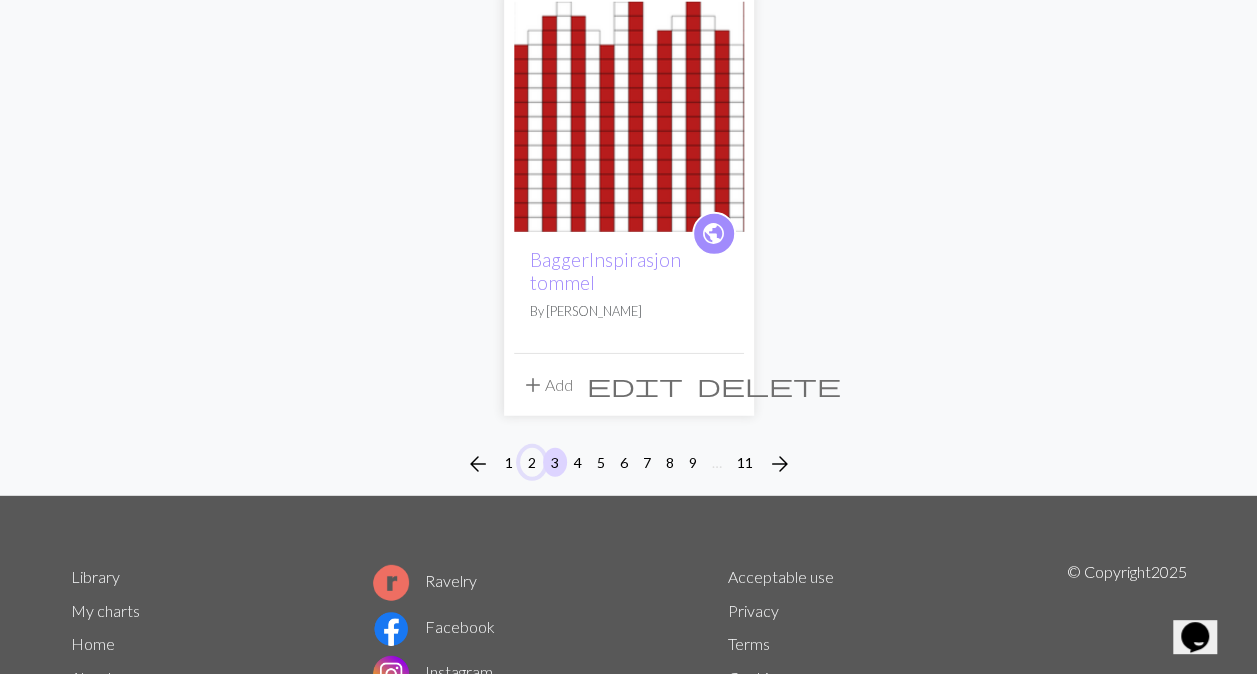click on "2" at bounding box center (532, 462) 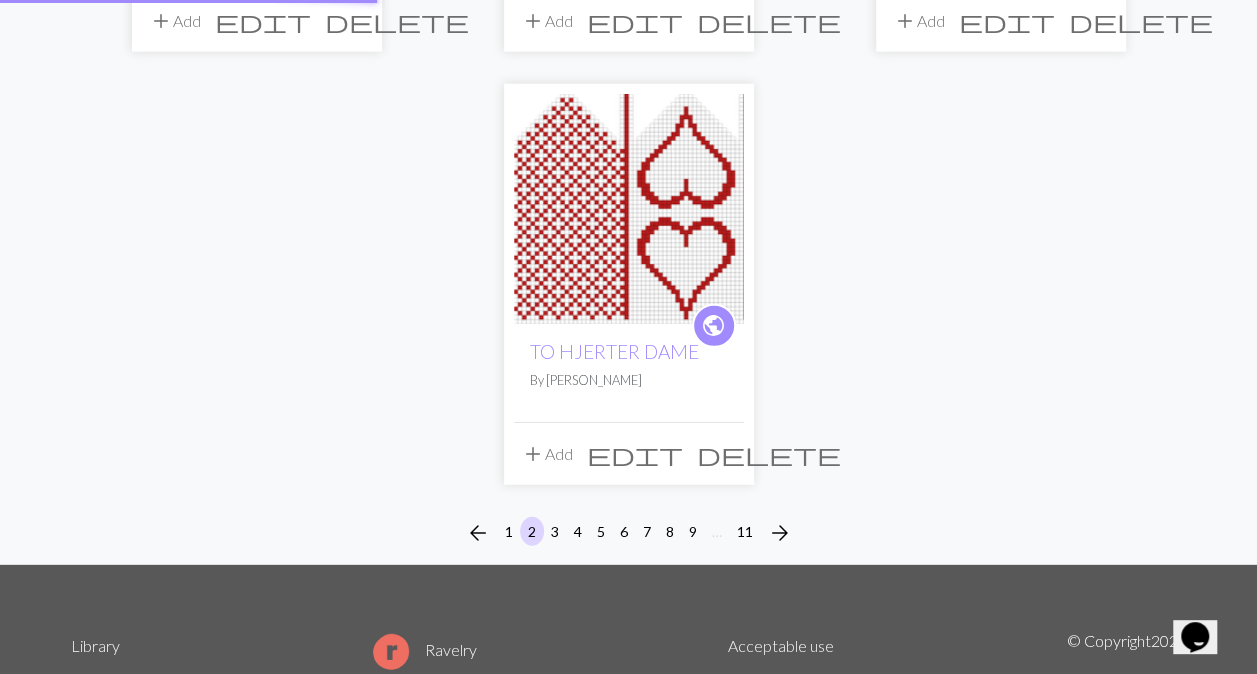 scroll, scrollTop: 0, scrollLeft: 0, axis: both 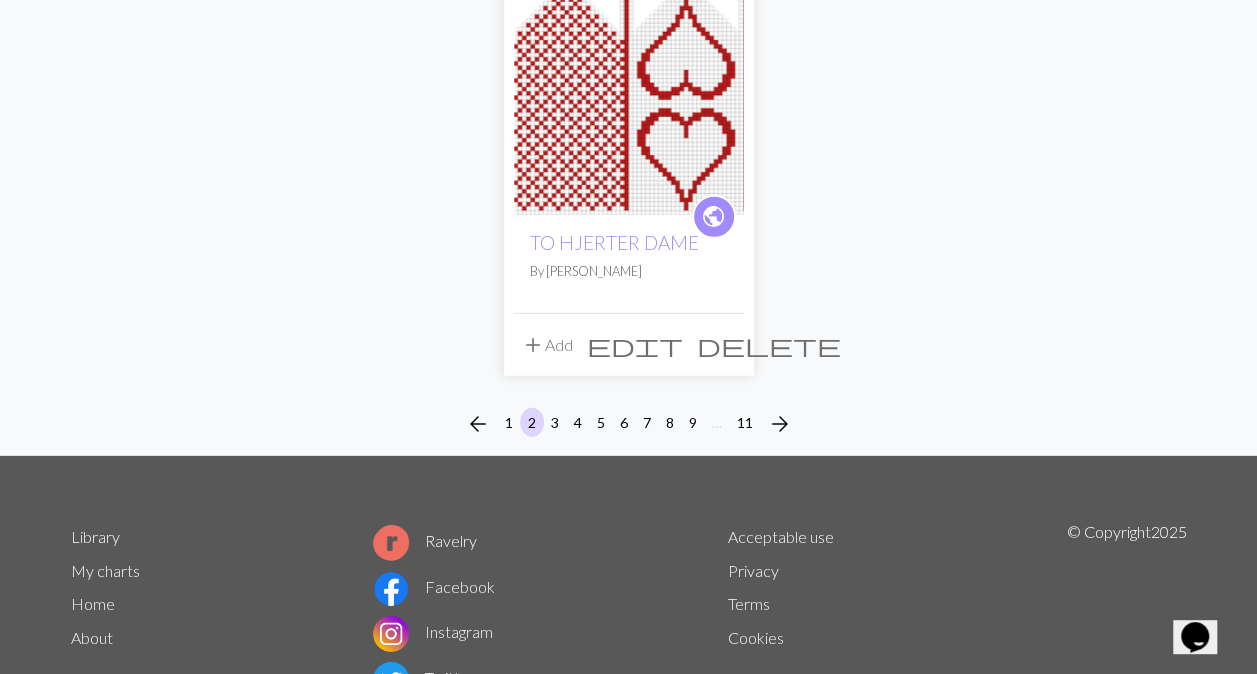 drag, startPoint x: 1261, startPoint y: 118, endPoint x: 61, endPoint y: 20, distance: 1203.995 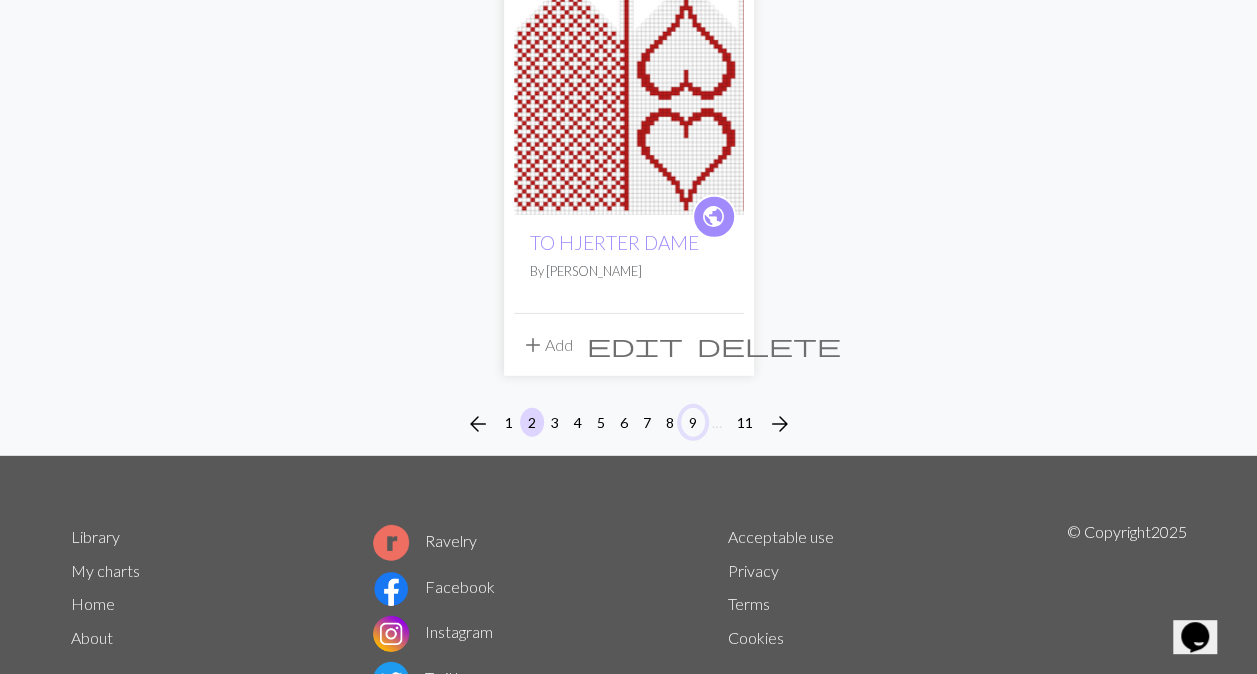 click on "9" at bounding box center [693, 422] 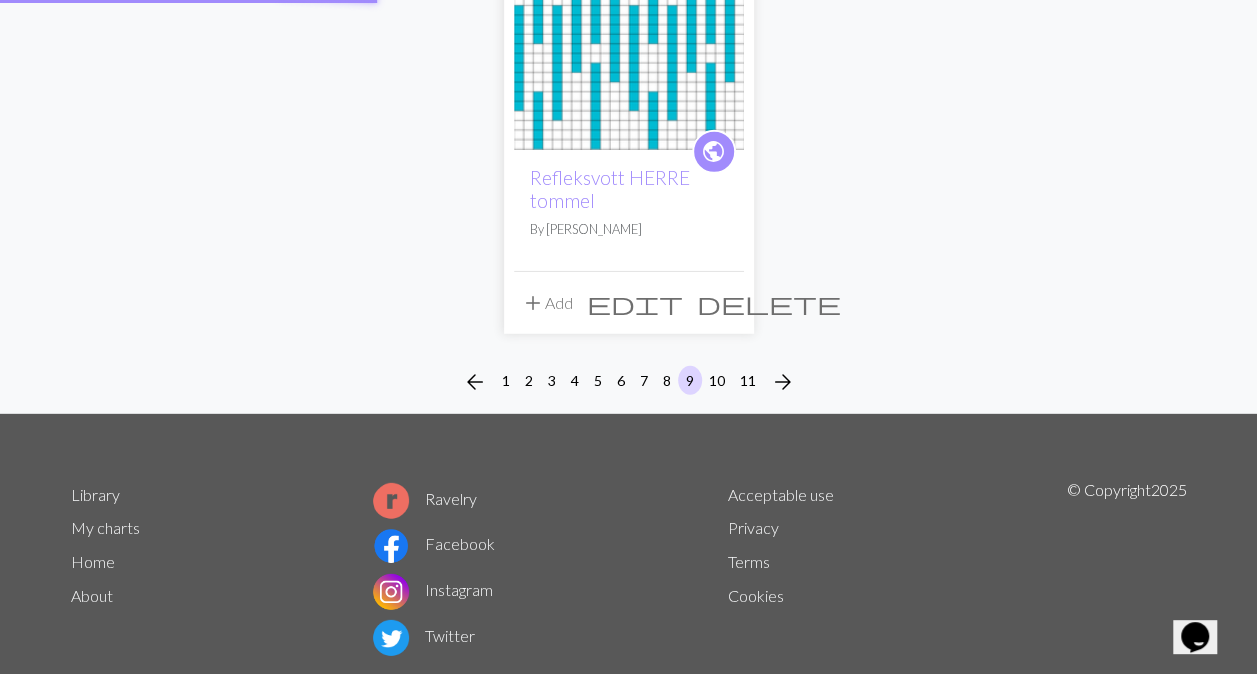 scroll, scrollTop: 0, scrollLeft: 0, axis: both 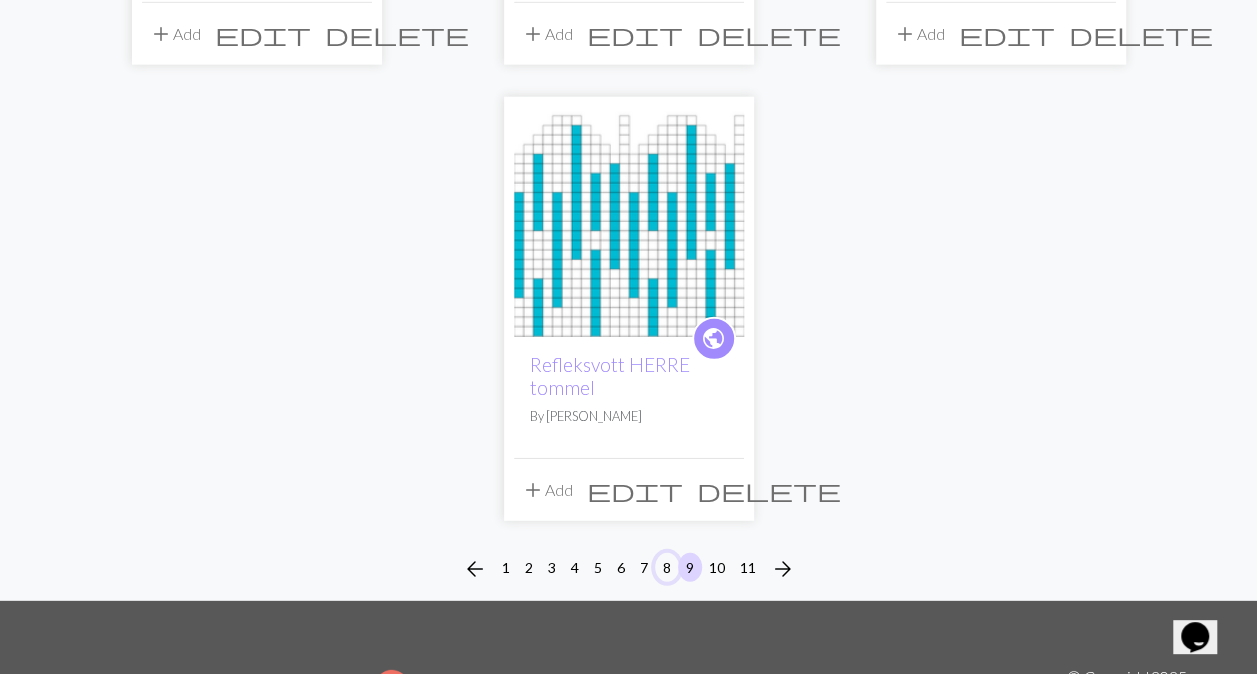 click on "8" at bounding box center [667, 567] 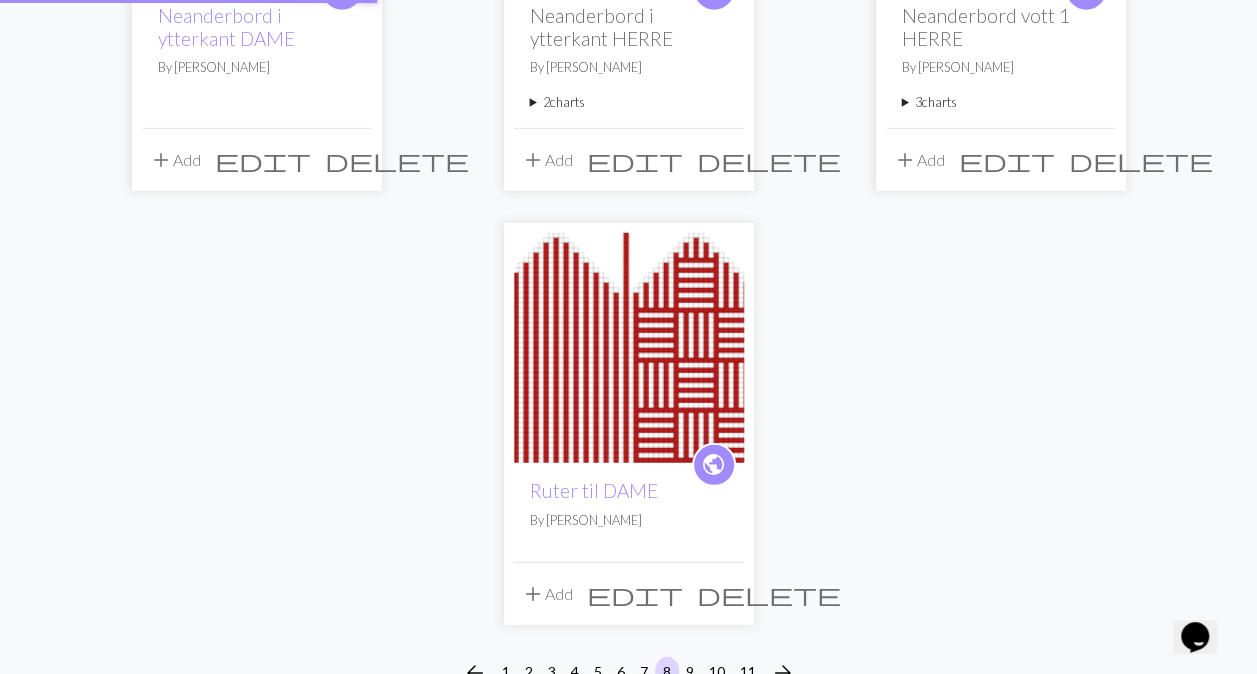 scroll, scrollTop: 0, scrollLeft: 0, axis: both 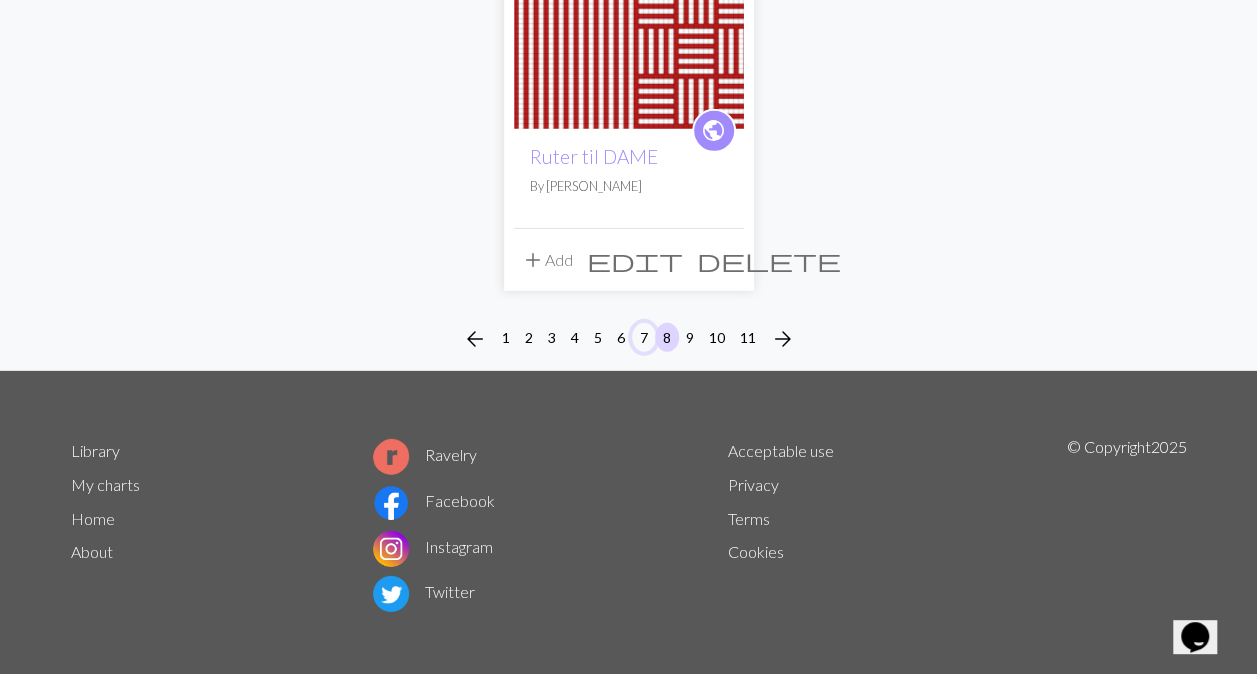 click on "7" at bounding box center (644, 337) 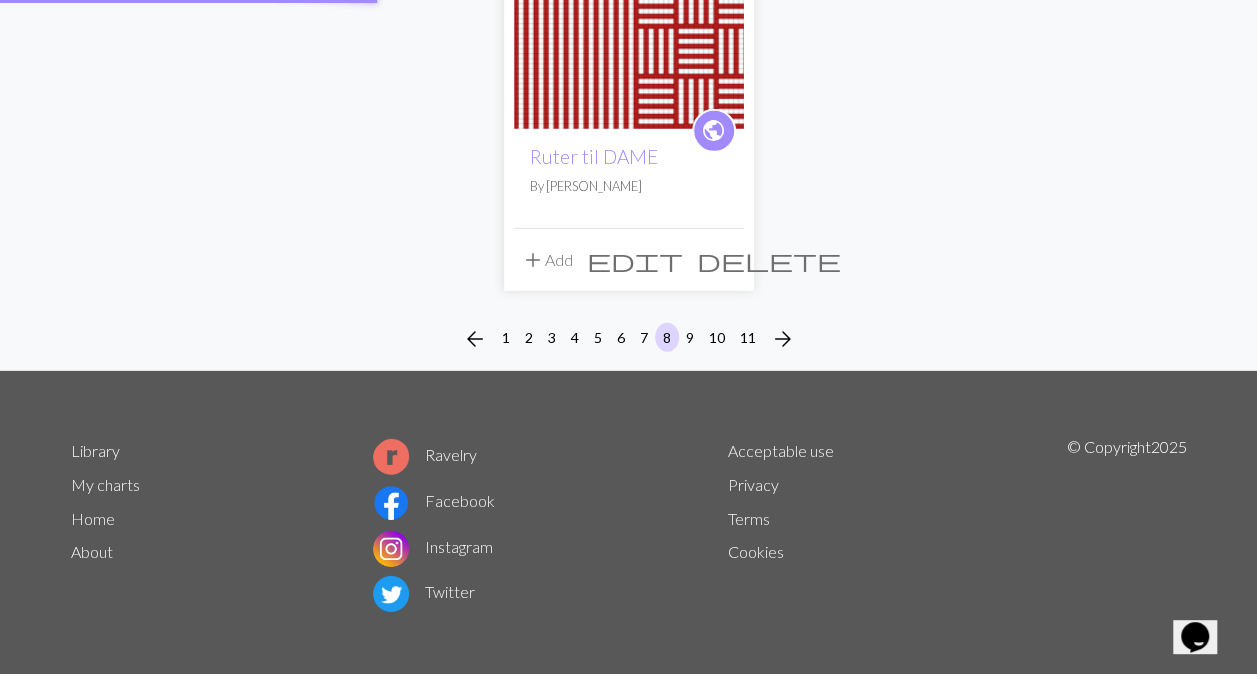 scroll, scrollTop: 0, scrollLeft: 0, axis: both 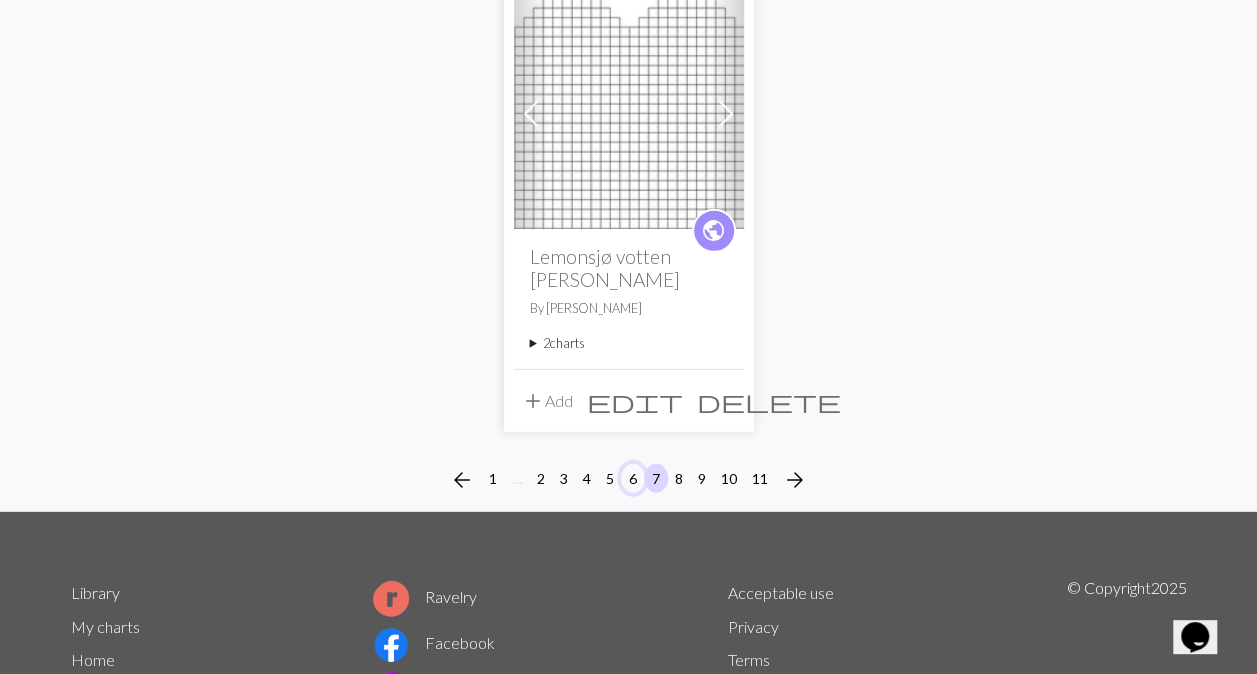 click on "6" at bounding box center (633, 478) 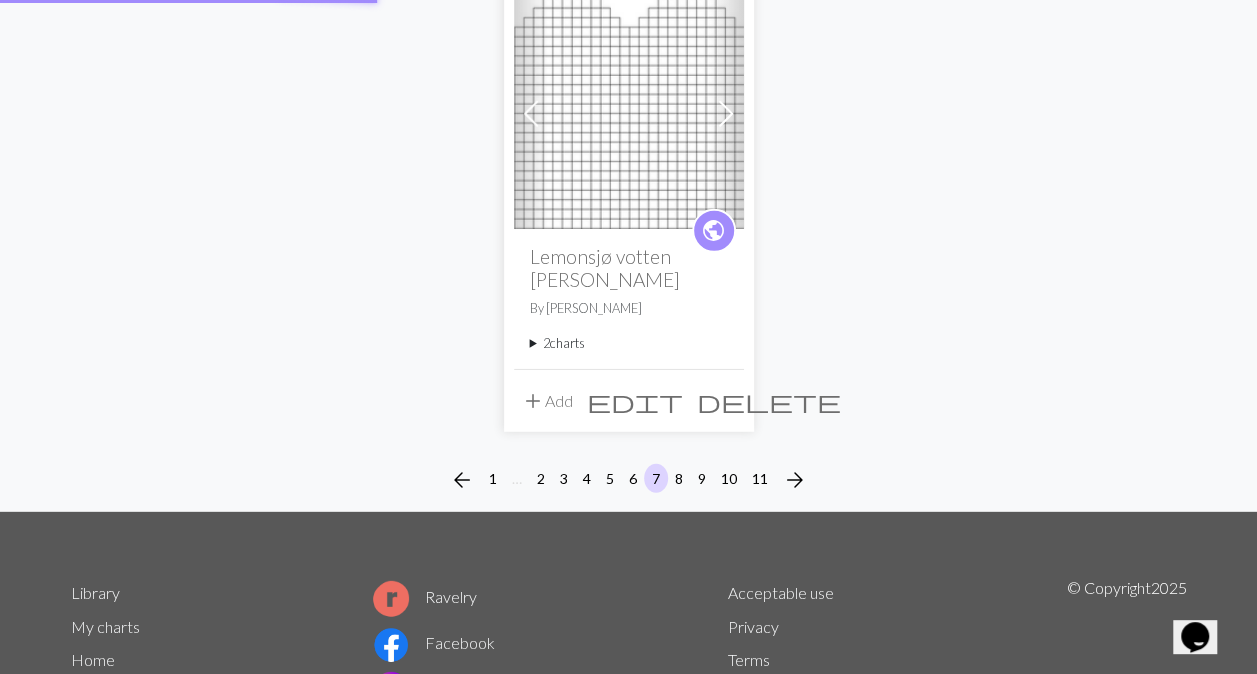 scroll, scrollTop: 0, scrollLeft: 0, axis: both 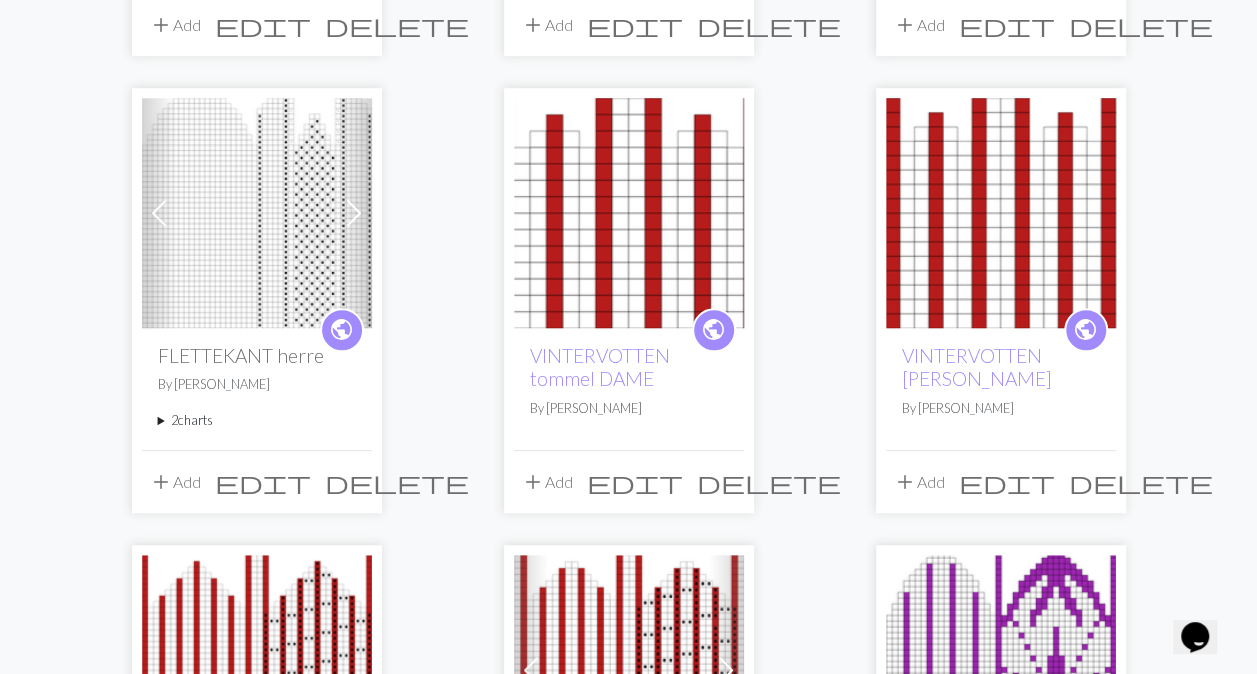 click on "2  charts" at bounding box center [257, 420] 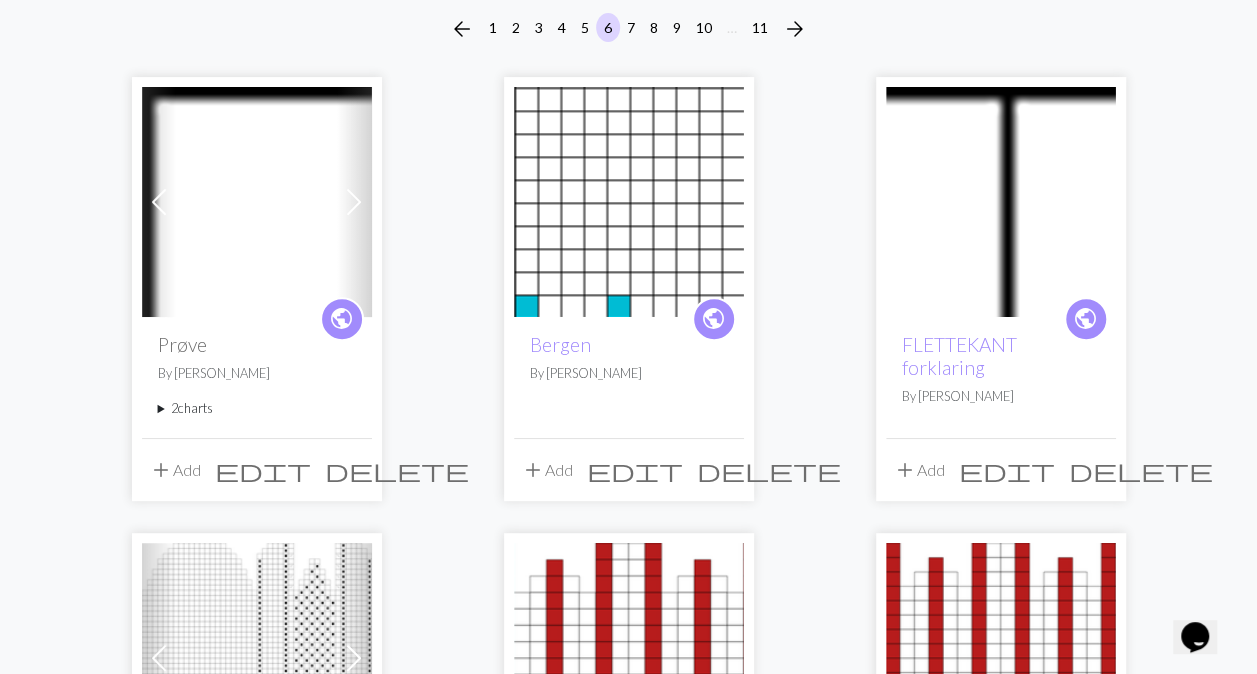 scroll, scrollTop: 0, scrollLeft: 0, axis: both 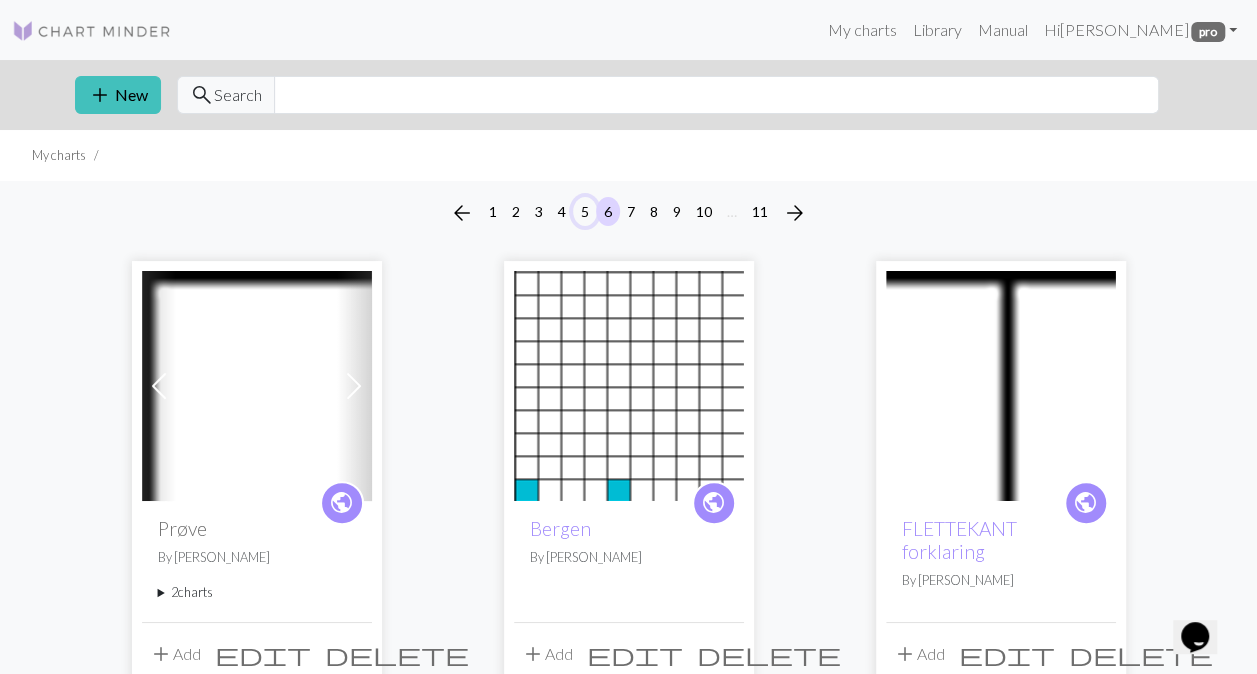 click on "5" at bounding box center [585, 211] 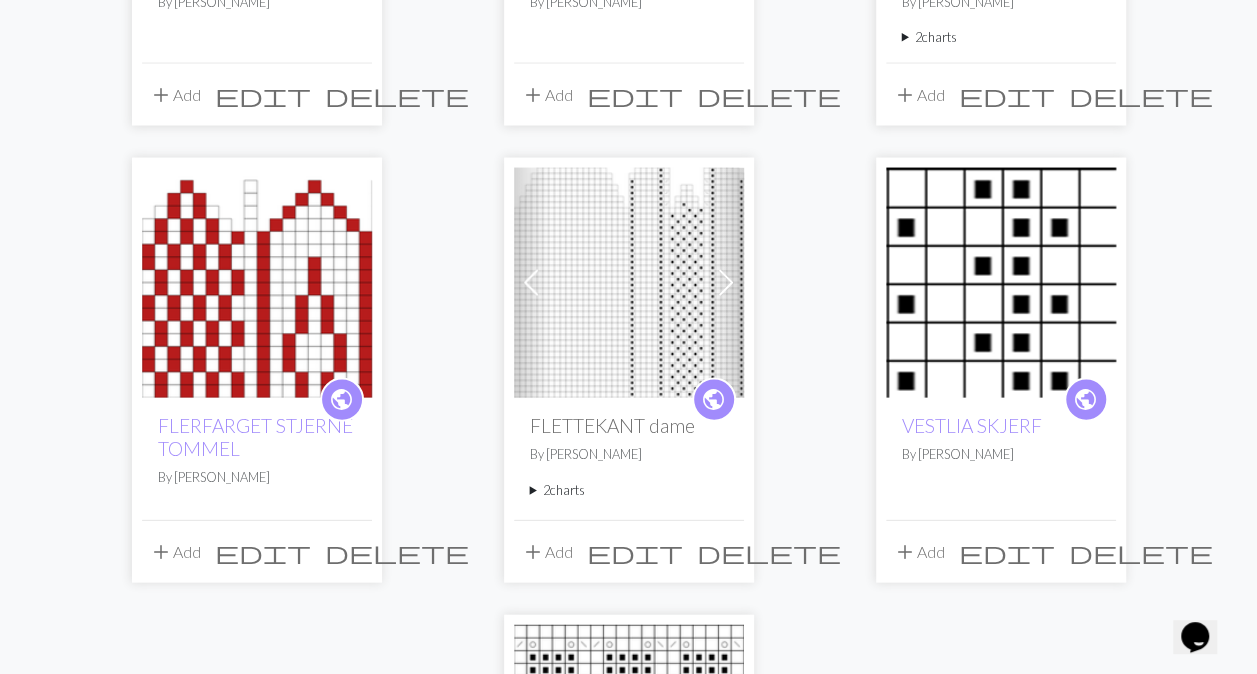 scroll, scrollTop: 1950, scrollLeft: 0, axis: vertical 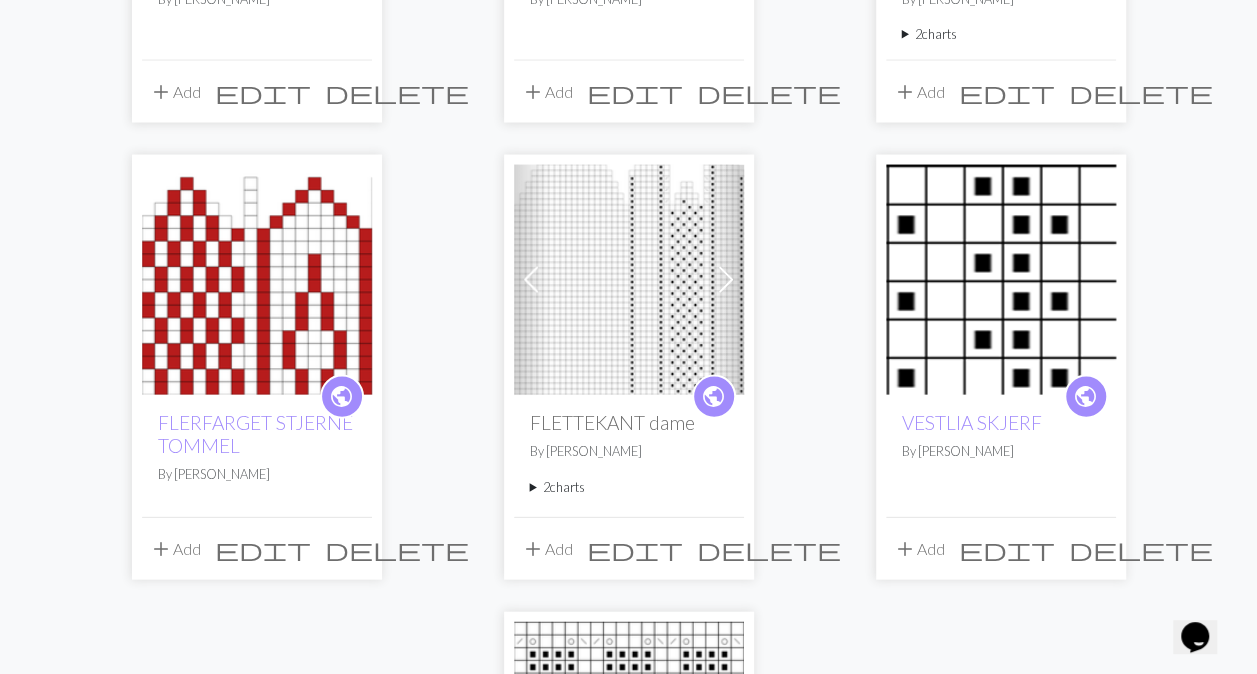 click on "2  charts" at bounding box center (629, 487) 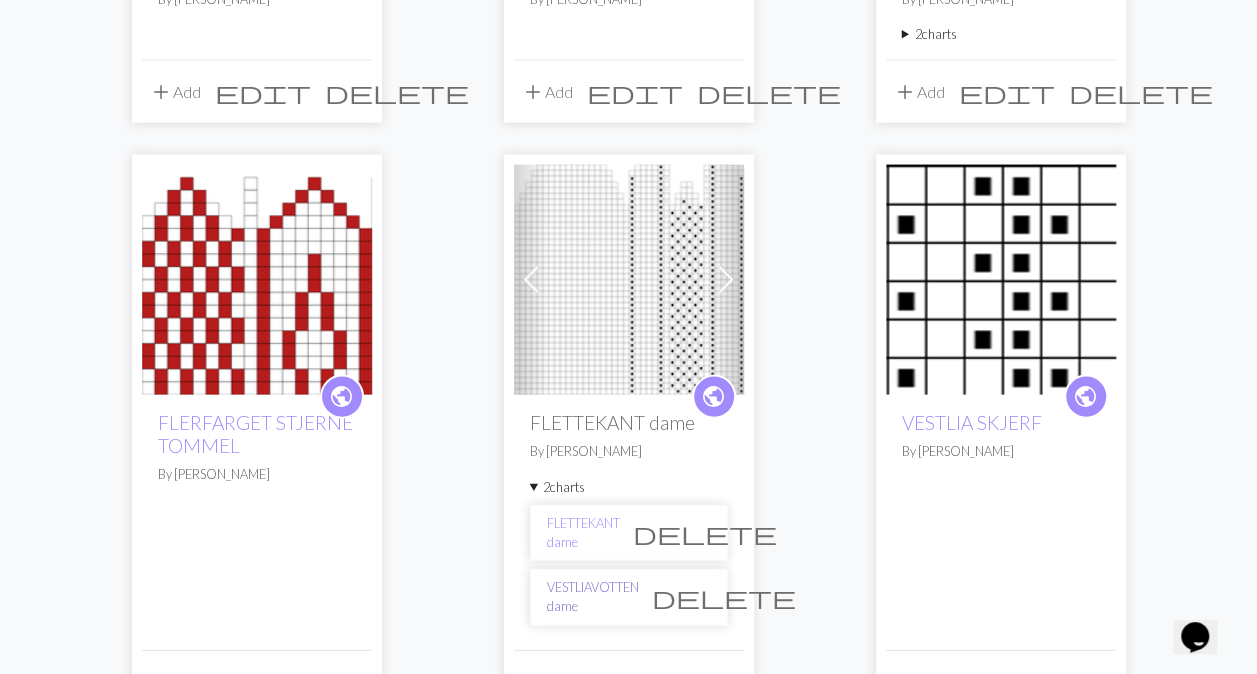 click on "VESTLIAVOTTEN dame" at bounding box center (593, 597) 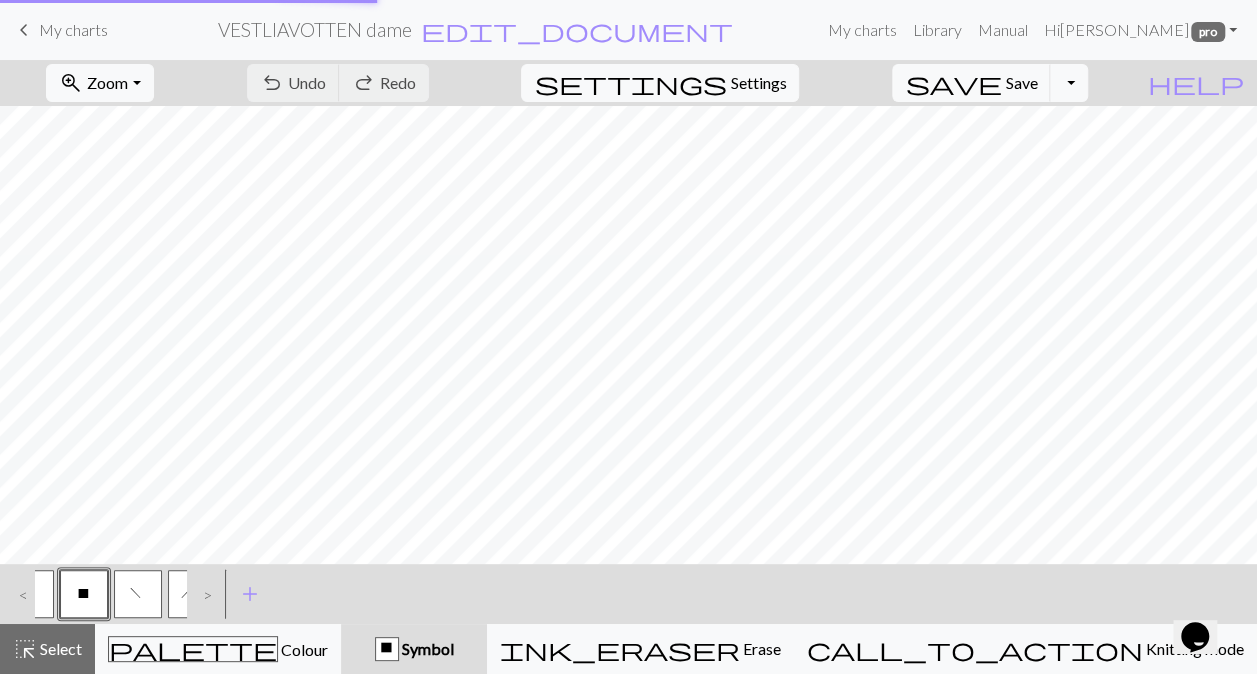 scroll, scrollTop: 0, scrollLeft: 0, axis: both 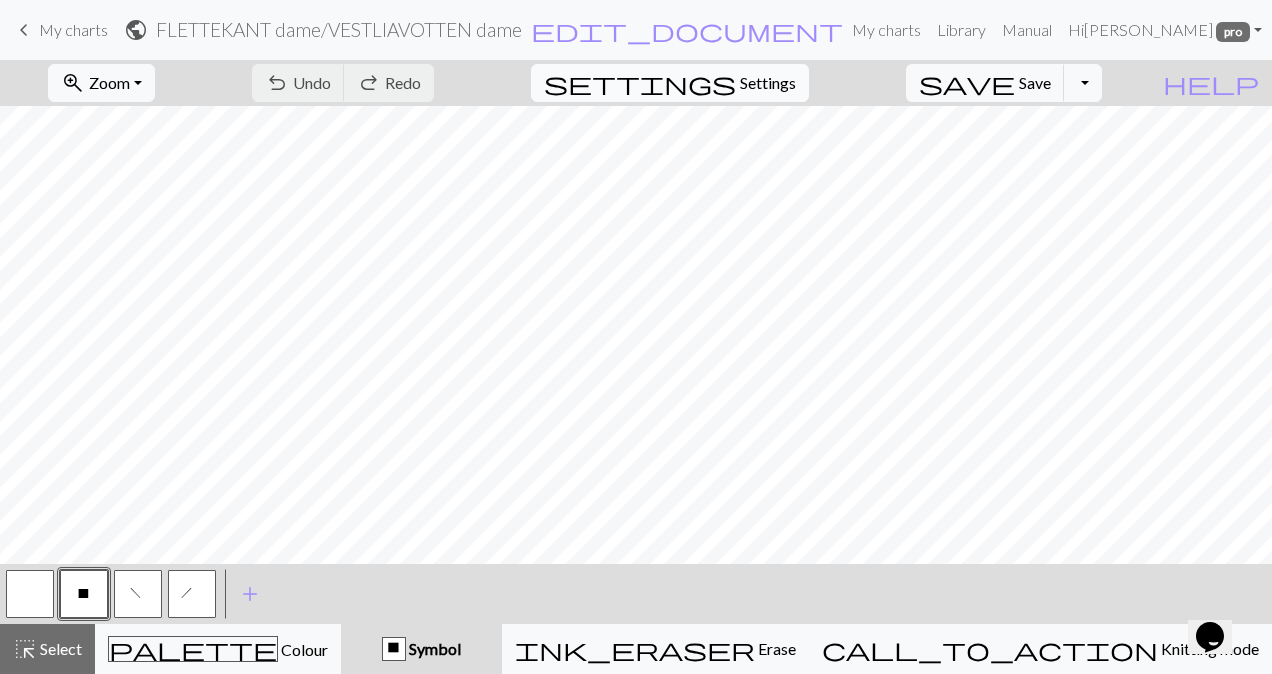 click on "settings" at bounding box center [640, 83] 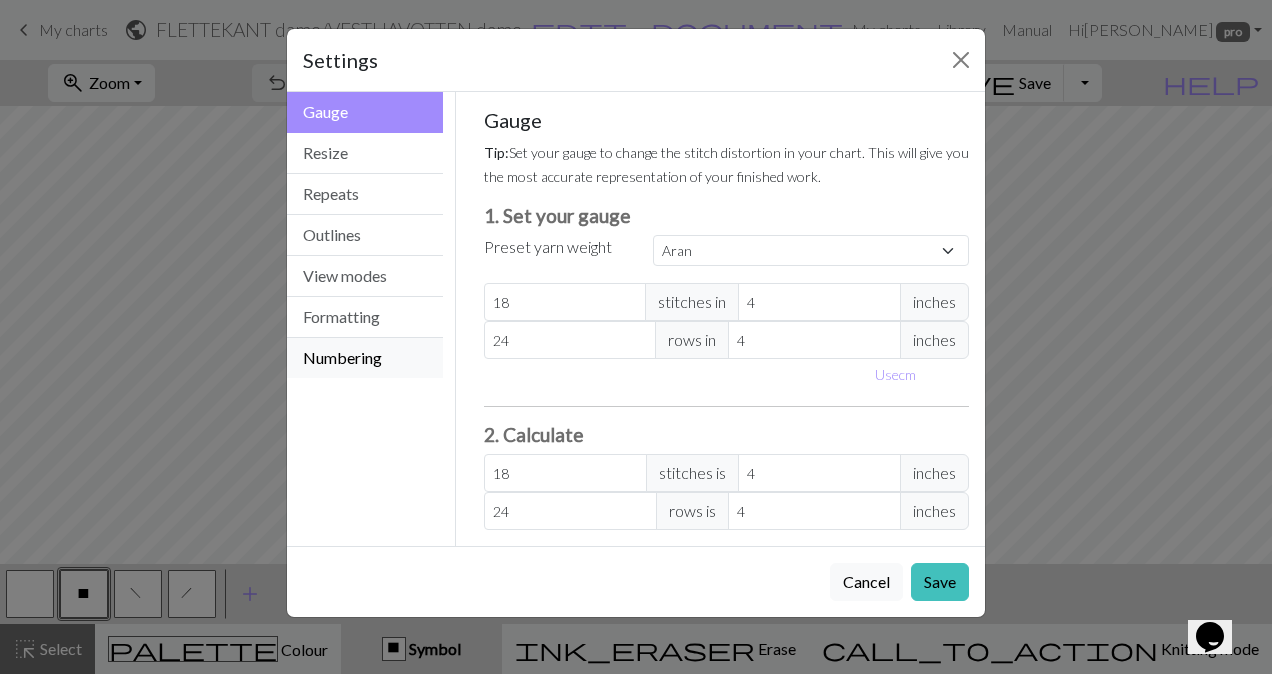 click on "Numbering" at bounding box center (365, 358) 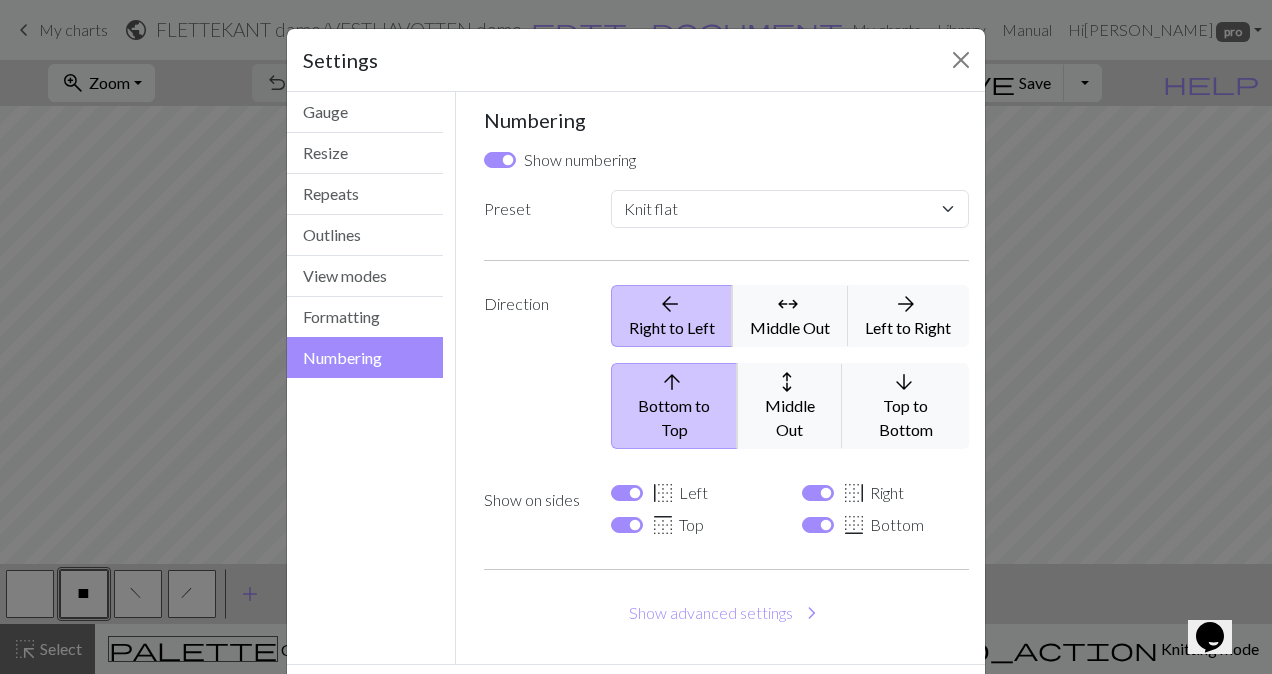 click on "border_left Left" at bounding box center [679, 493] 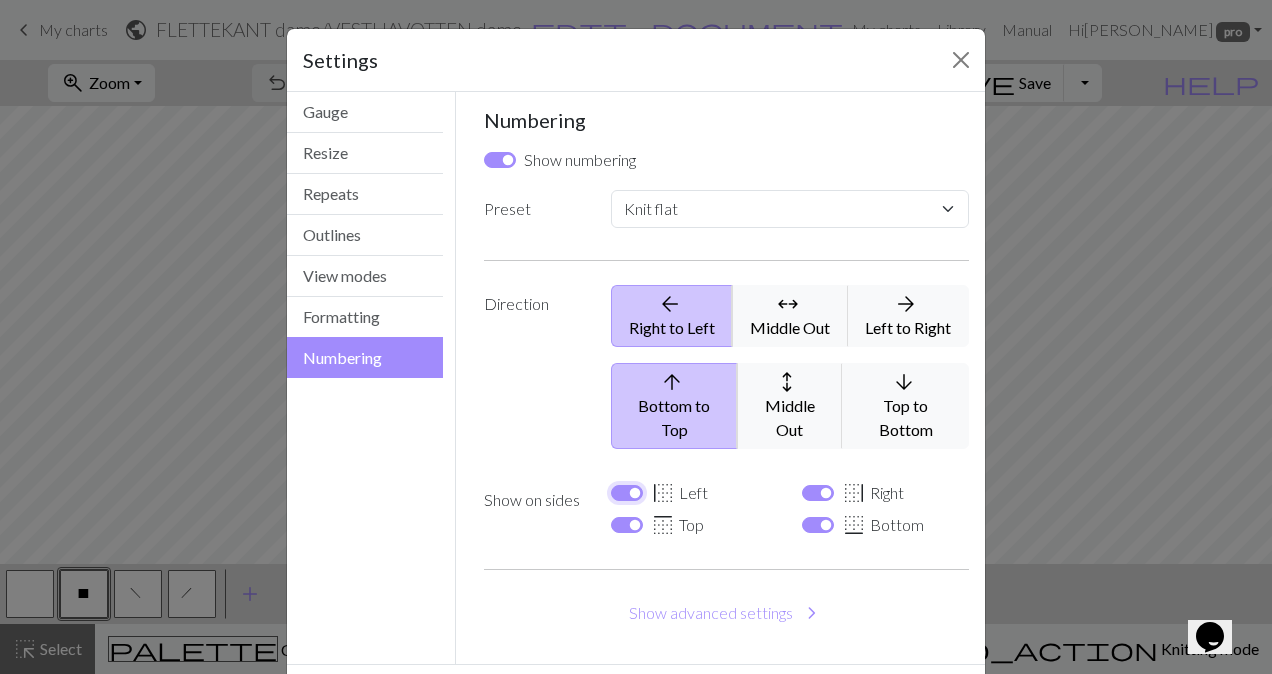 click on "border_left Left" at bounding box center (627, 493) 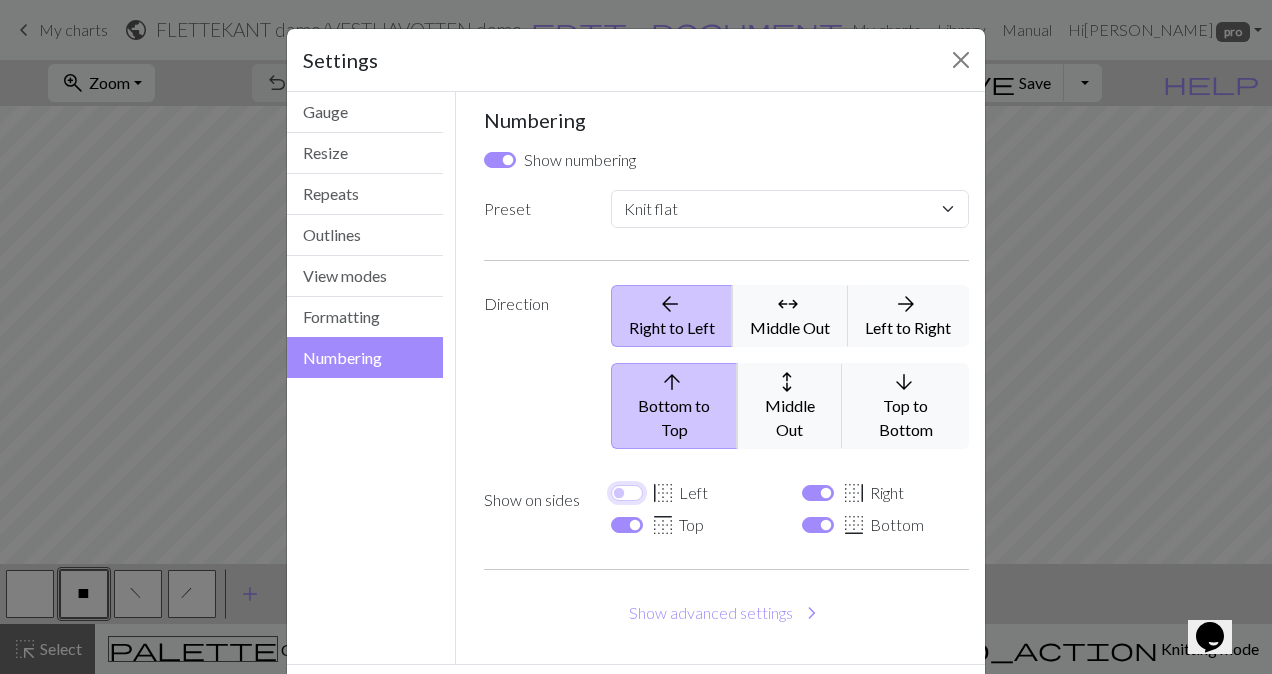 checkbox on "false" 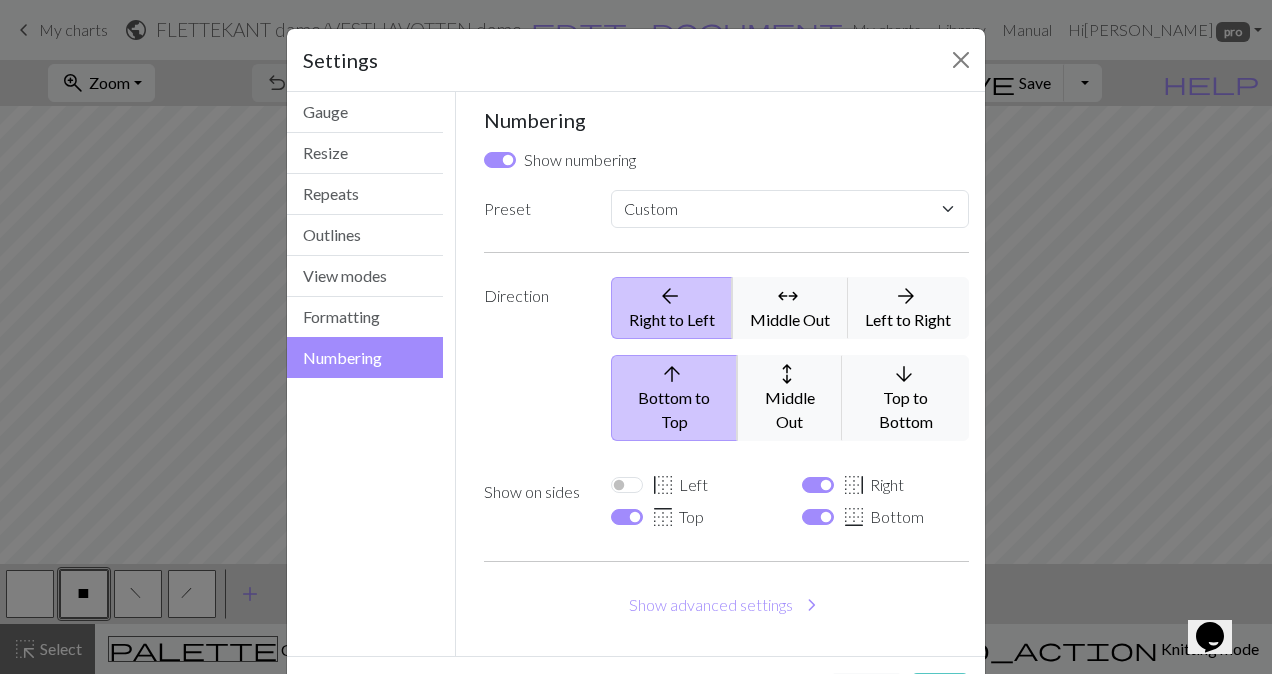 click on "Save" at bounding box center [940, 692] 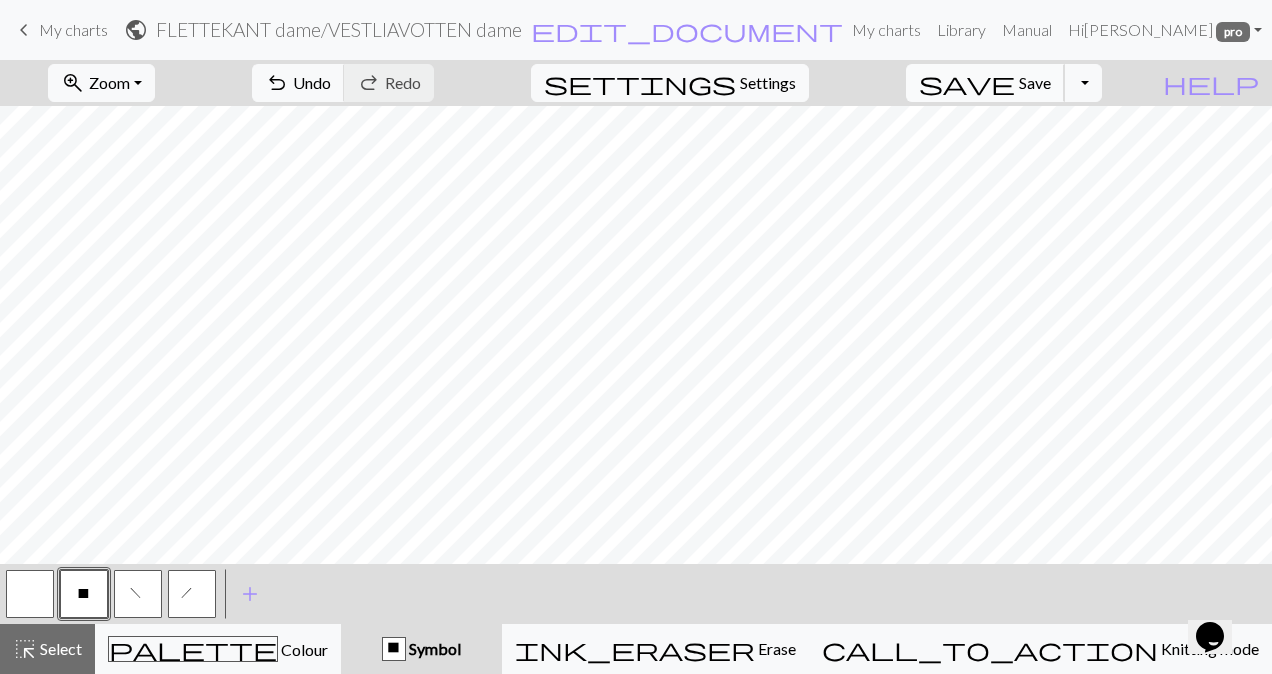 click on "Save" at bounding box center [1035, 82] 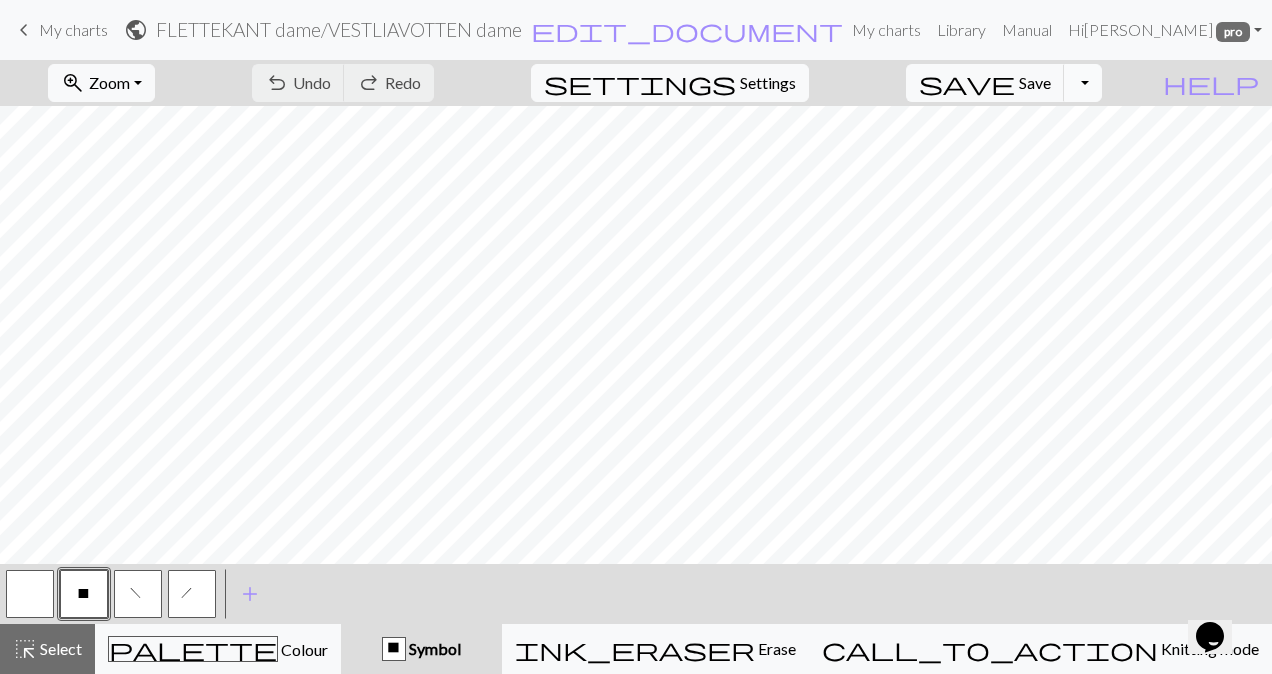 click on "Toggle Dropdown" at bounding box center (1083, 83) 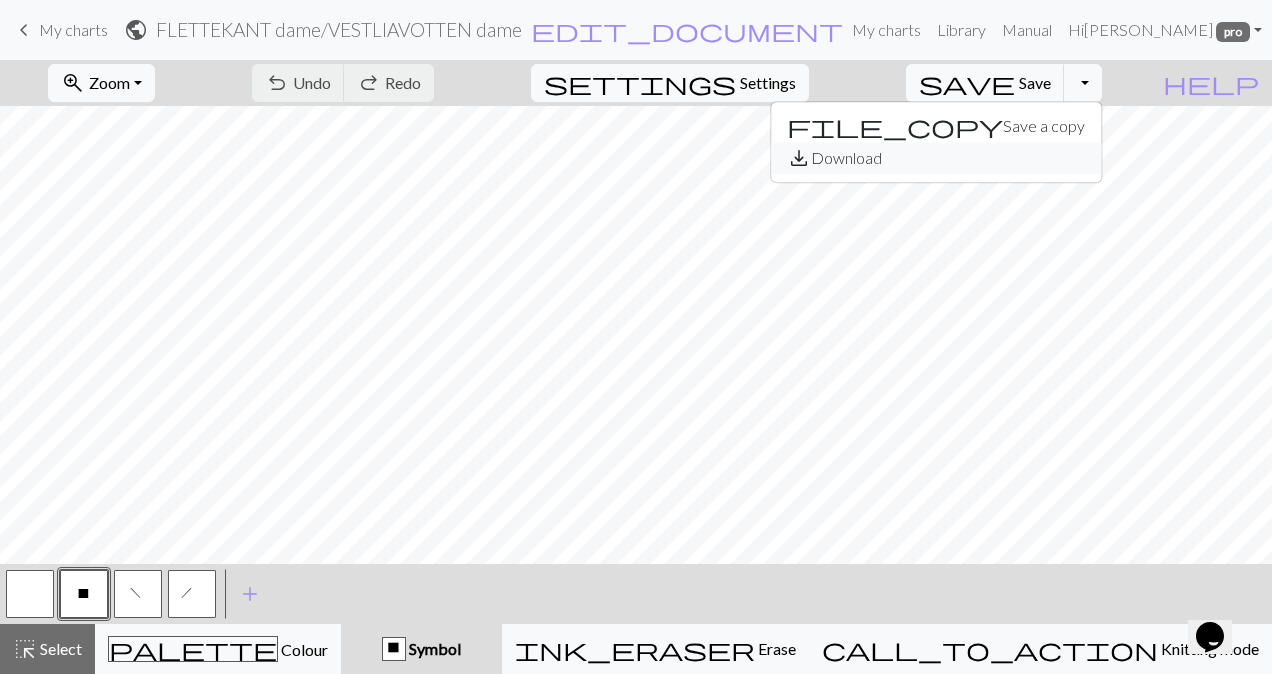 click on "save_alt  Download" at bounding box center (936, 158) 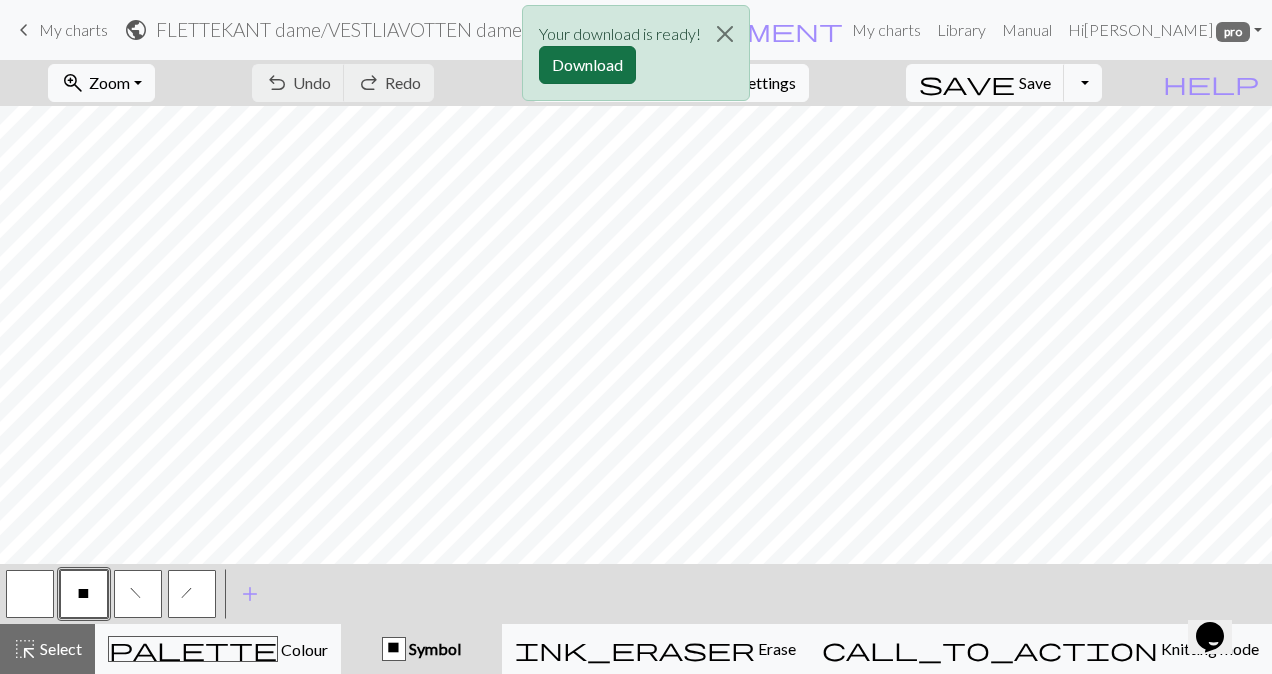 click on "Download" at bounding box center (587, 65) 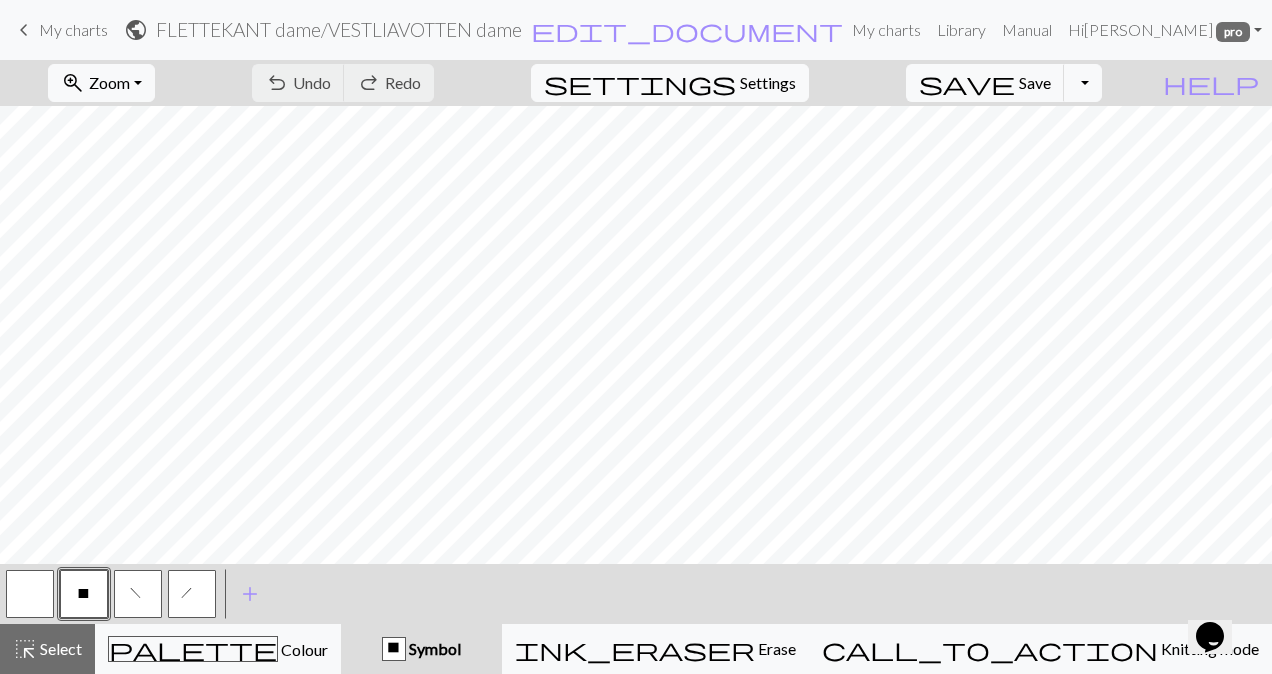 click on "My charts" at bounding box center [73, 29] 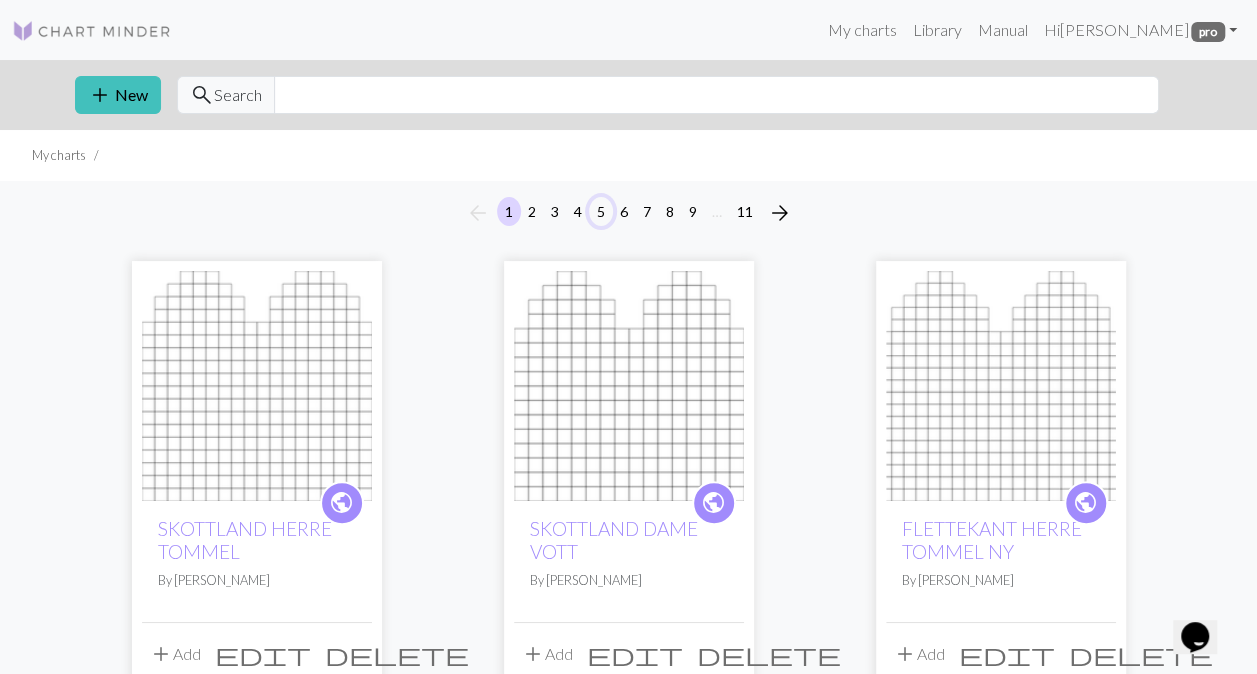 click on "5" at bounding box center (601, 211) 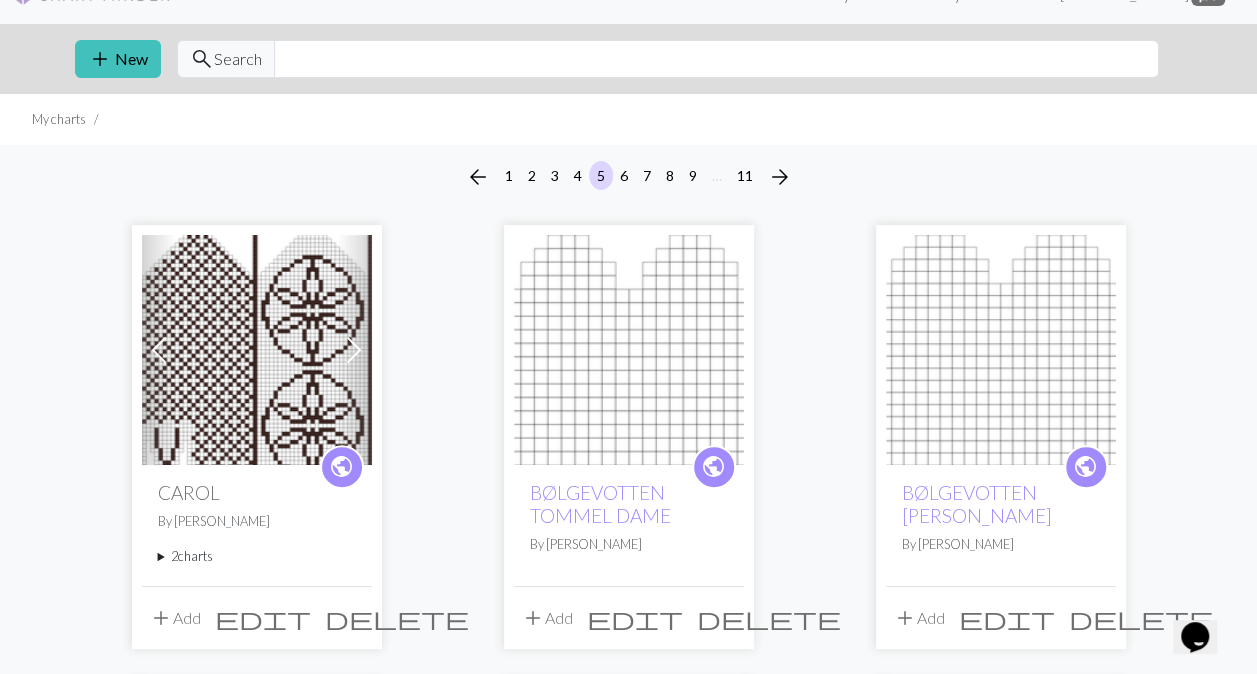 scroll, scrollTop: 0, scrollLeft: 0, axis: both 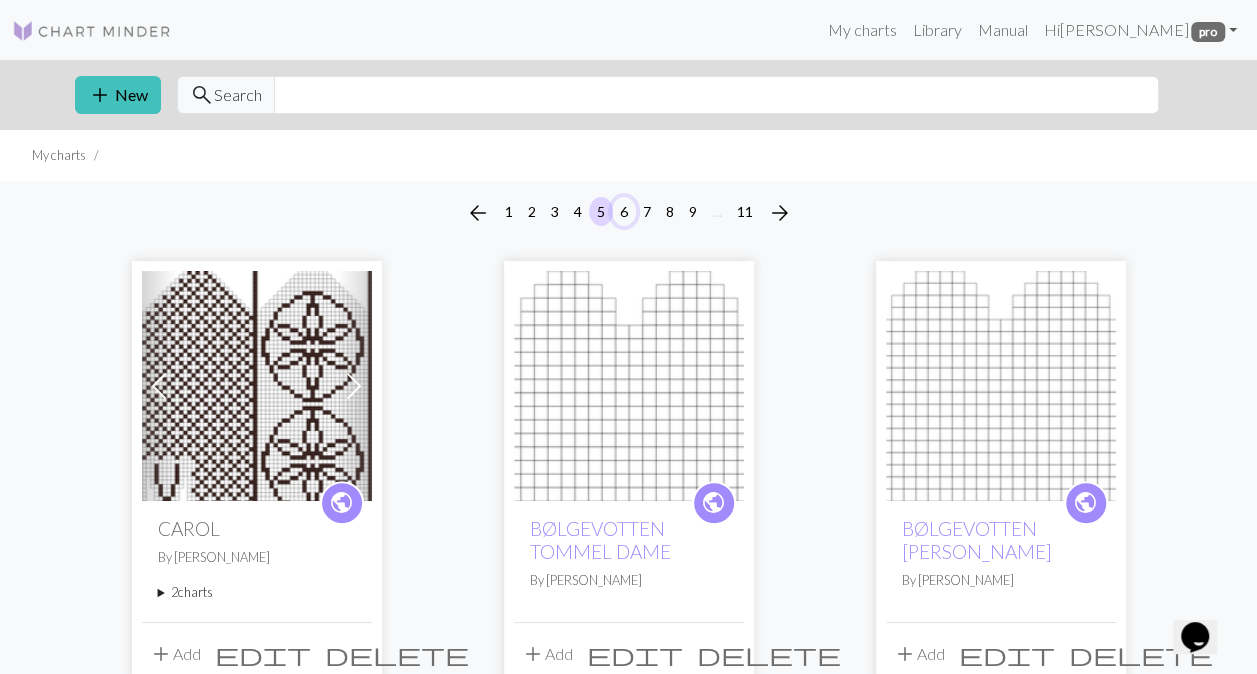 click on "6" at bounding box center [624, 211] 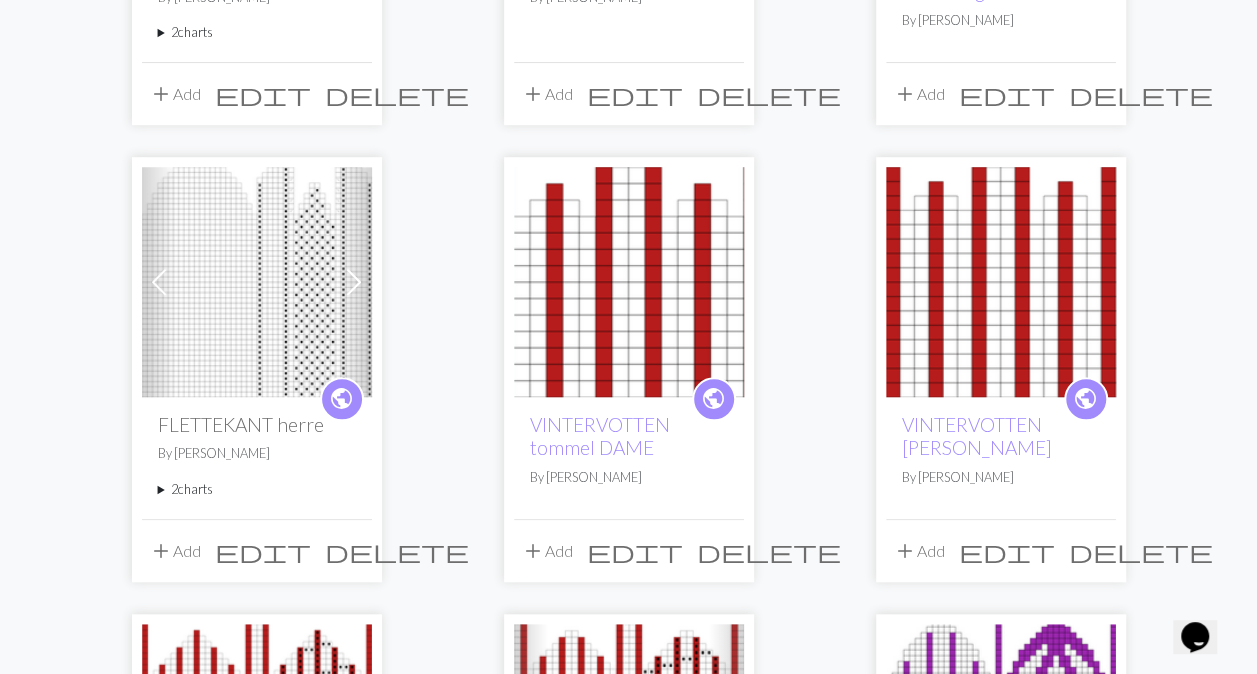scroll, scrollTop: 640, scrollLeft: 0, axis: vertical 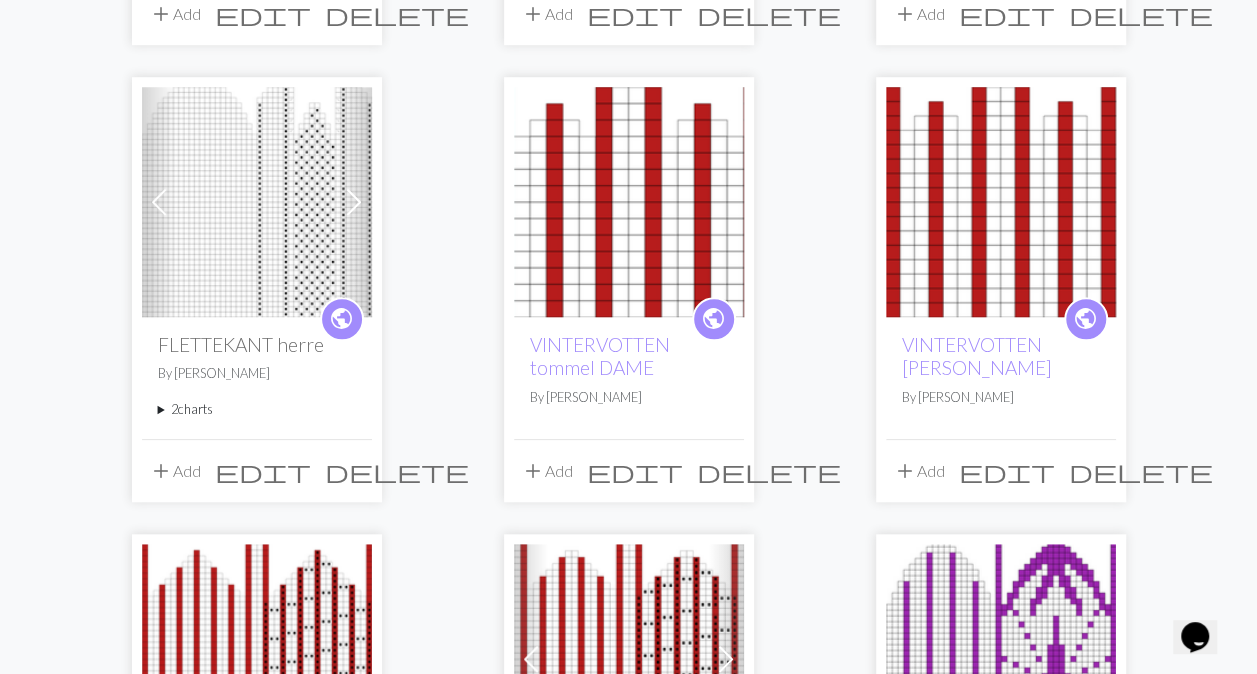 click on "2  charts" at bounding box center (257, 409) 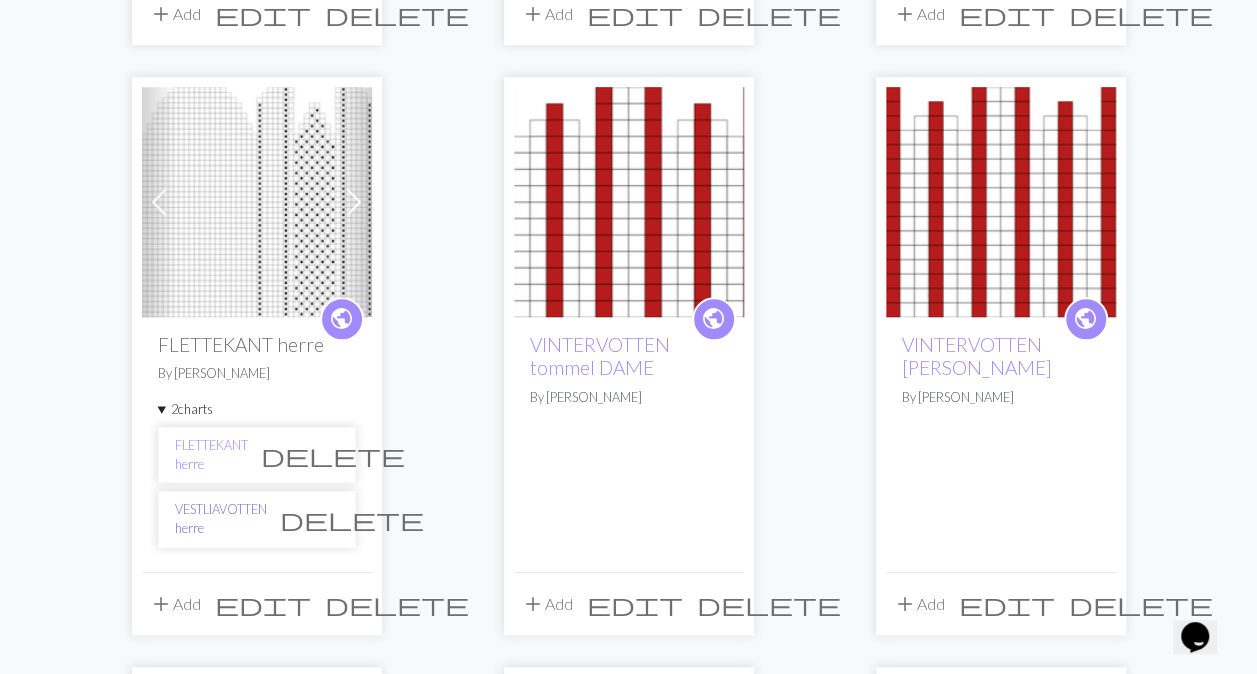 click on "VESTLIAVOTTEN herre" at bounding box center [221, 519] 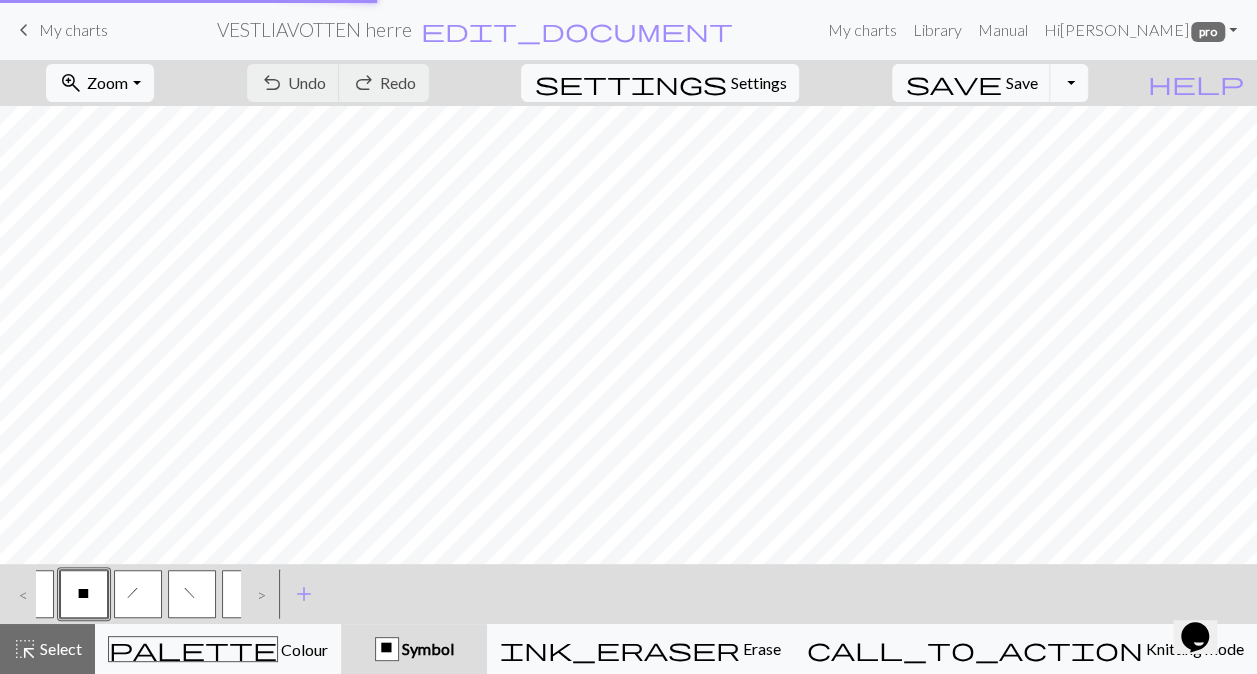 scroll, scrollTop: 0, scrollLeft: 0, axis: both 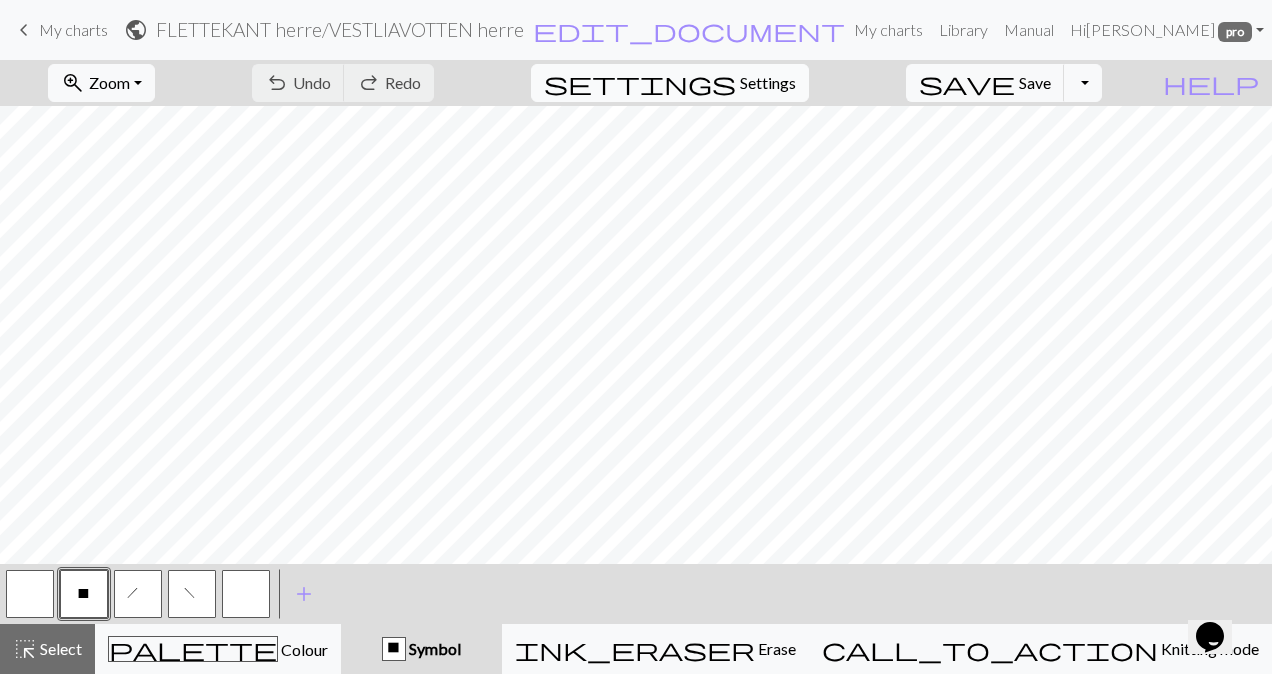 click on "Settings" at bounding box center (768, 83) 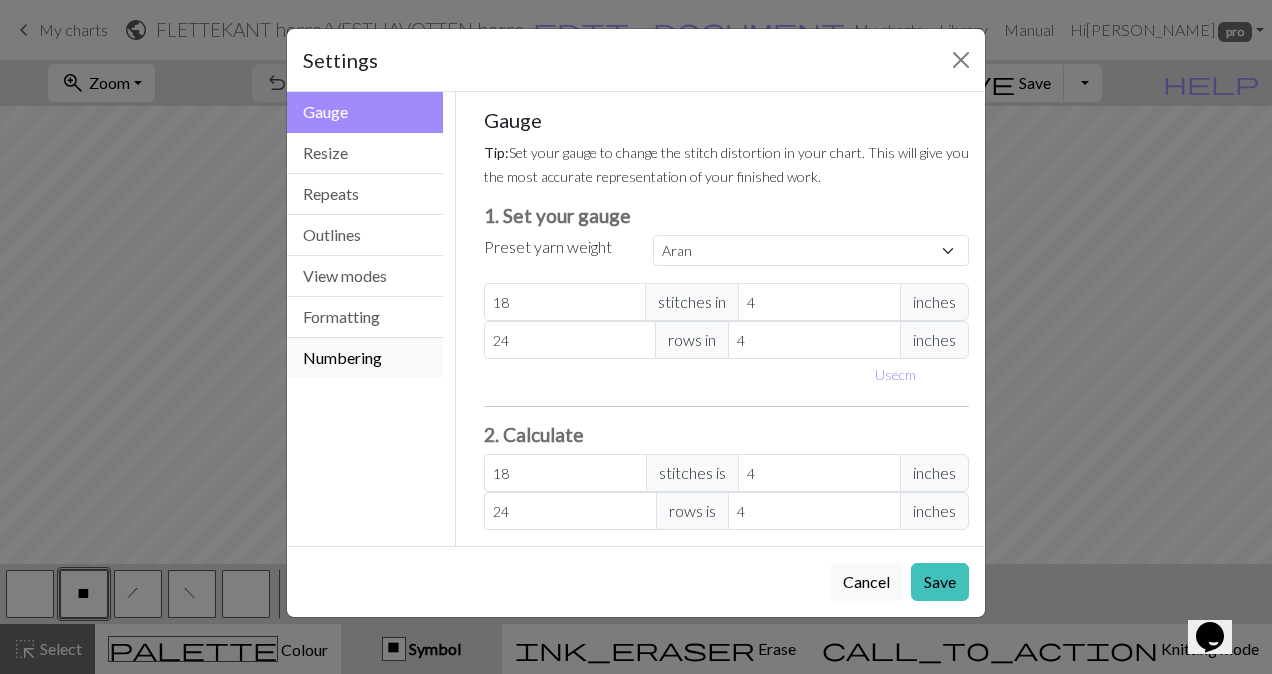 click on "Numbering" at bounding box center [365, 358] 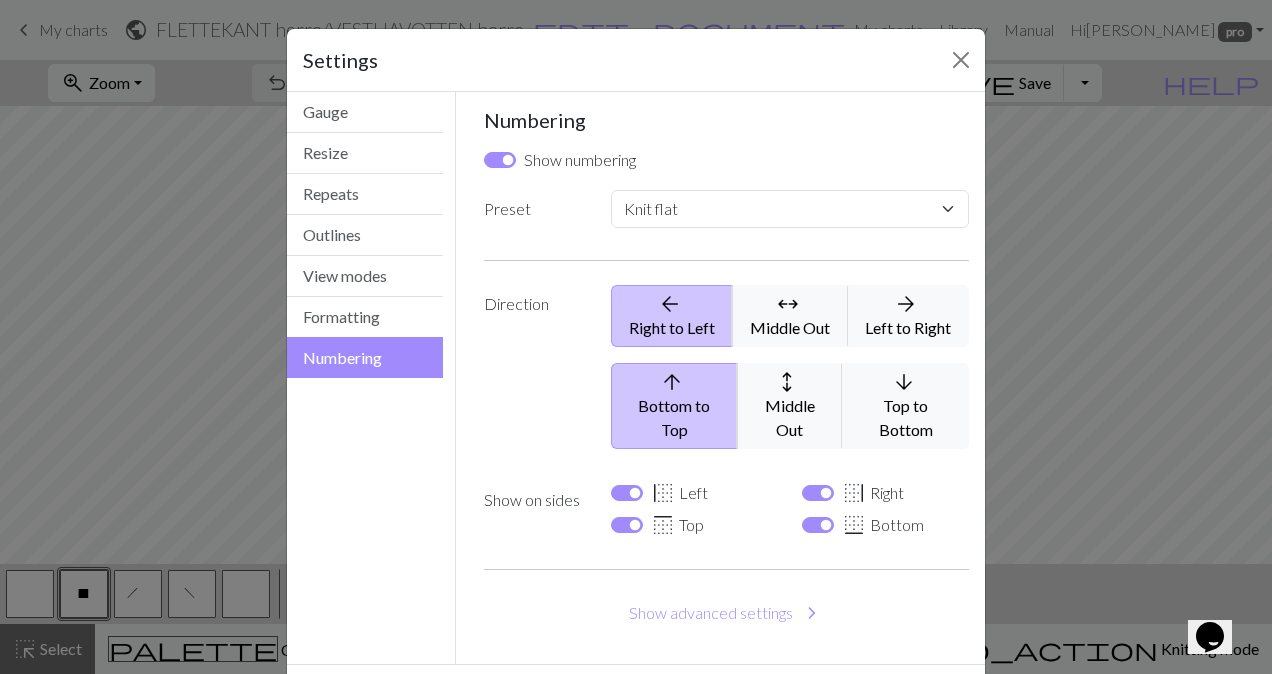 click on "border_left Left" at bounding box center [679, 493] 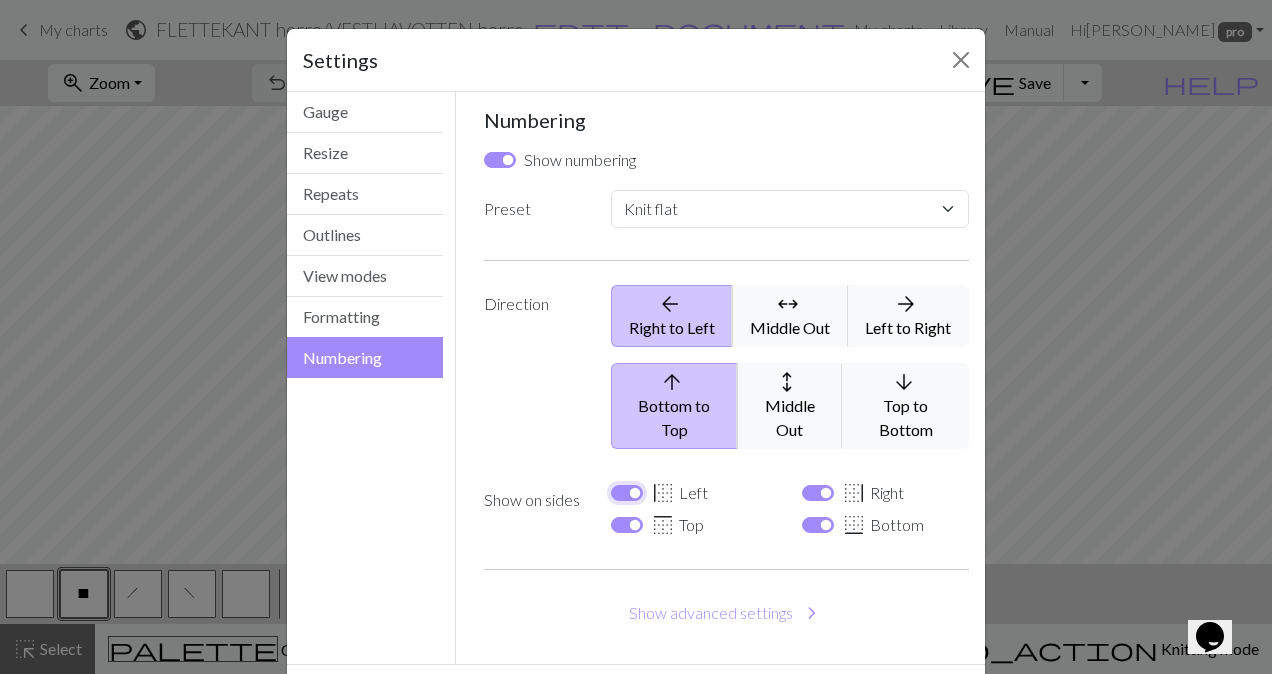 click on "border_left Left" at bounding box center [627, 493] 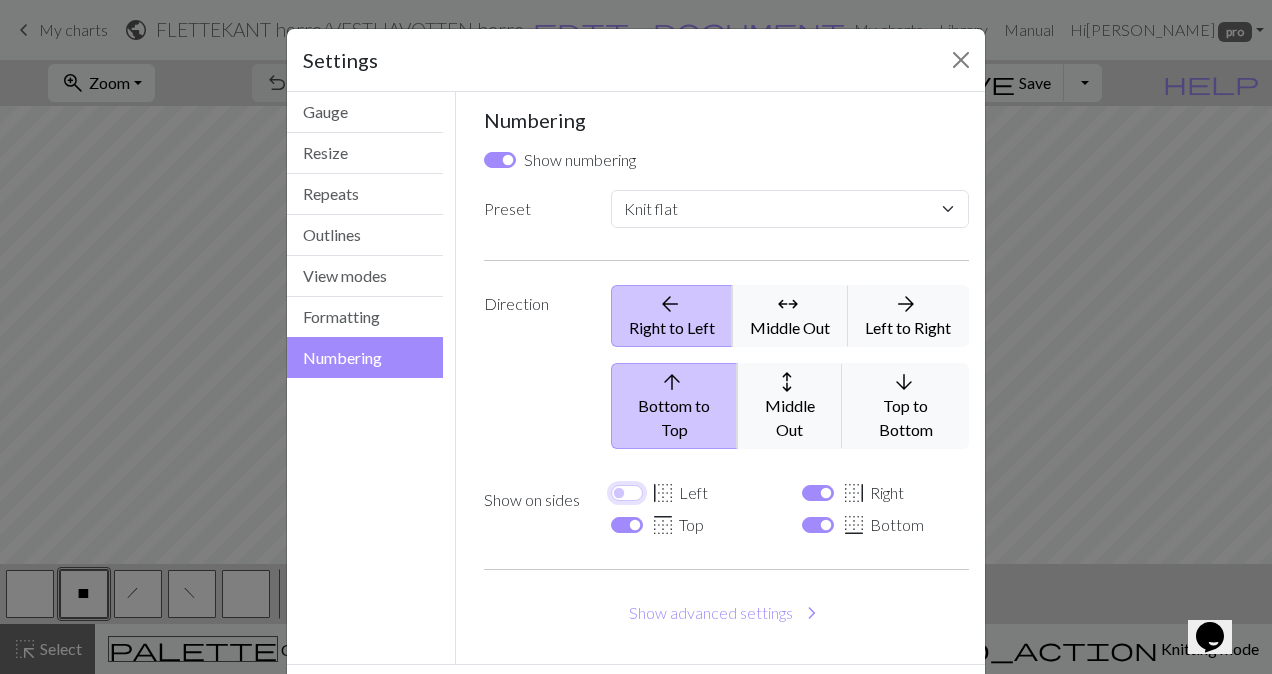 checkbox on "false" 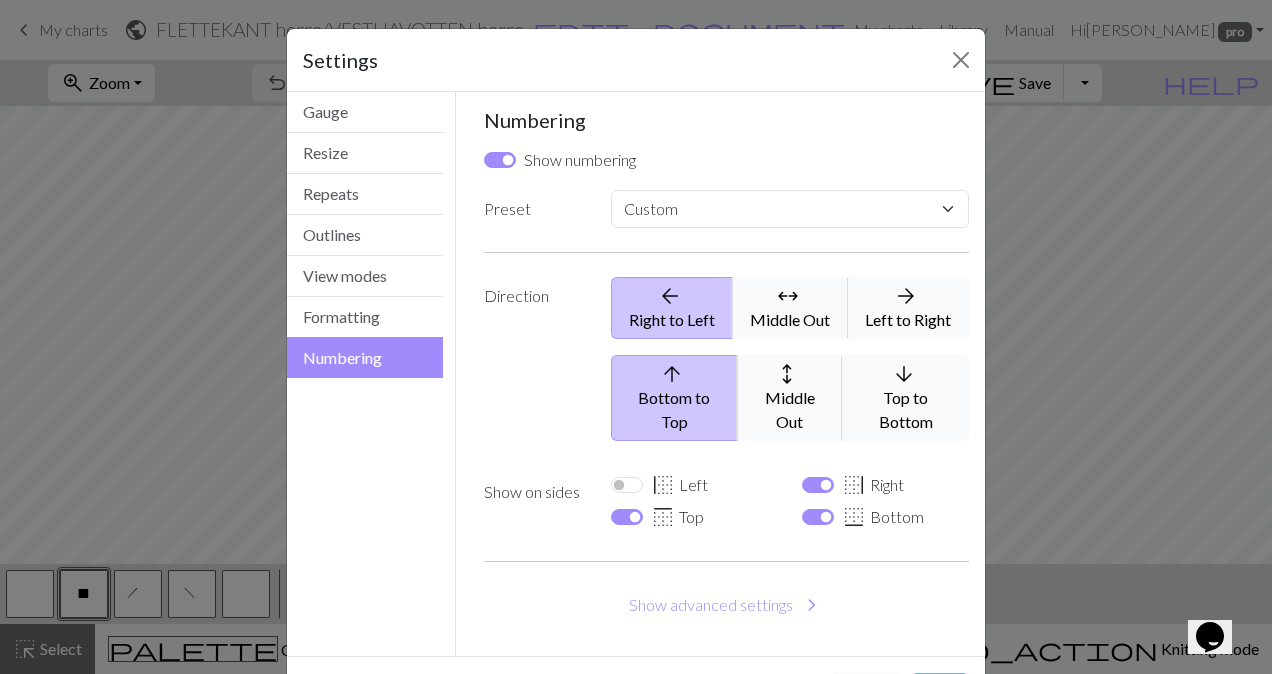click on "Save" at bounding box center (940, 692) 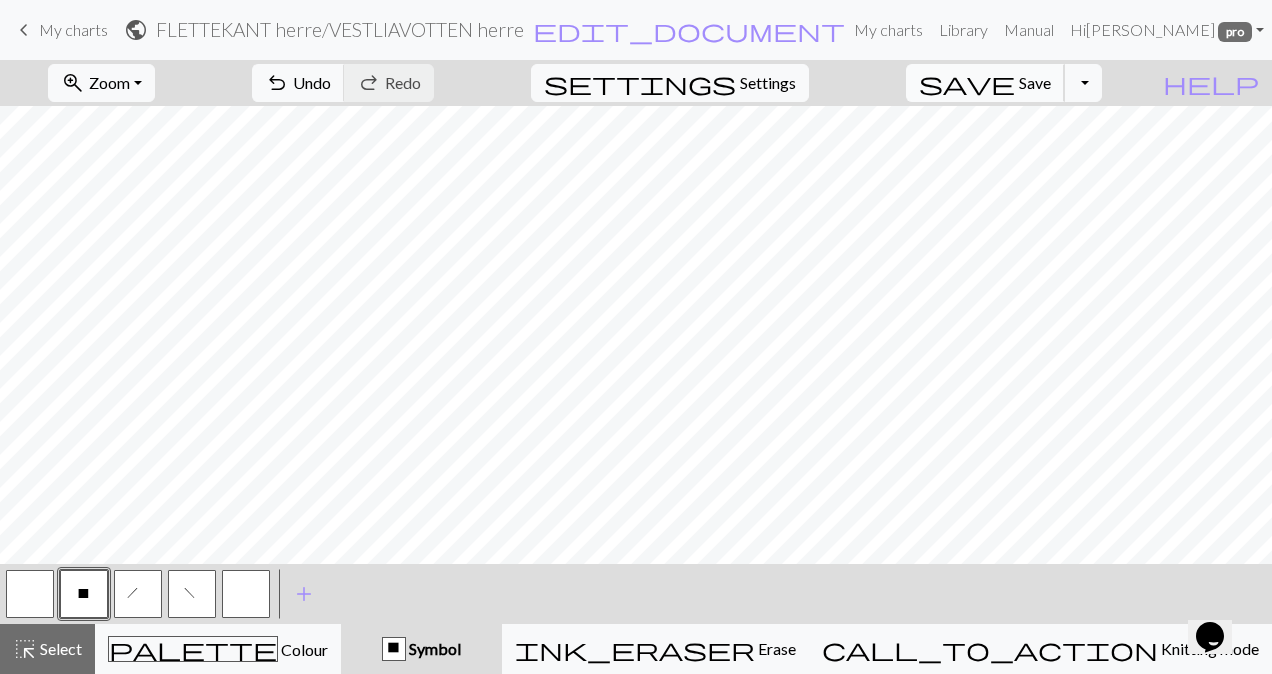 click on "Save" at bounding box center [1035, 82] 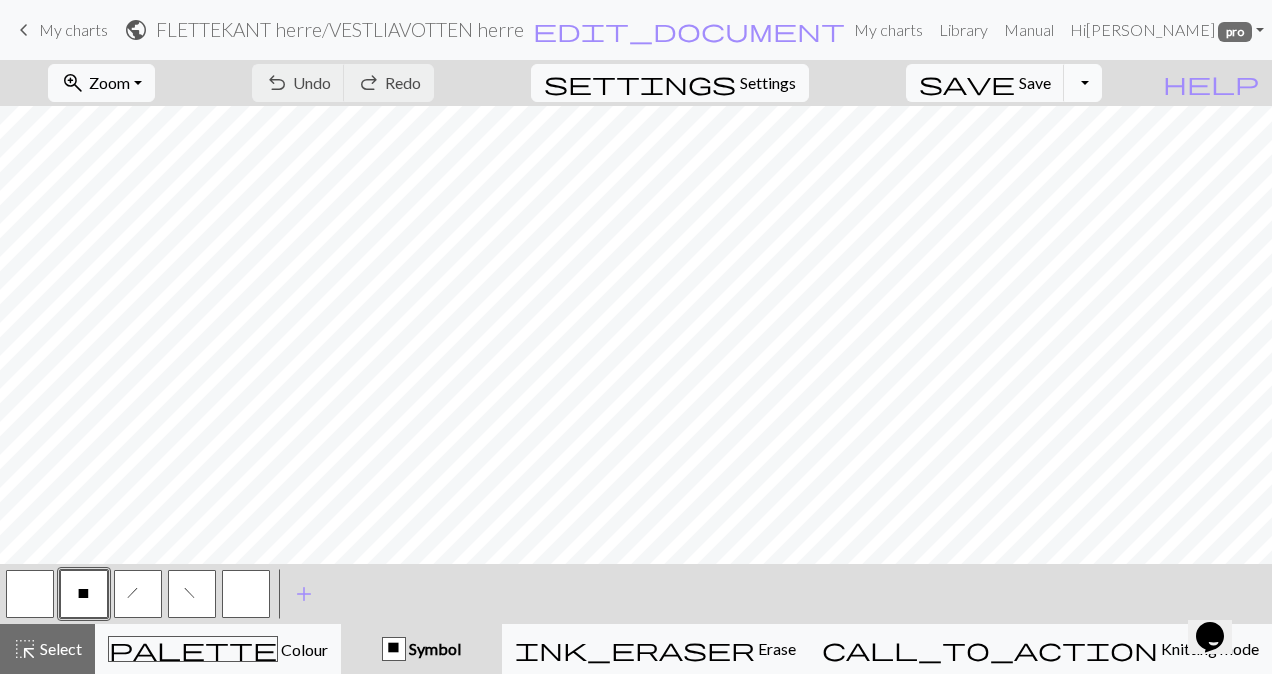 click on "Toggle Dropdown" at bounding box center (1083, 83) 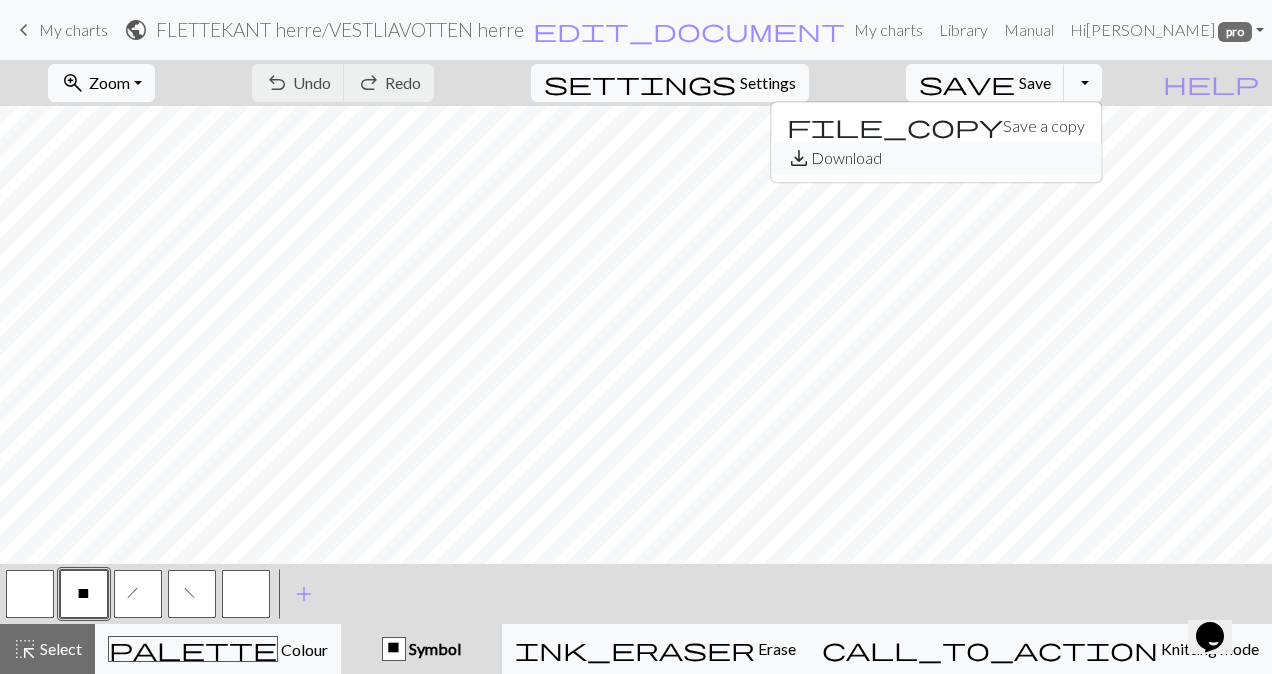 click on "save_alt  Download" at bounding box center (936, 158) 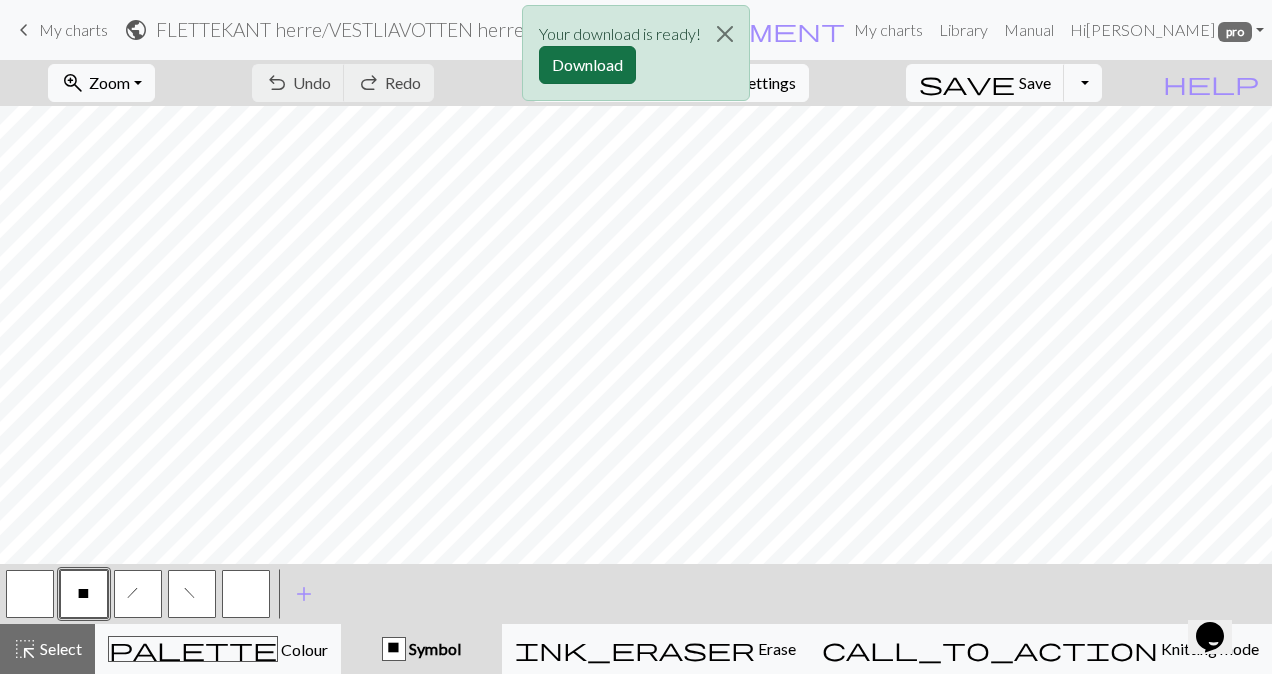 click on "Download" at bounding box center [587, 65] 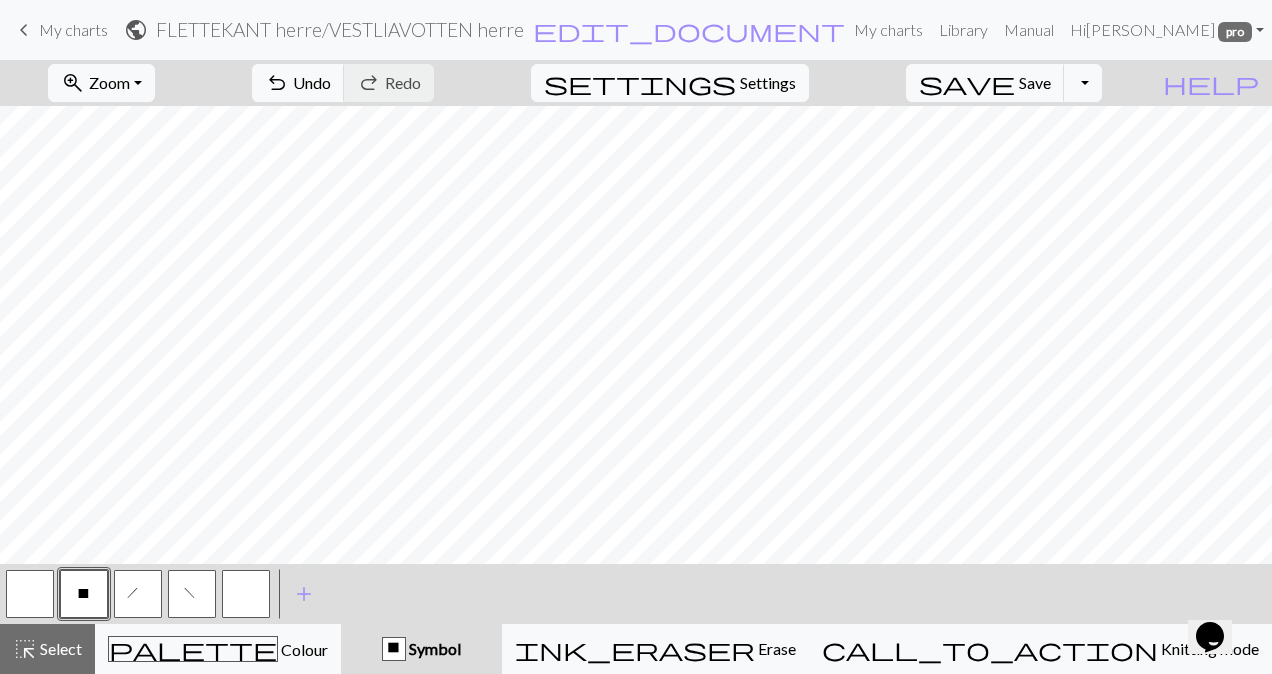 click at bounding box center (30, 594) 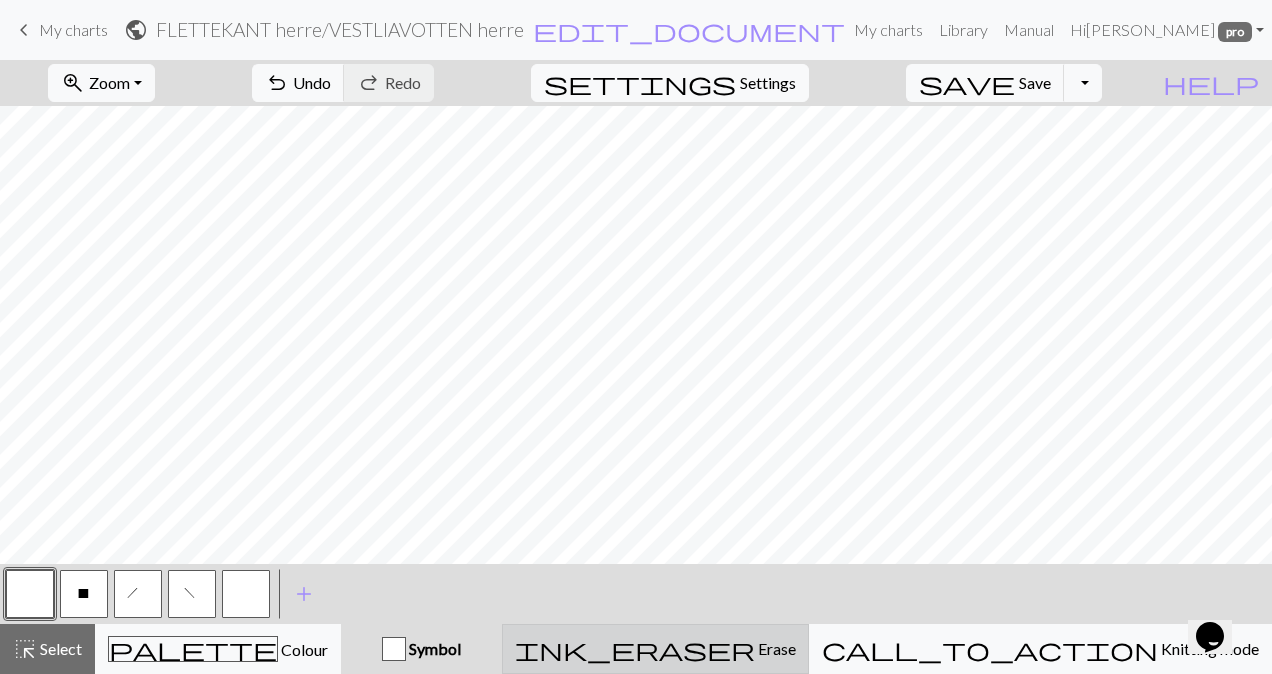 click on "ink_eraser" at bounding box center (635, 649) 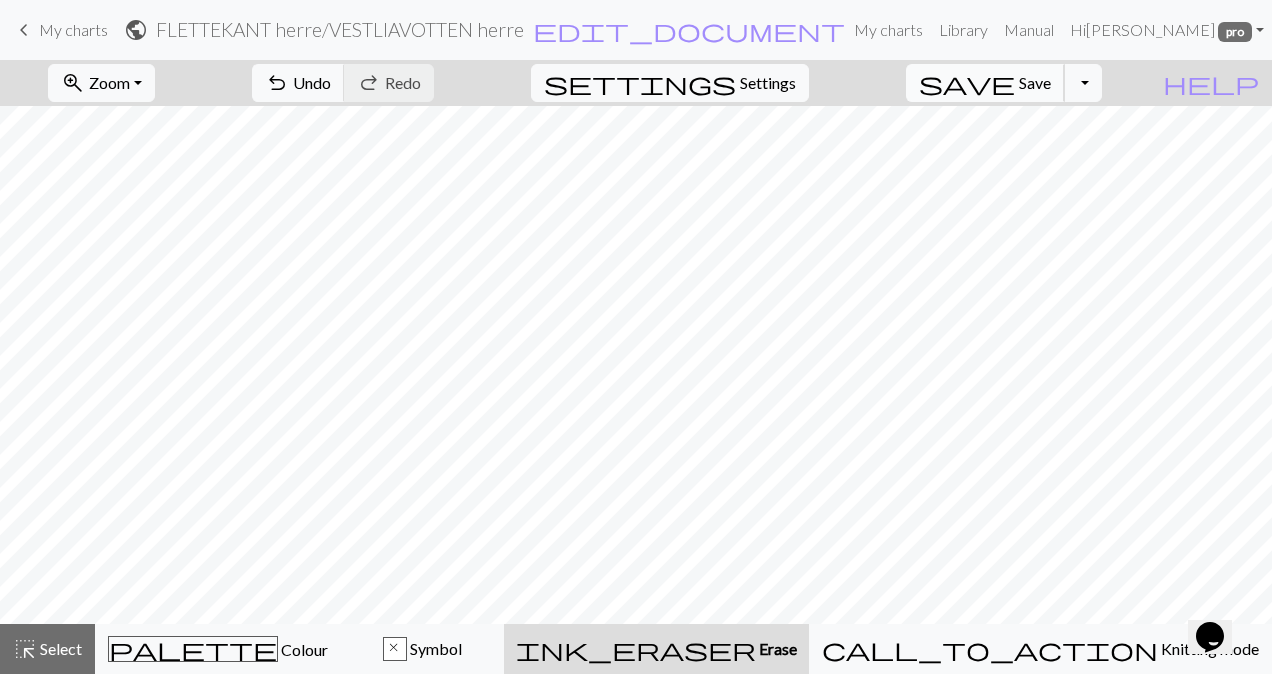 click on "Save" at bounding box center [1035, 82] 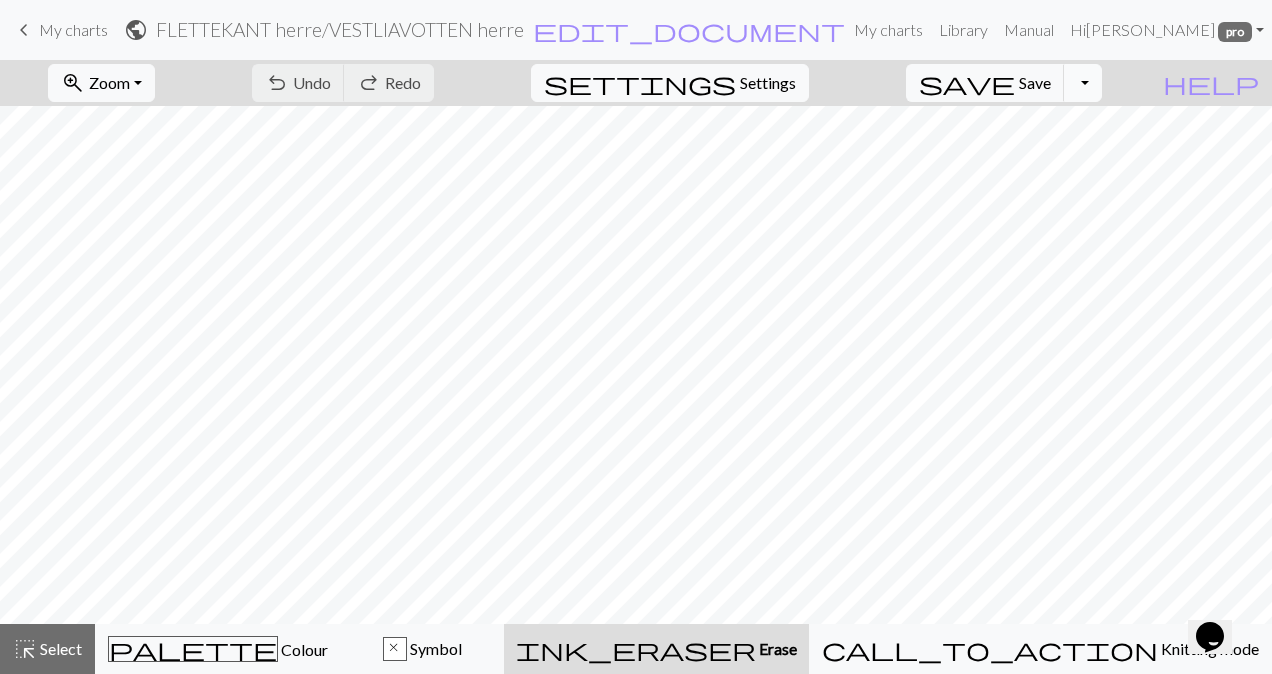 click on "Toggle Dropdown" at bounding box center [1083, 83] 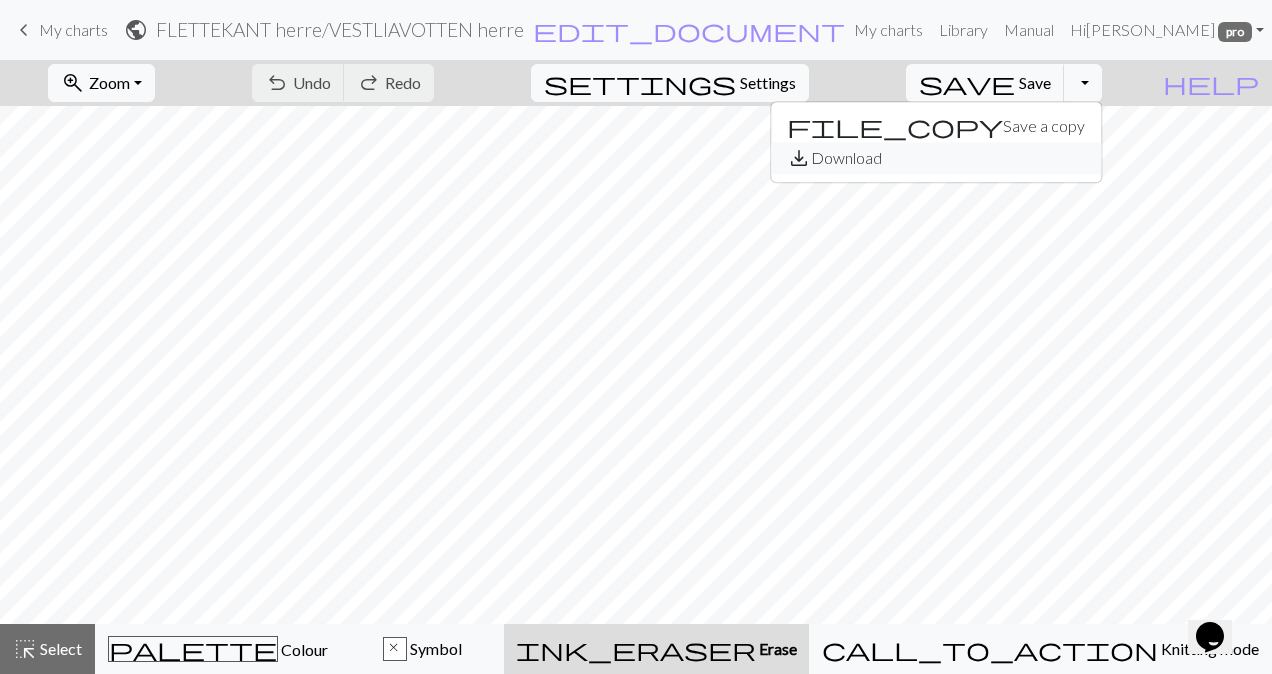 click on "save_alt  Download" at bounding box center (936, 158) 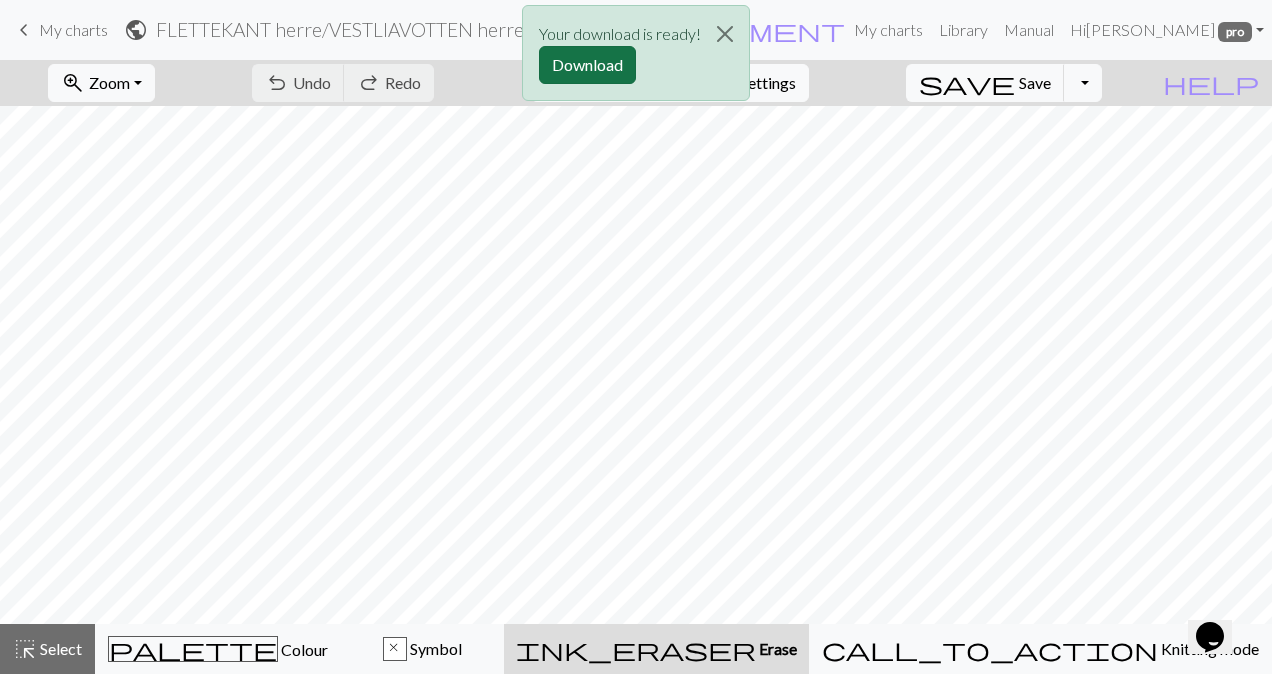 click on "Download" at bounding box center (587, 65) 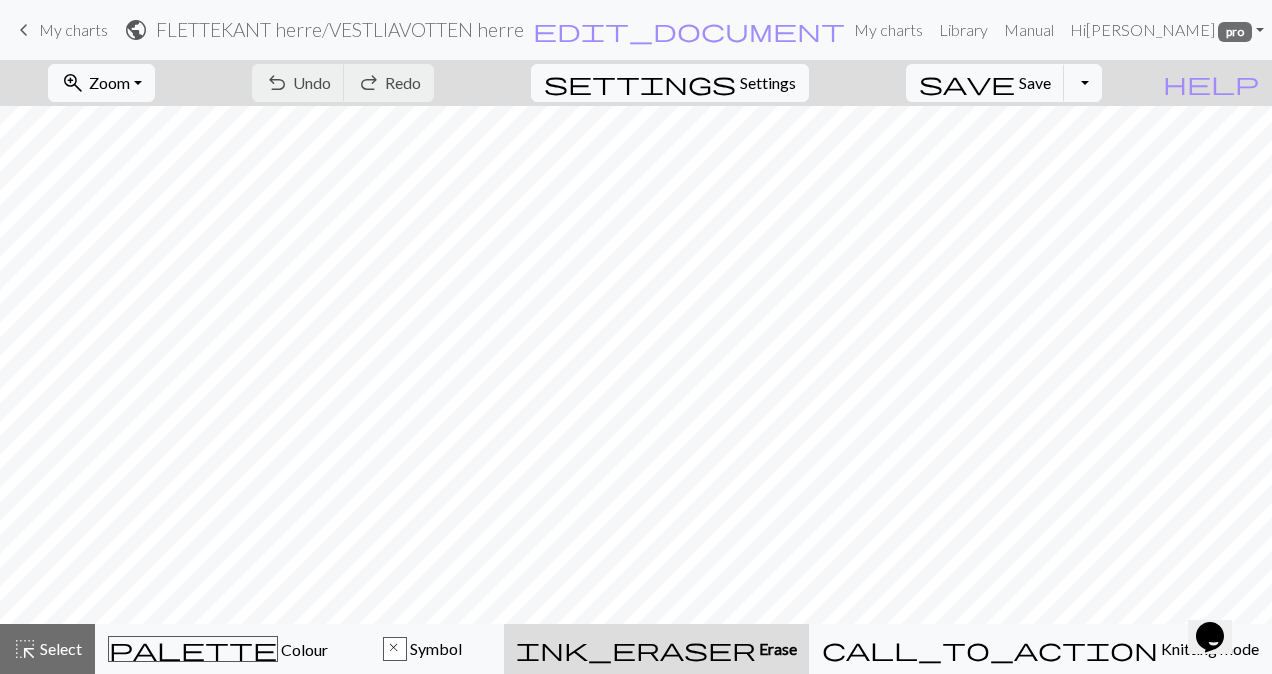 click on "My charts" at bounding box center (73, 29) 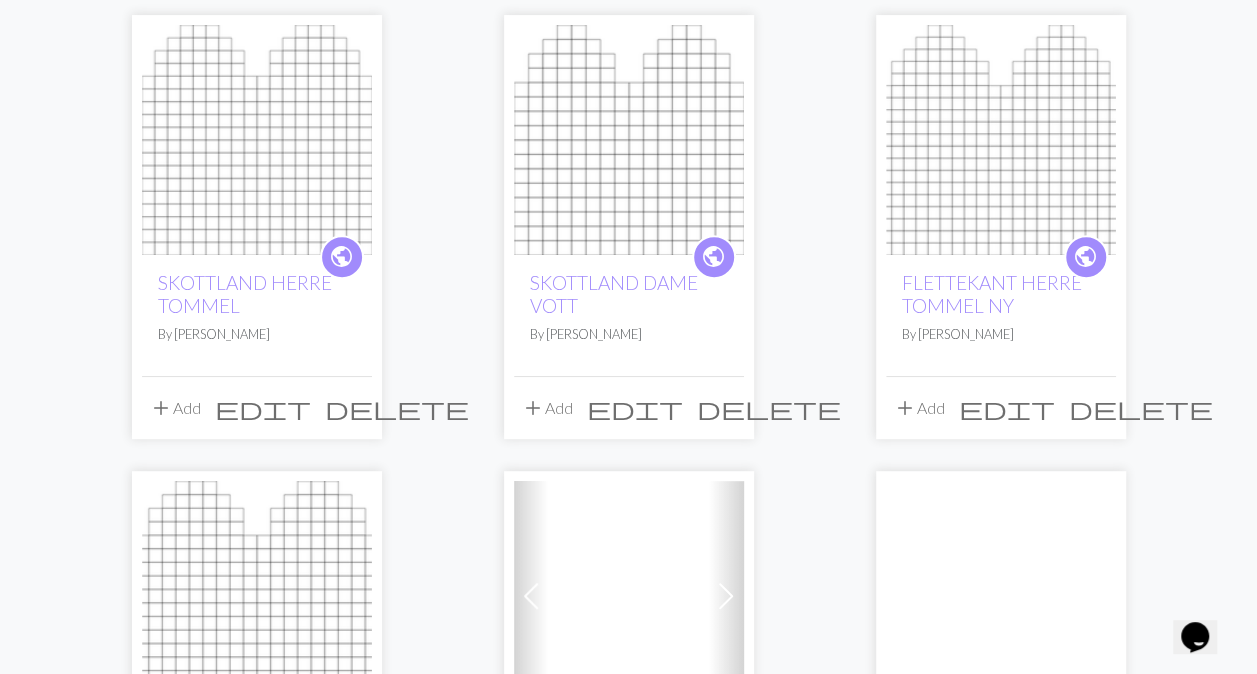scroll, scrollTop: 242, scrollLeft: 0, axis: vertical 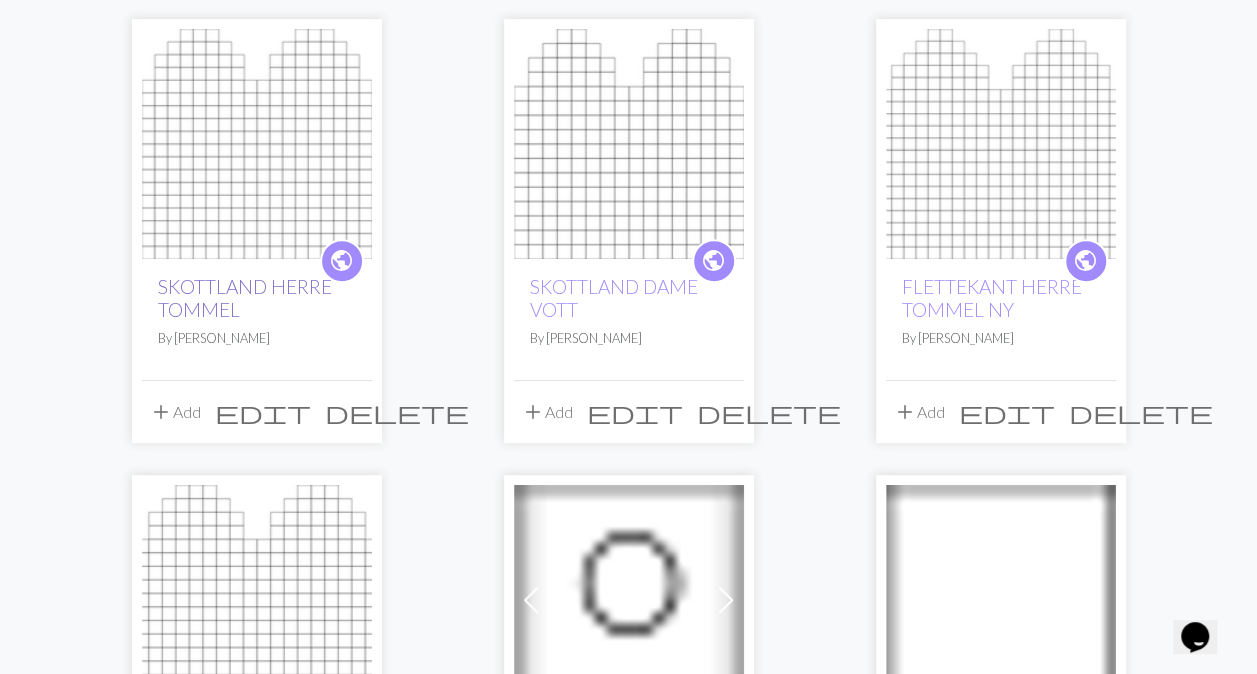 click on "SKOTTLAND HERRE TOMMEL" at bounding box center (245, 298) 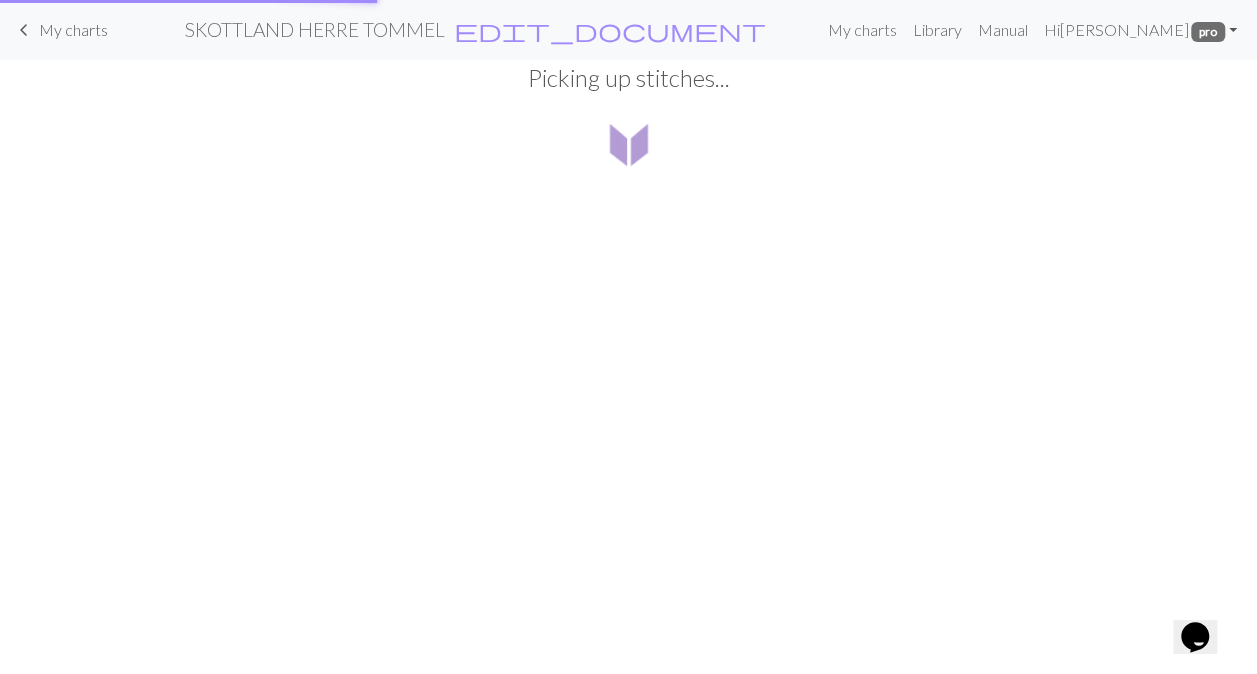 scroll, scrollTop: 0, scrollLeft: 0, axis: both 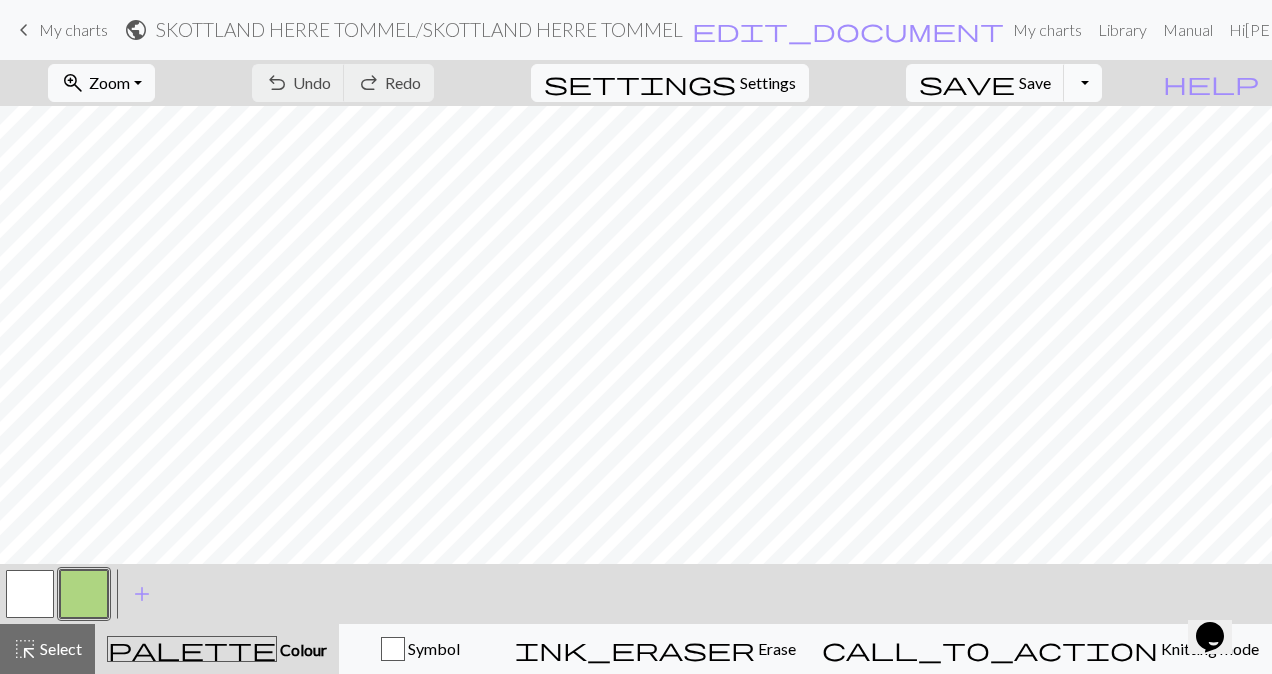 click on "Toggle Dropdown" at bounding box center (1083, 83) 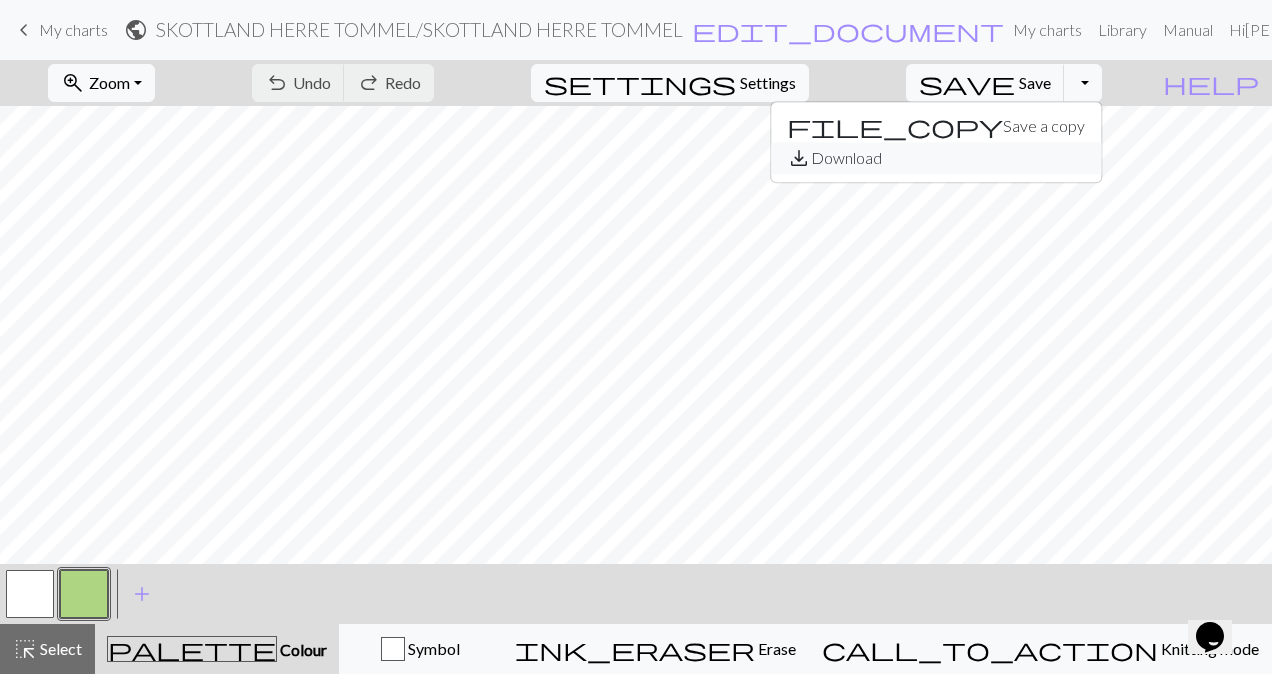 click on "save_alt  Download" at bounding box center (936, 158) 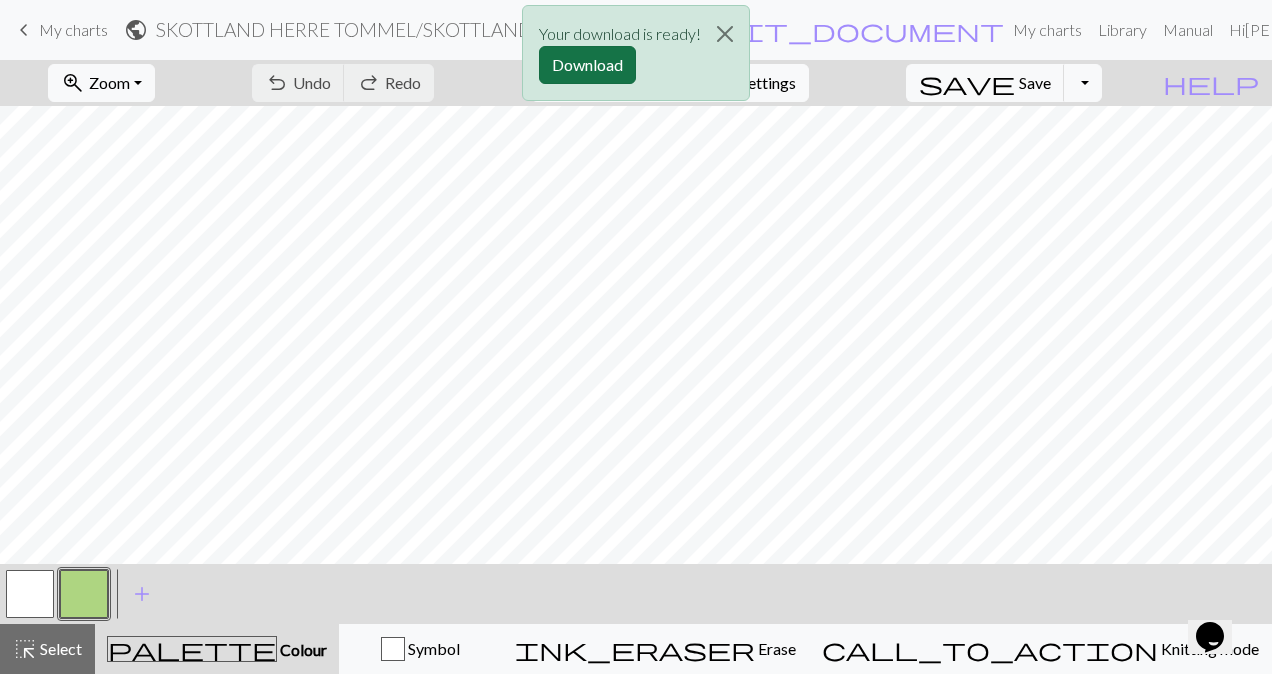 click on "Download" at bounding box center (587, 65) 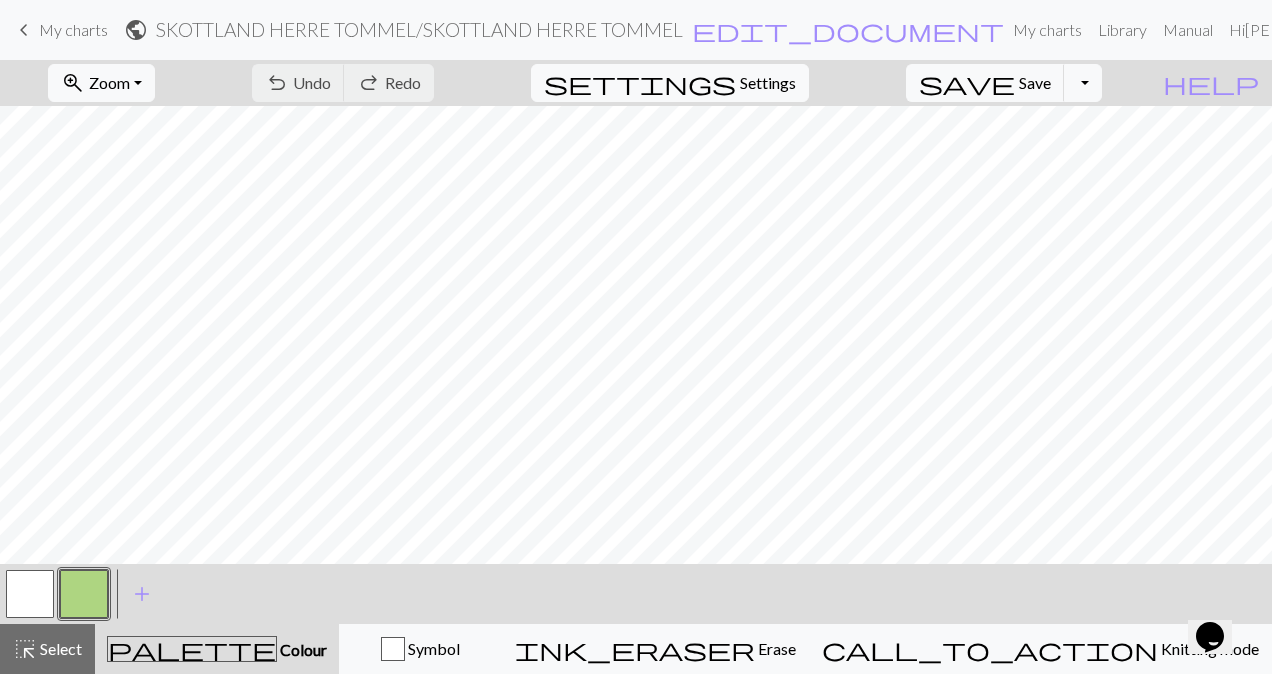 click on "My charts" at bounding box center [73, 29] 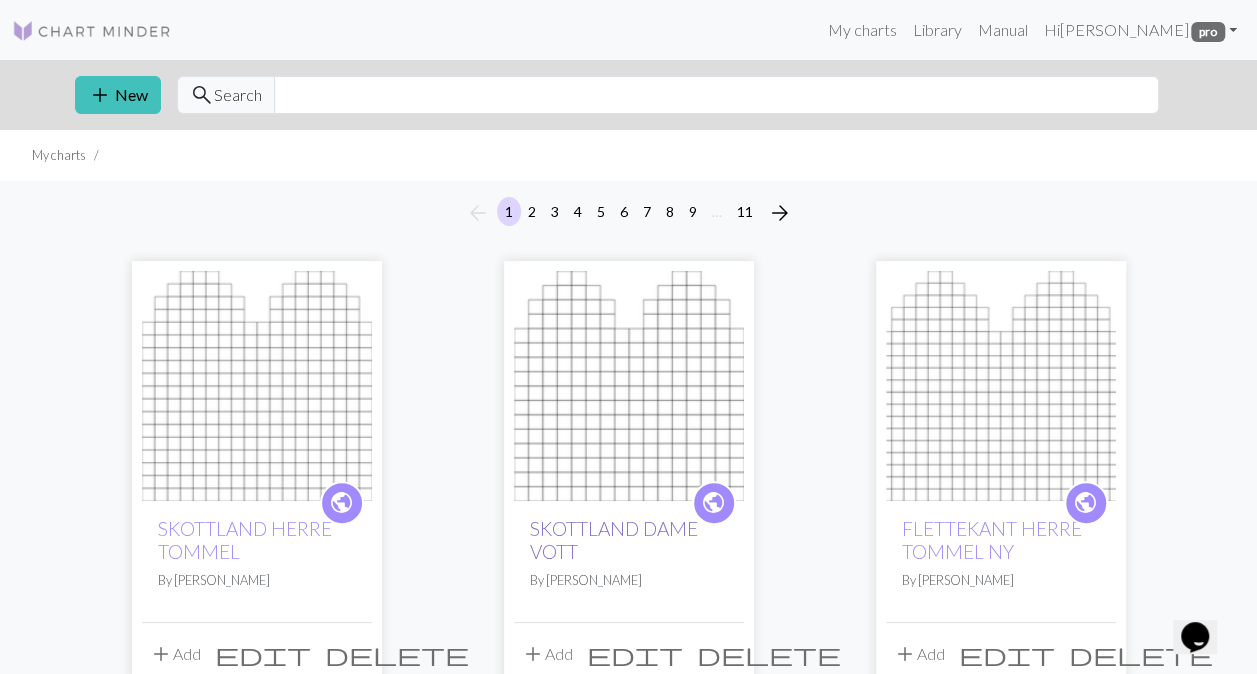 click on "SKOTTLAND DAME VOTT" at bounding box center (614, 540) 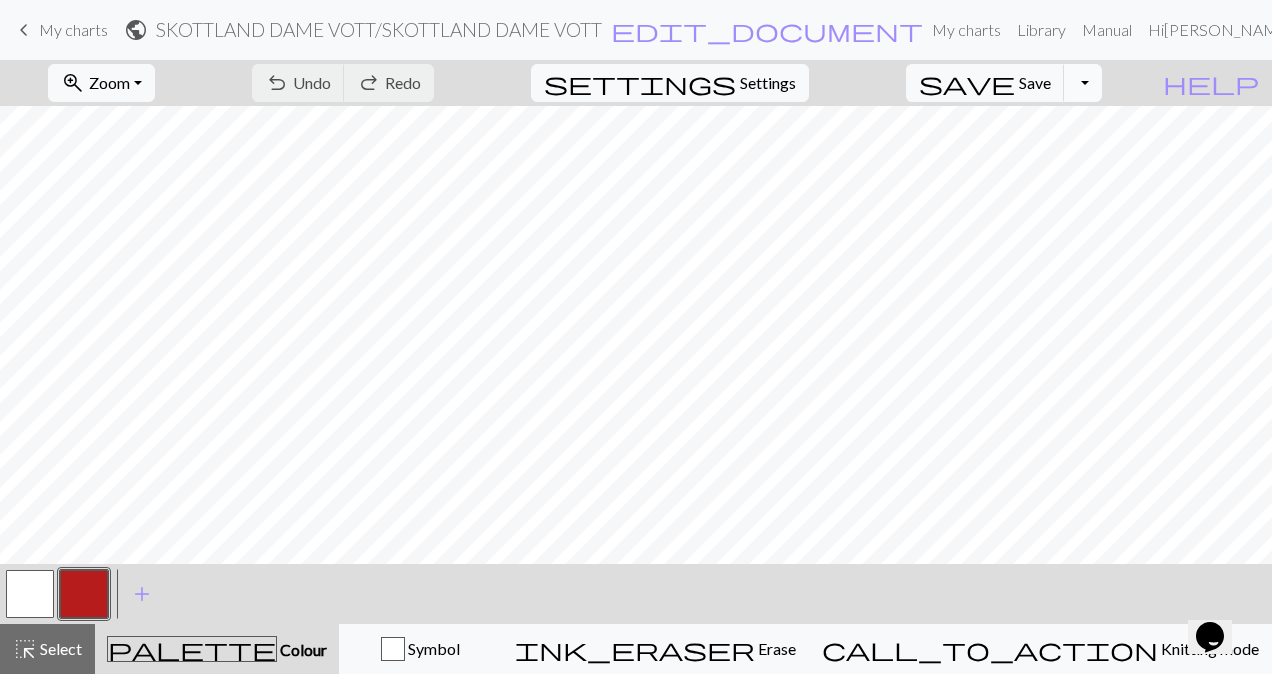 click on "Toggle Dropdown" at bounding box center [1083, 83] 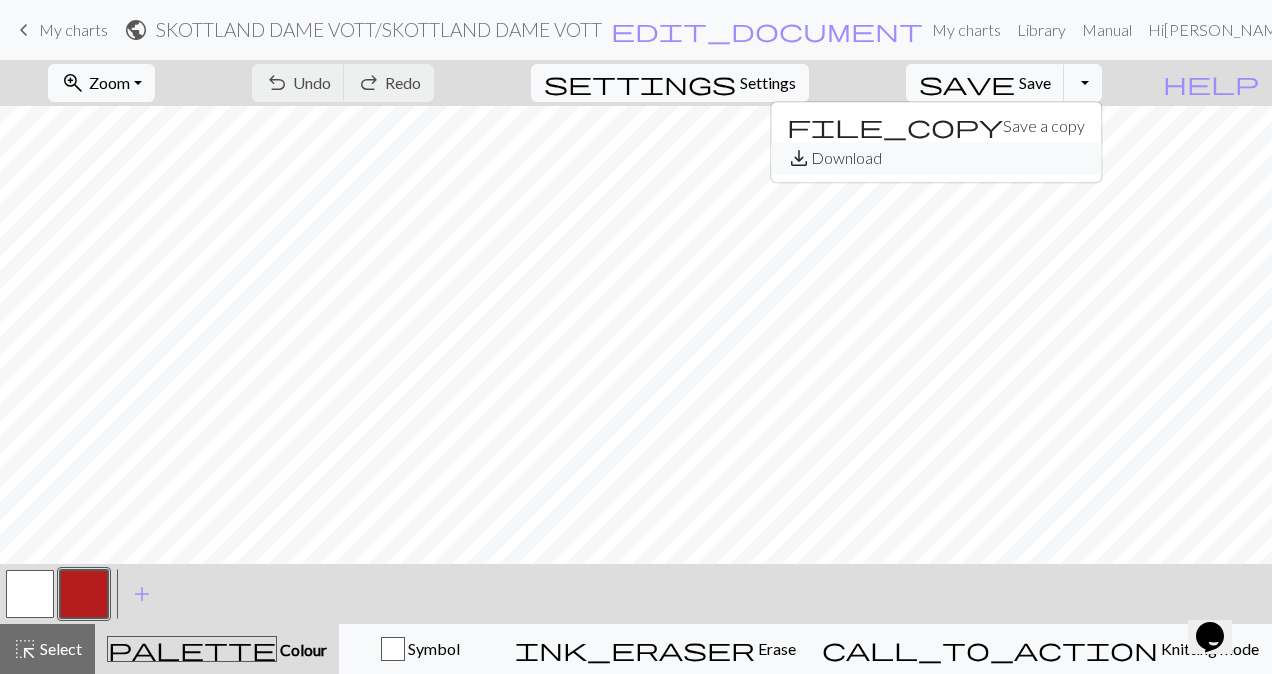 click on "save_alt  Download" at bounding box center (936, 158) 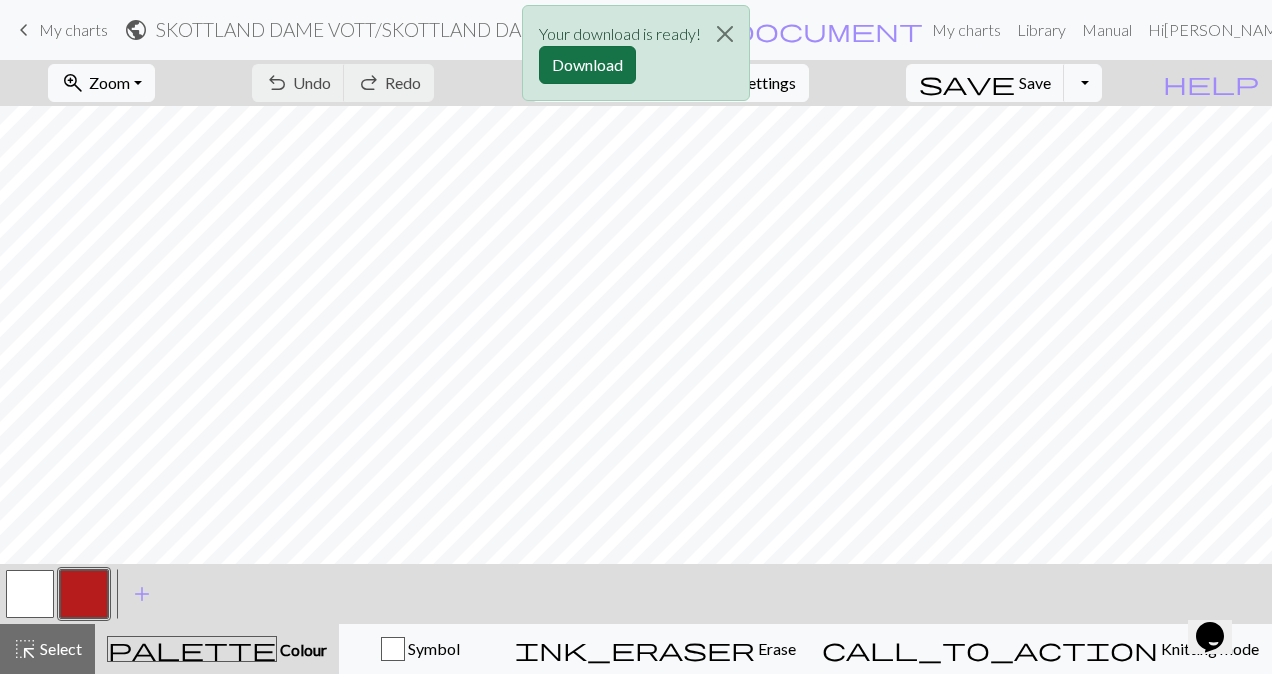 click on "Download" at bounding box center (587, 65) 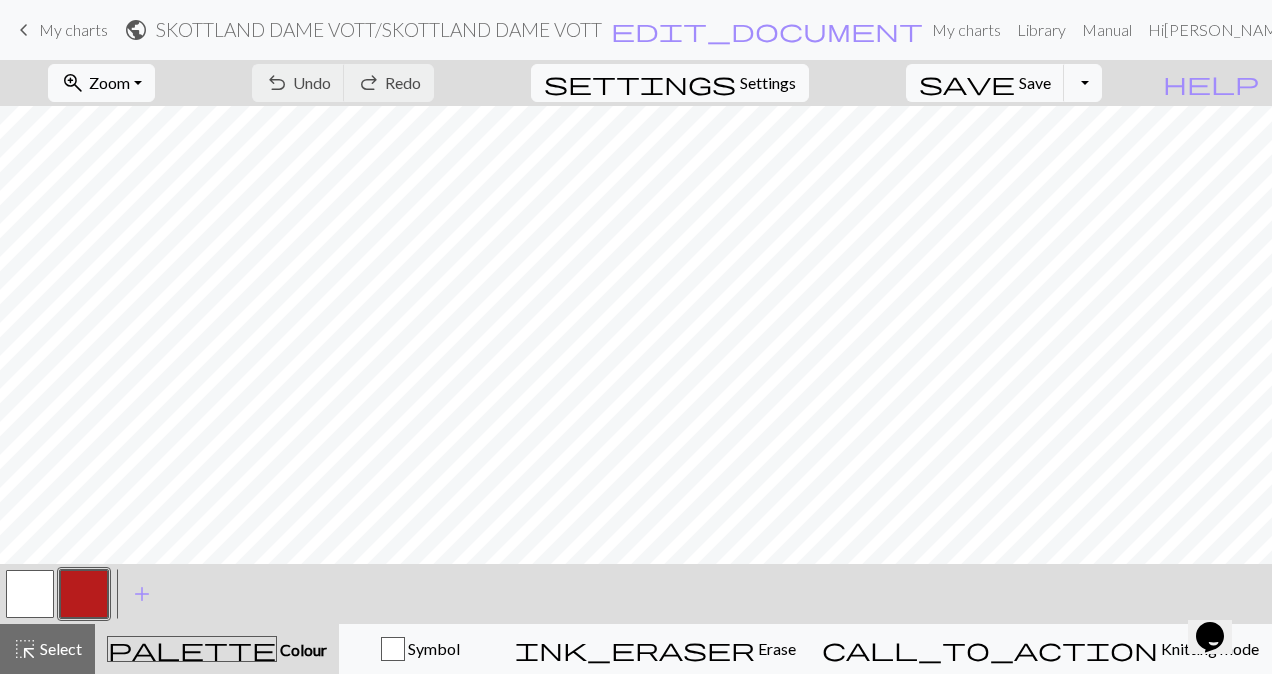 click on "My charts" at bounding box center (73, 29) 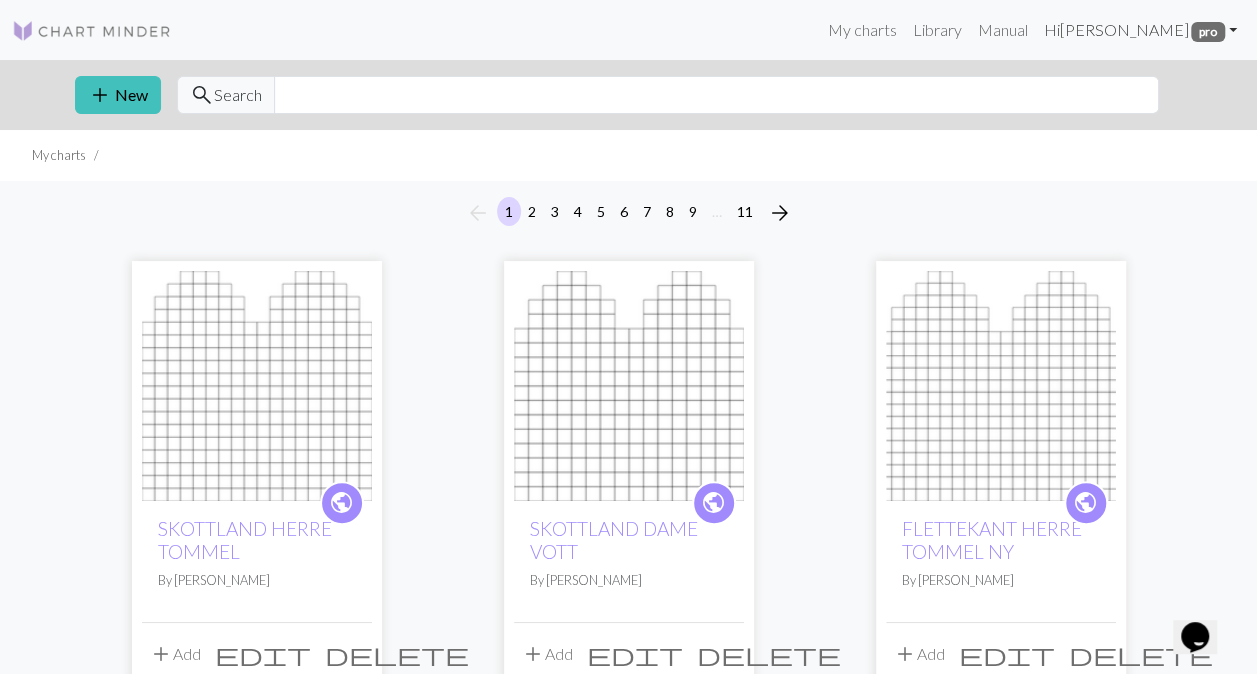 click on "Hi  [PERSON_NAME]   pro" at bounding box center [1140, 30] 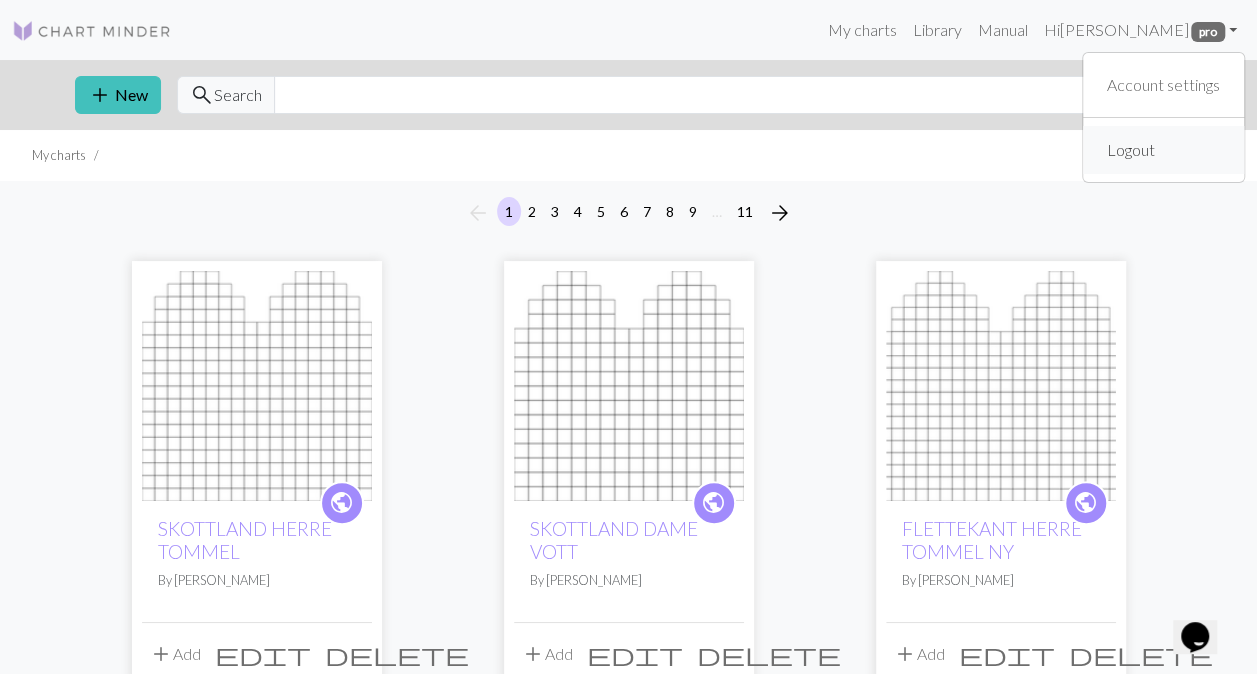 click on "Logout" at bounding box center [1131, 150] 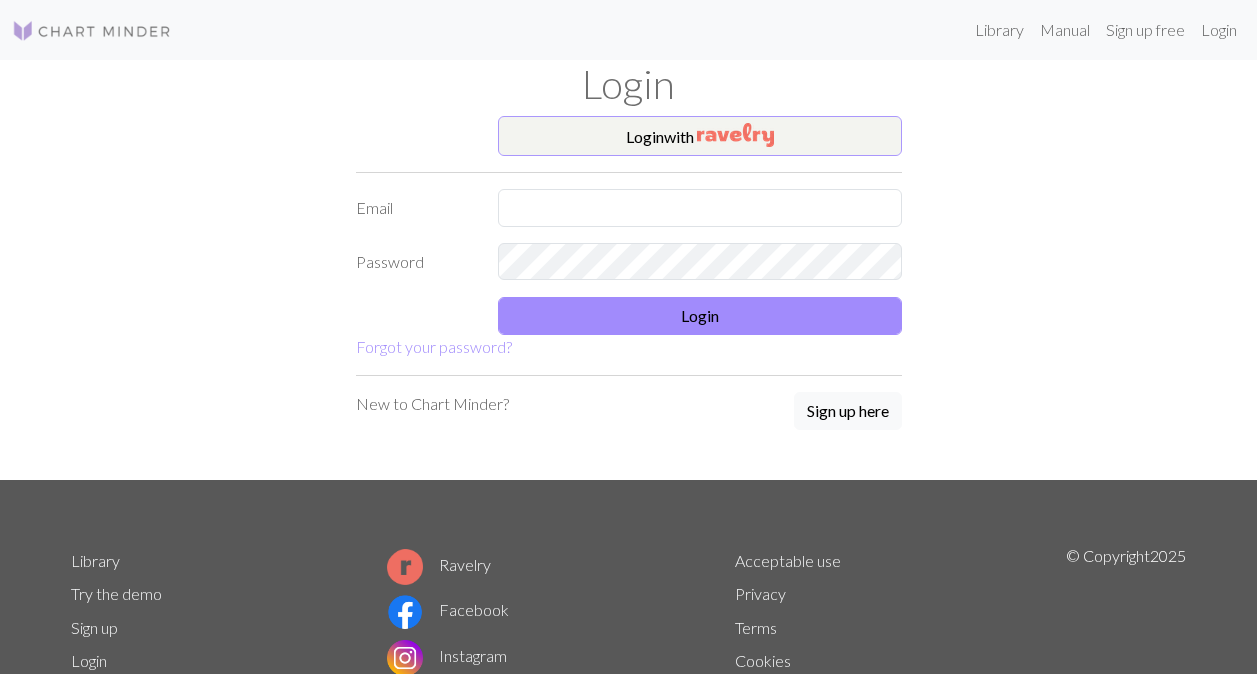scroll, scrollTop: 0, scrollLeft: 0, axis: both 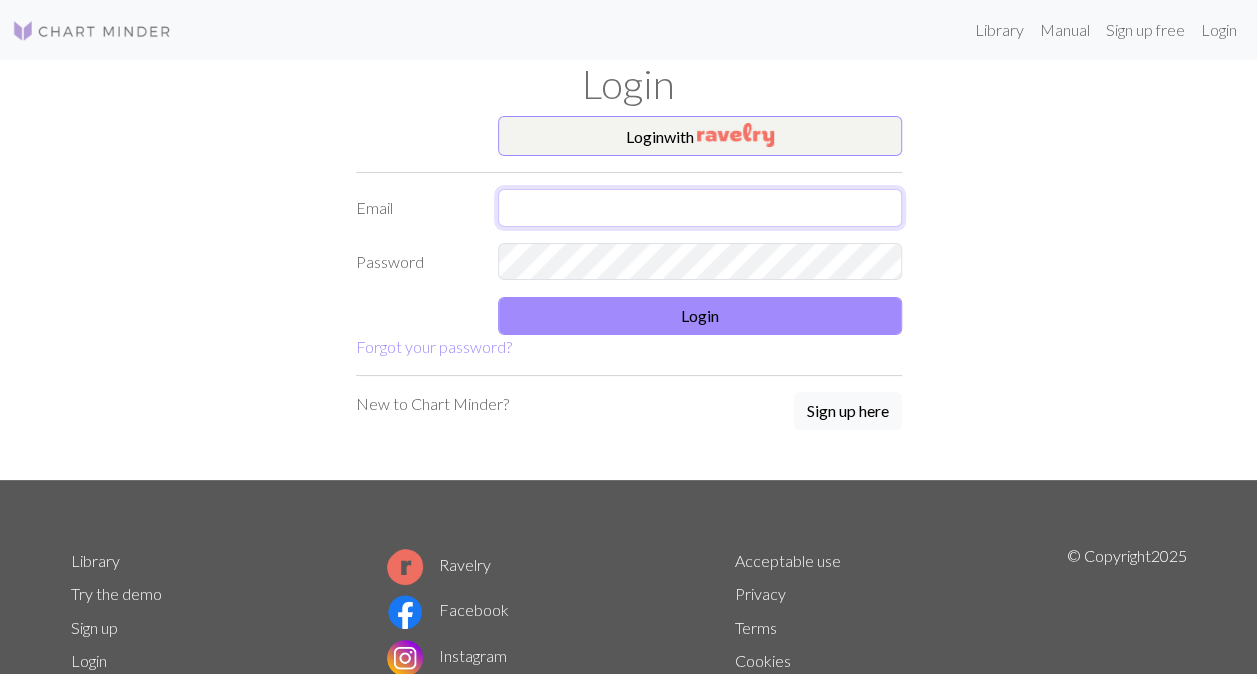 click at bounding box center (700, 208) 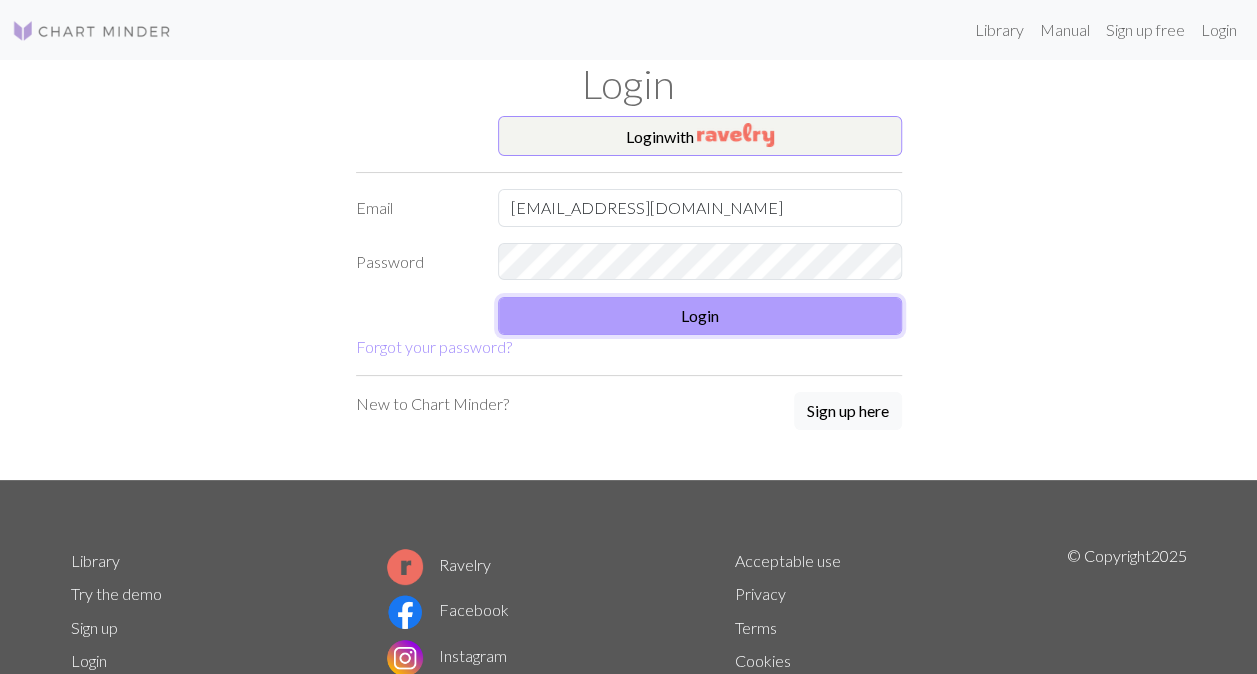 click on "Login" at bounding box center (700, 316) 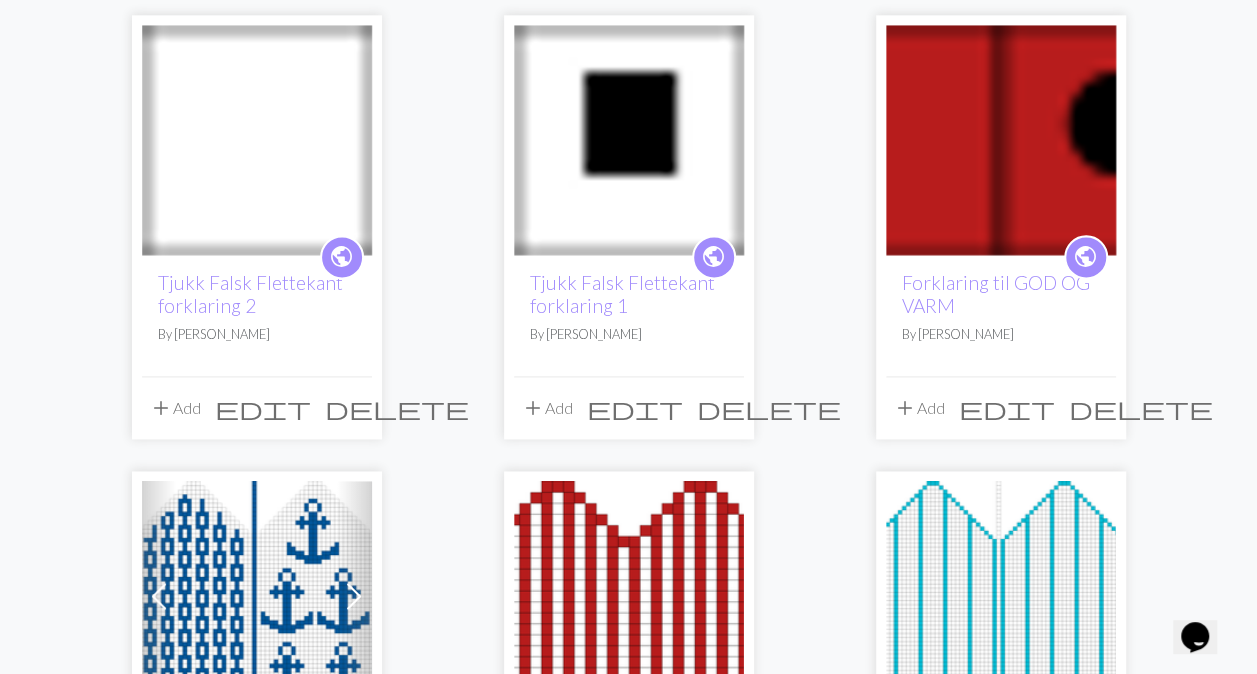scroll, scrollTop: 1768, scrollLeft: 0, axis: vertical 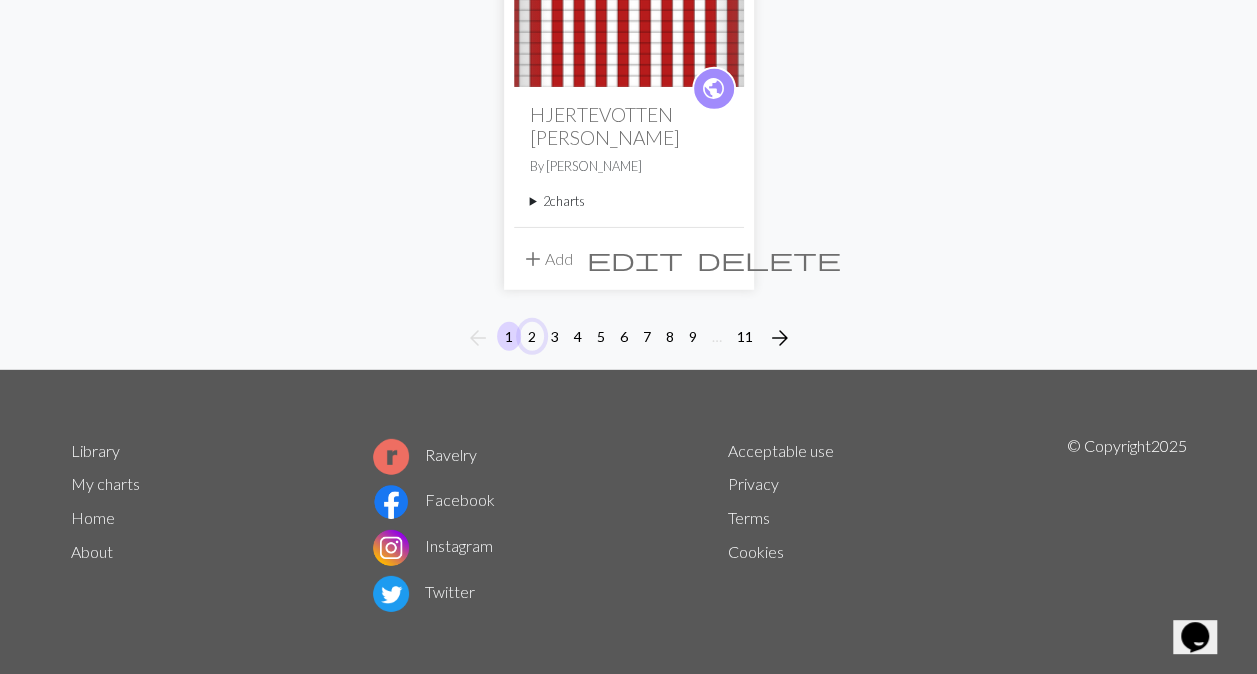 click on "2" at bounding box center (532, 336) 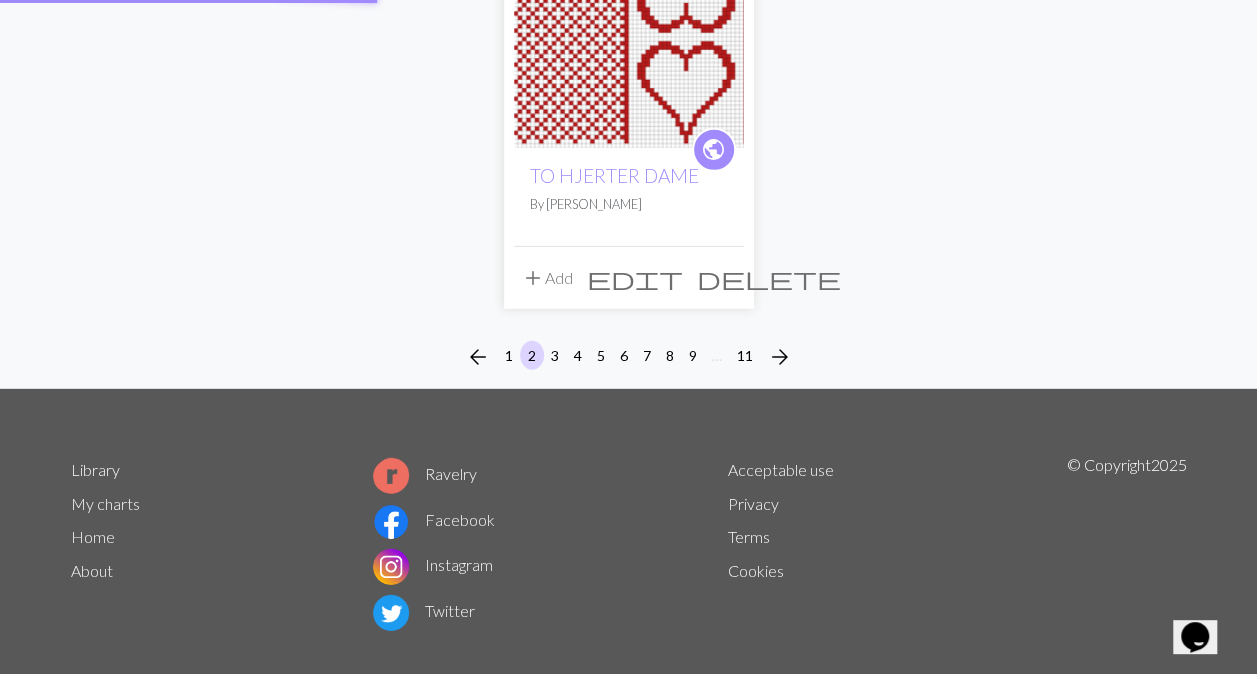 scroll, scrollTop: 0, scrollLeft: 0, axis: both 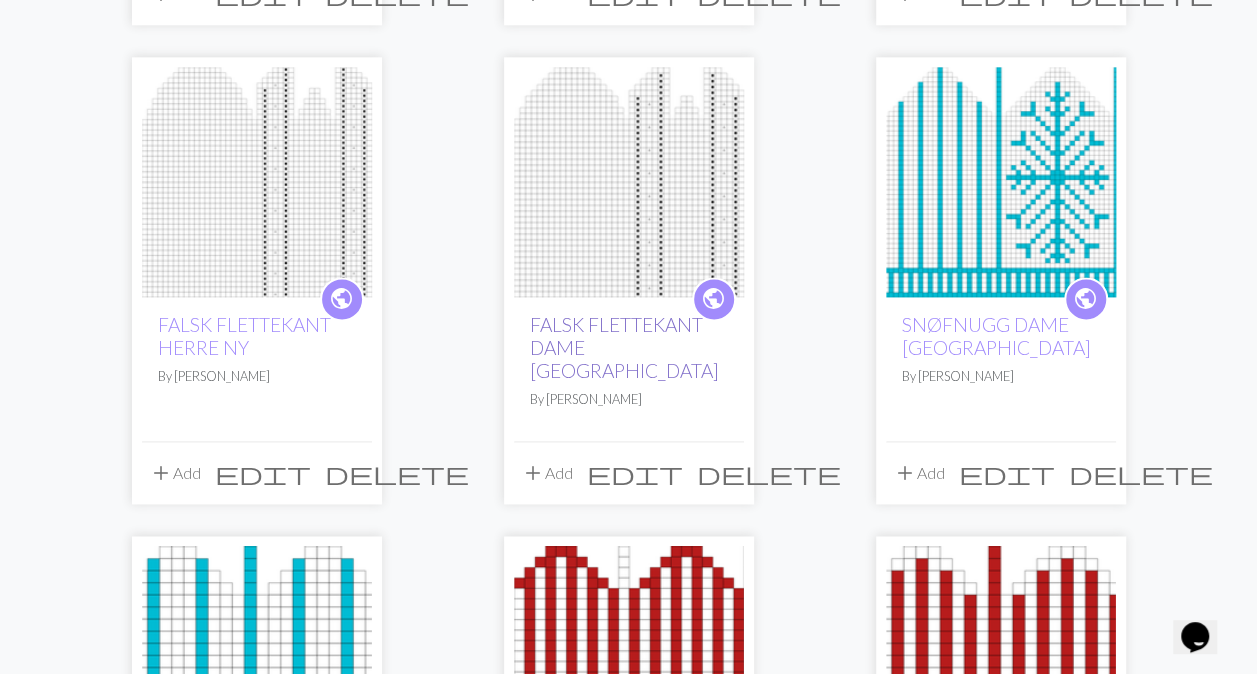 click on "FALSK FLETTEKANT DAME [GEOGRAPHIC_DATA]" at bounding box center [624, 347] 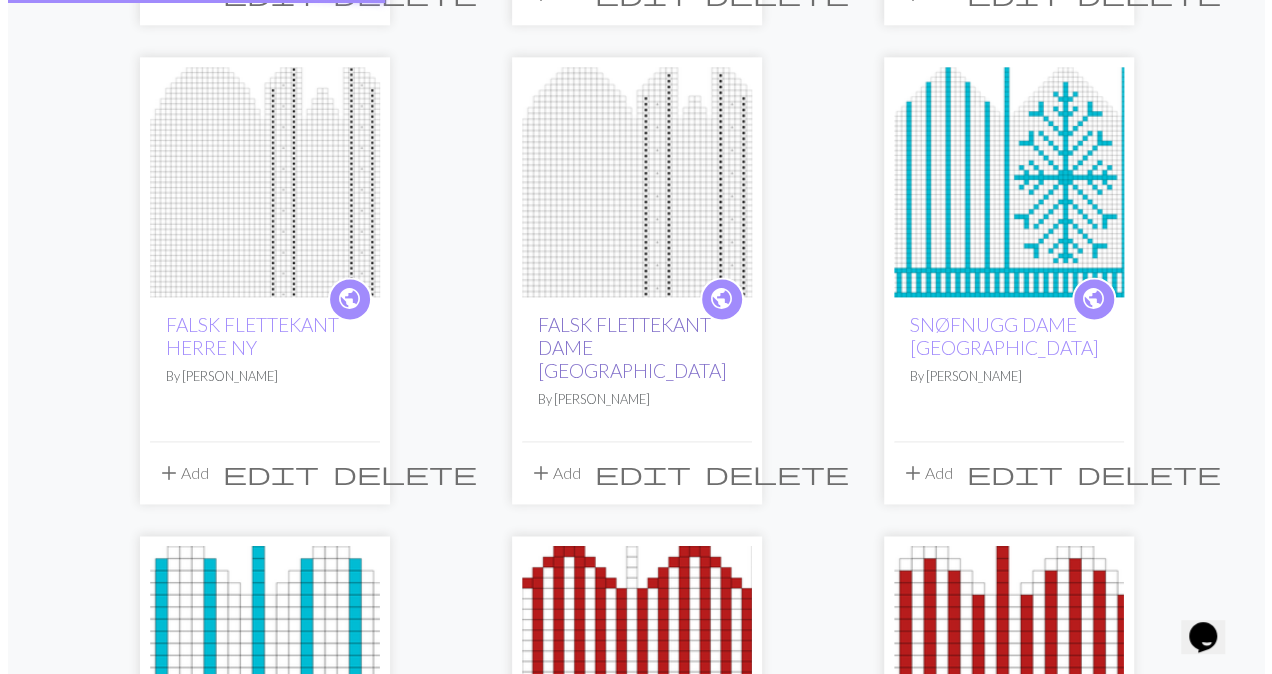 scroll, scrollTop: 0, scrollLeft: 0, axis: both 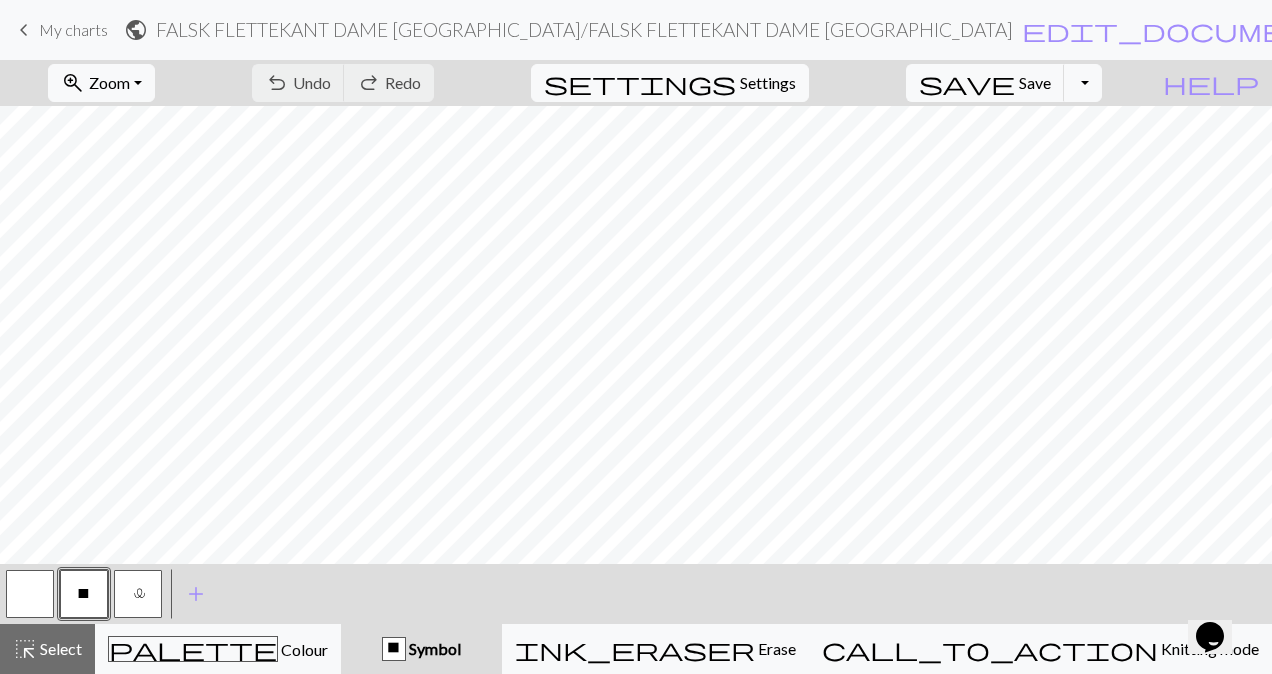 click on "Symbol" at bounding box center (433, 648) 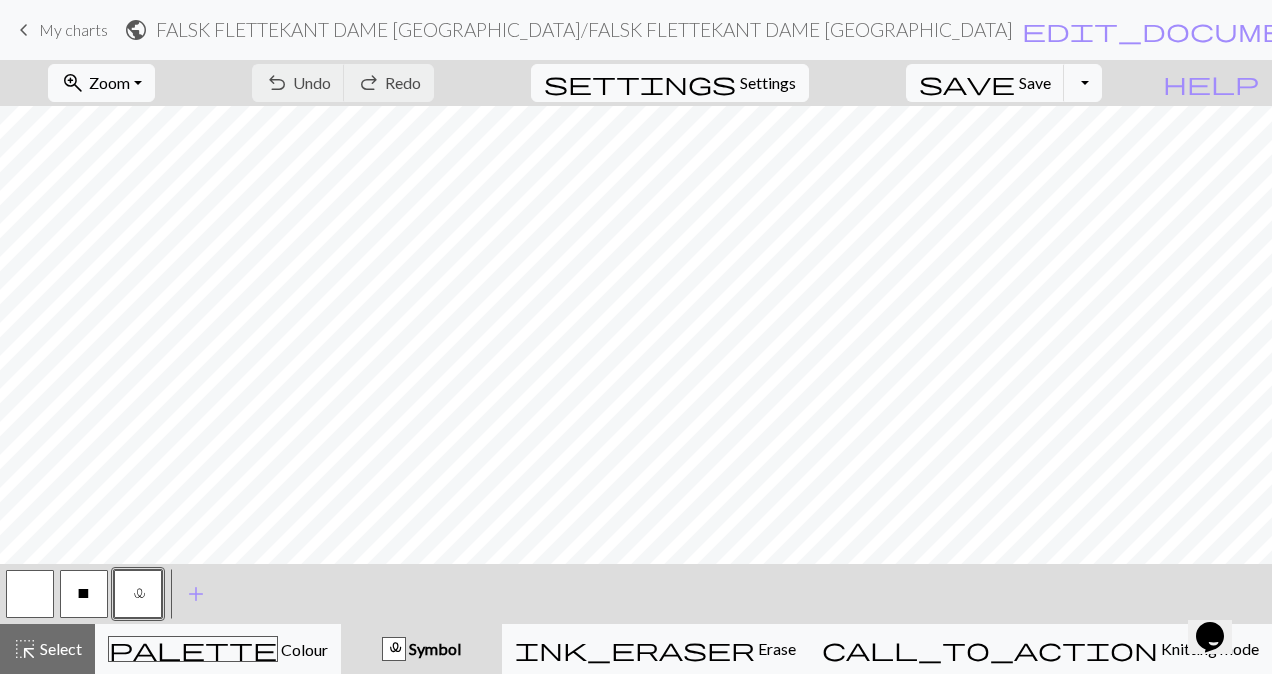 click on "l" at bounding box center [138, 596] 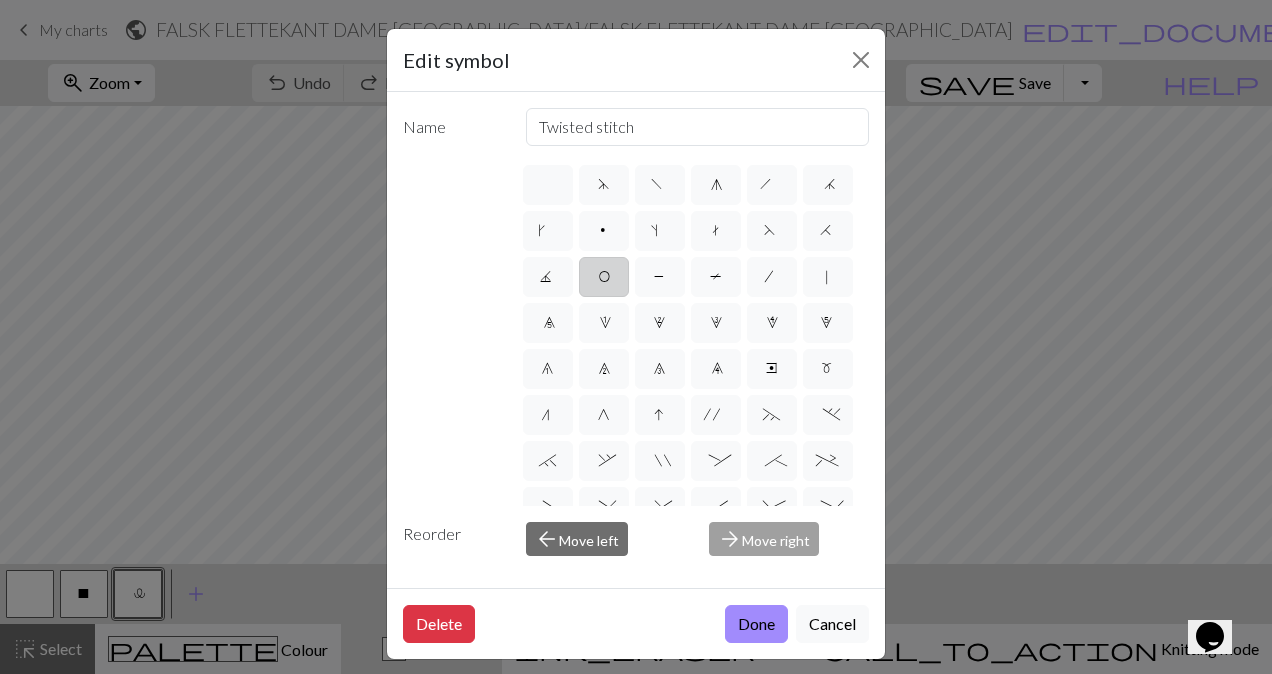 click on "O" at bounding box center (604, 279) 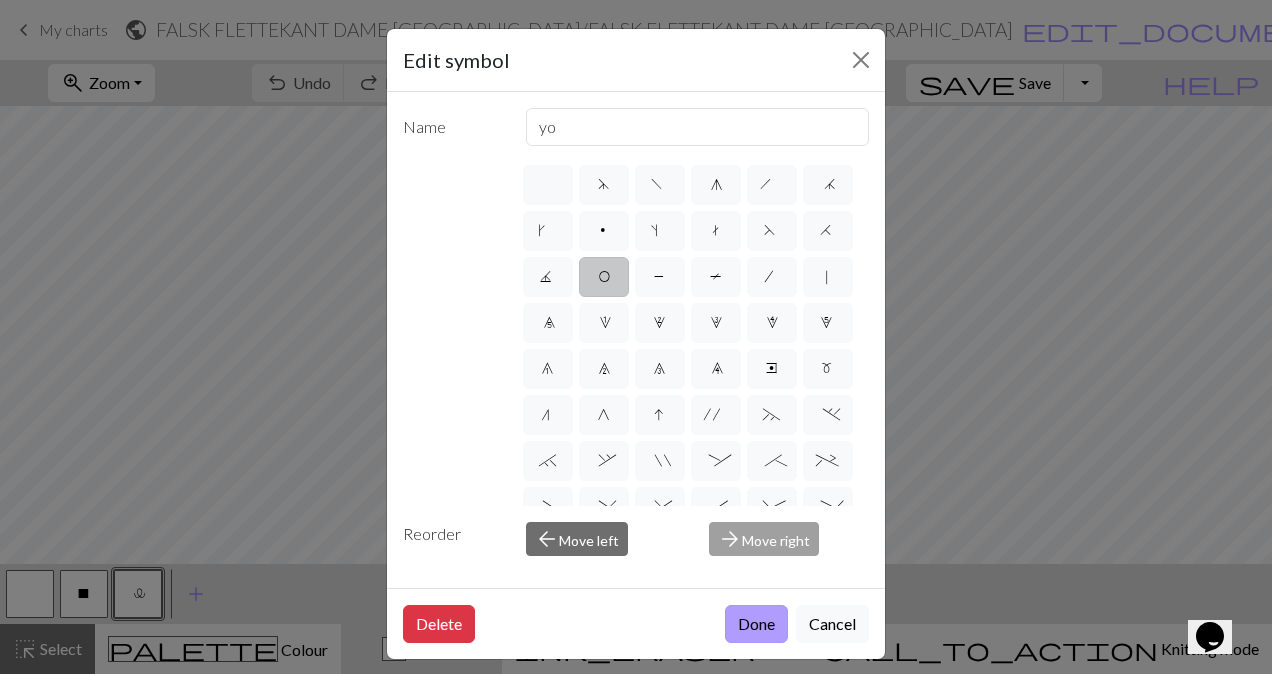 click on "Done" at bounding box center [756, 624] 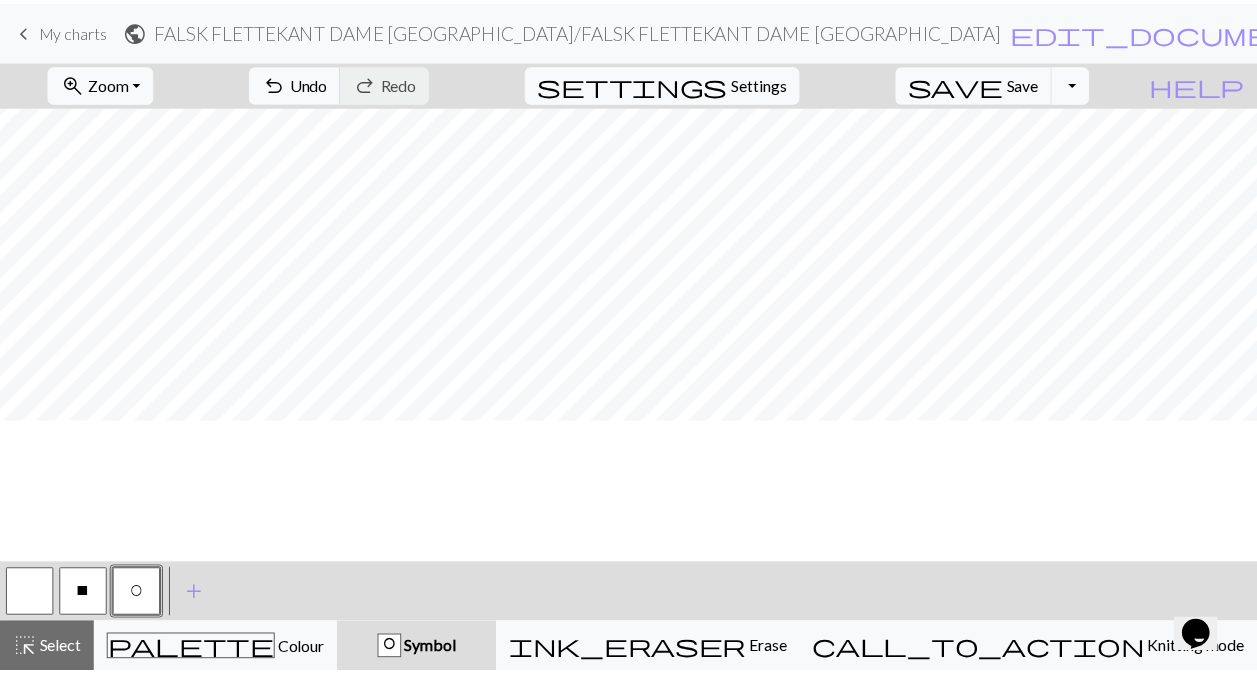 scroll, scrollTop: 0, scrollLeft: 0, axis: both 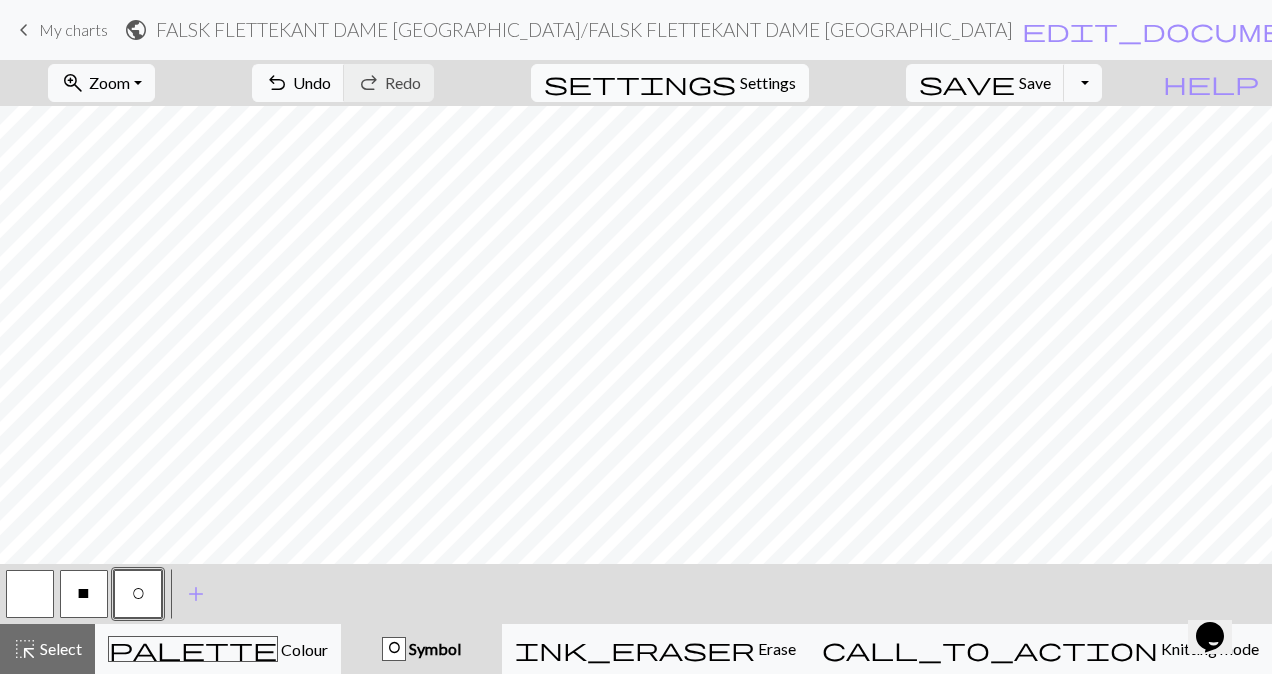 click on "Settings" at bounding box center [768, 83] 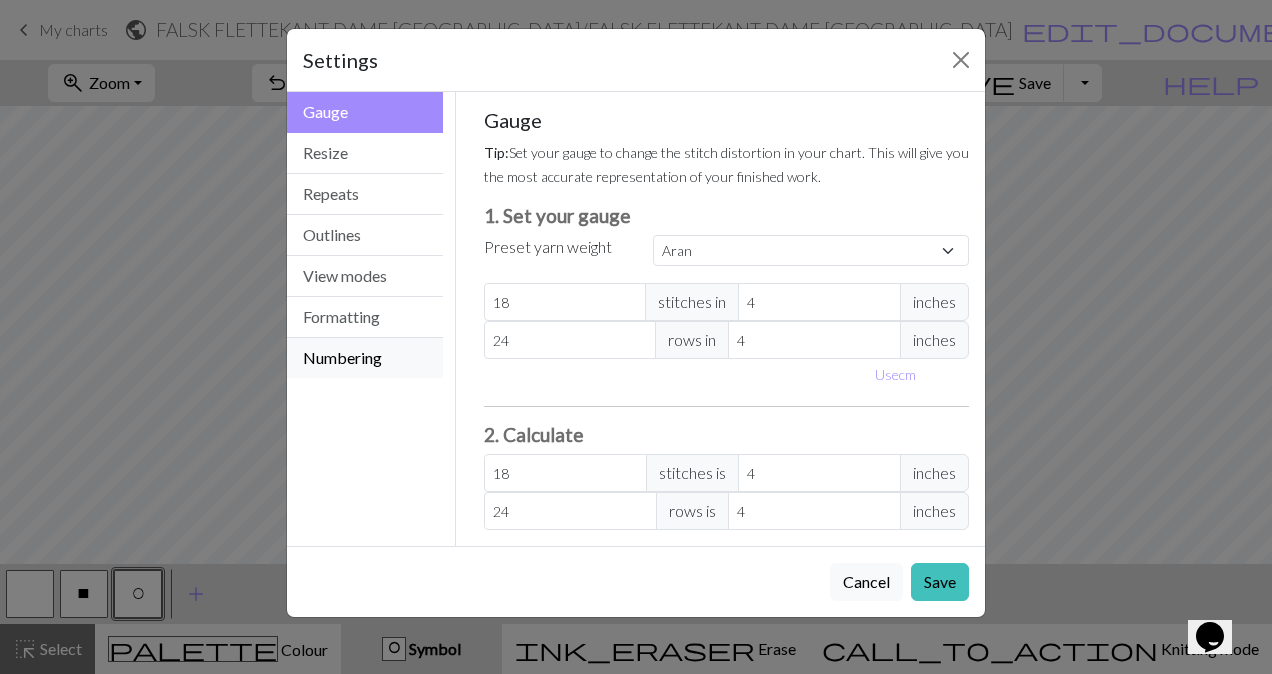 click on "Numbering" at bounding box center [365, 358] 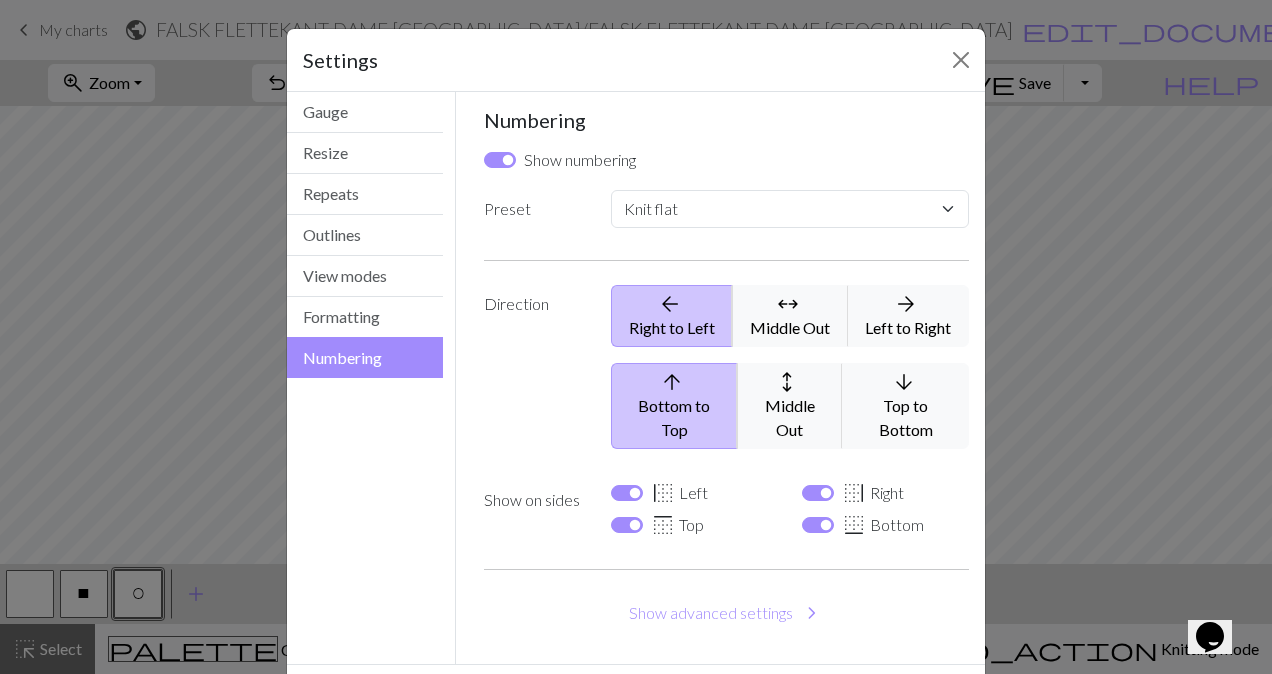 click on "border_left Left" at bounding box center [679, 493] 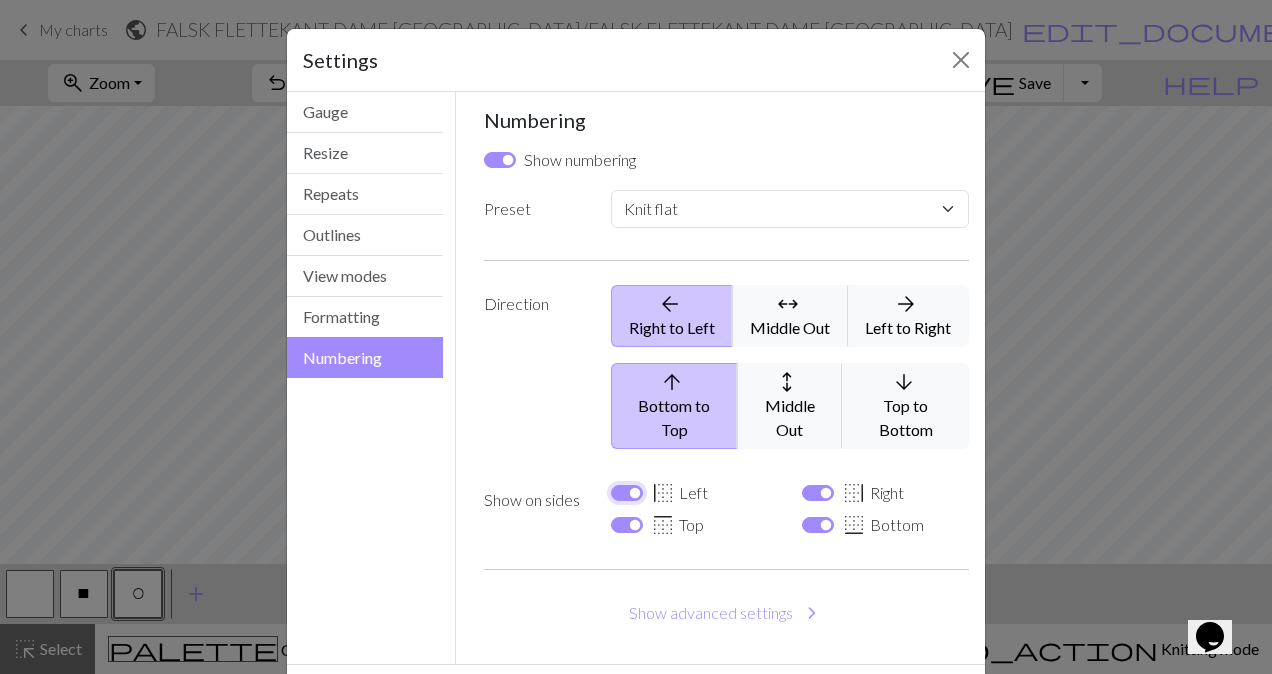 click on "border_left Left" at bounding box center [627, 493] 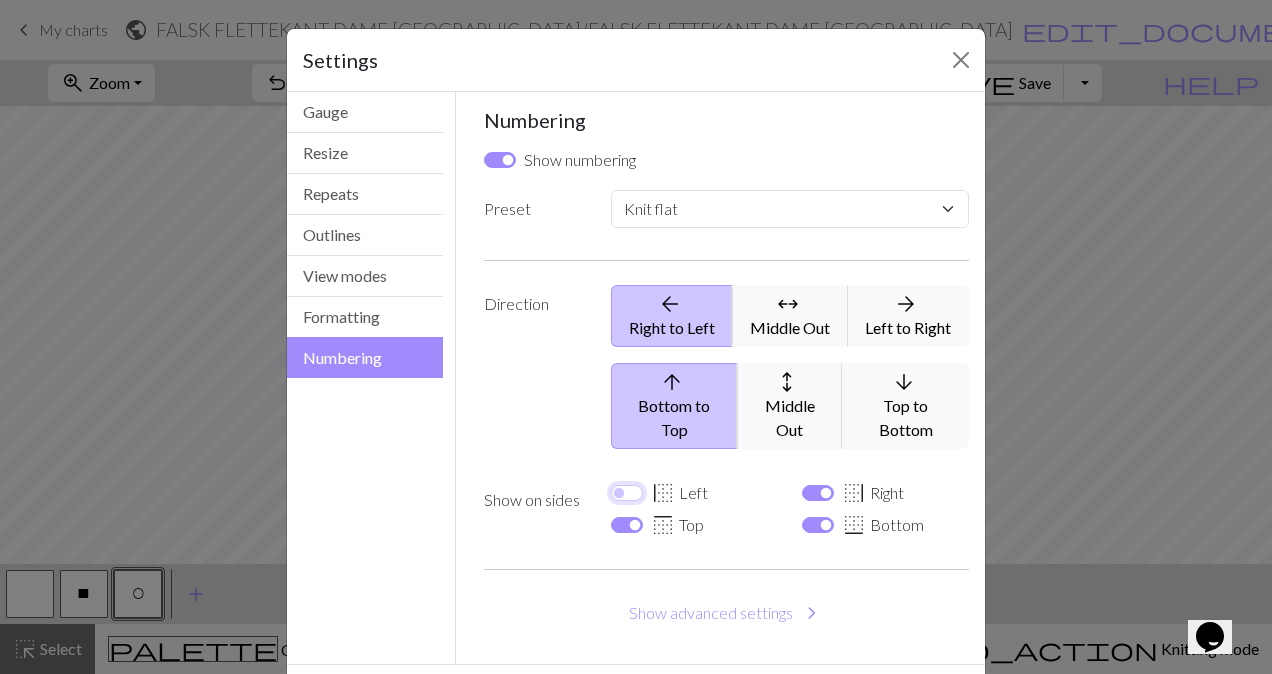 checkbox on "false" 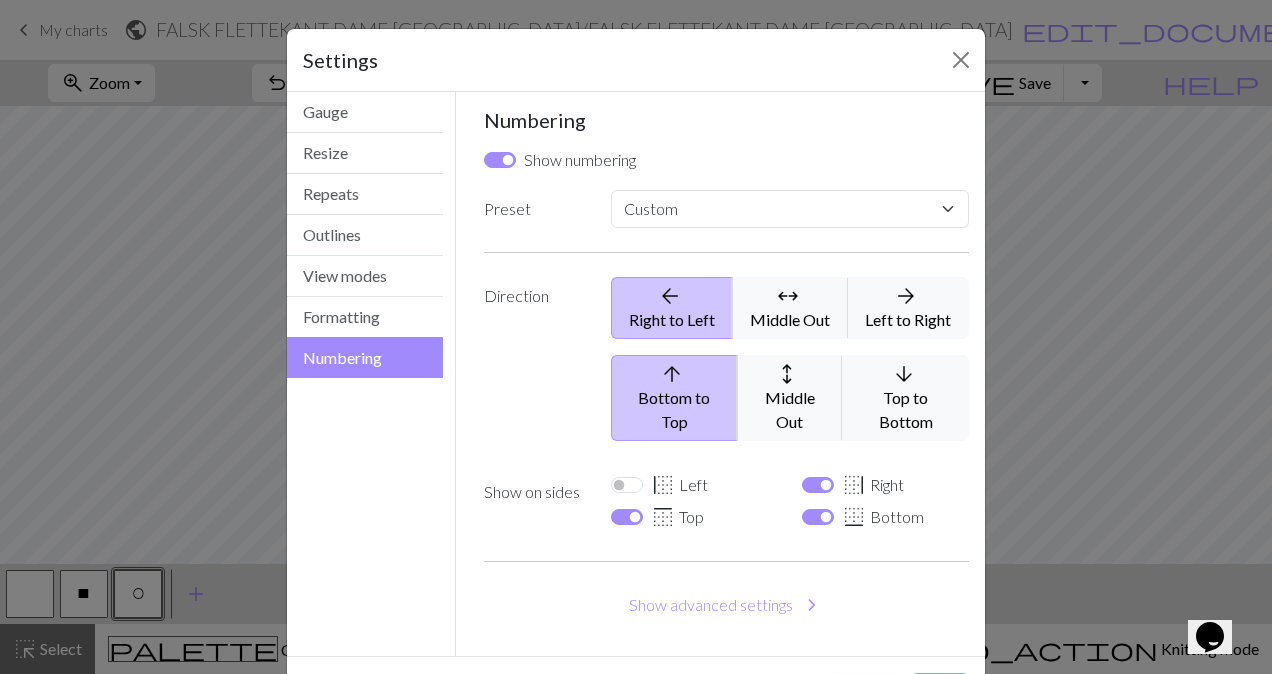 click on "Save" at bounding box center (940, 692) 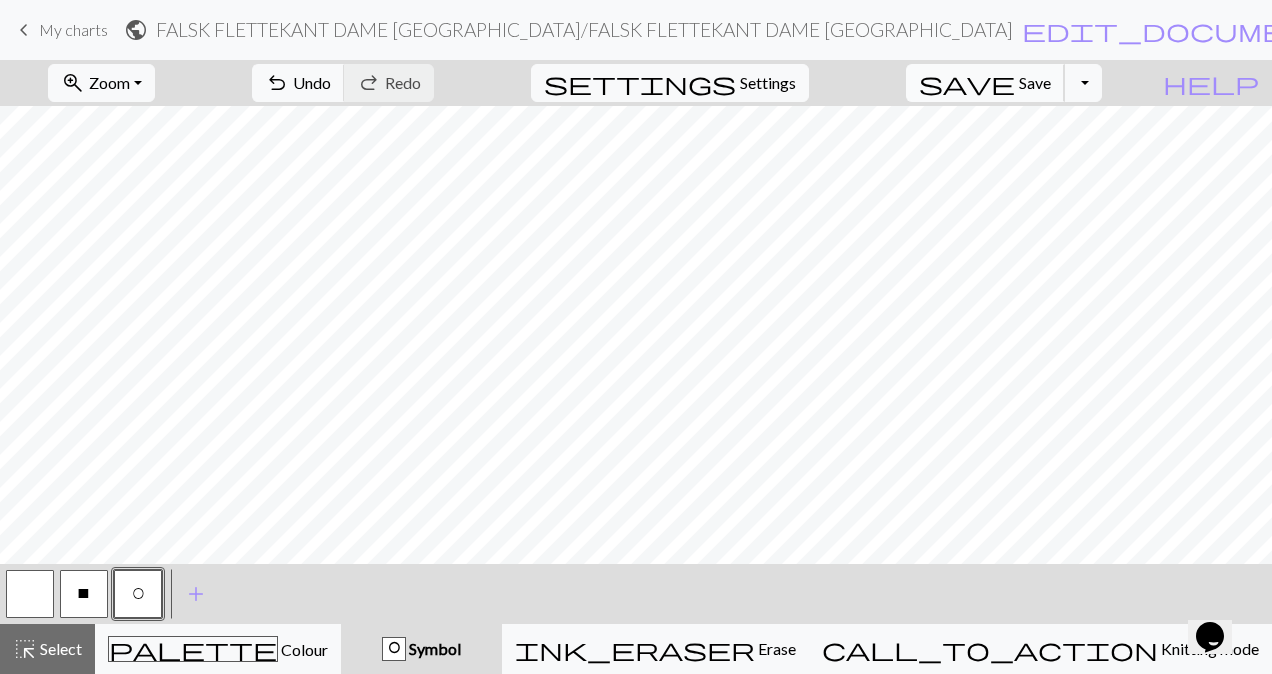 click on "Save" at bounding box center (1035, 82) 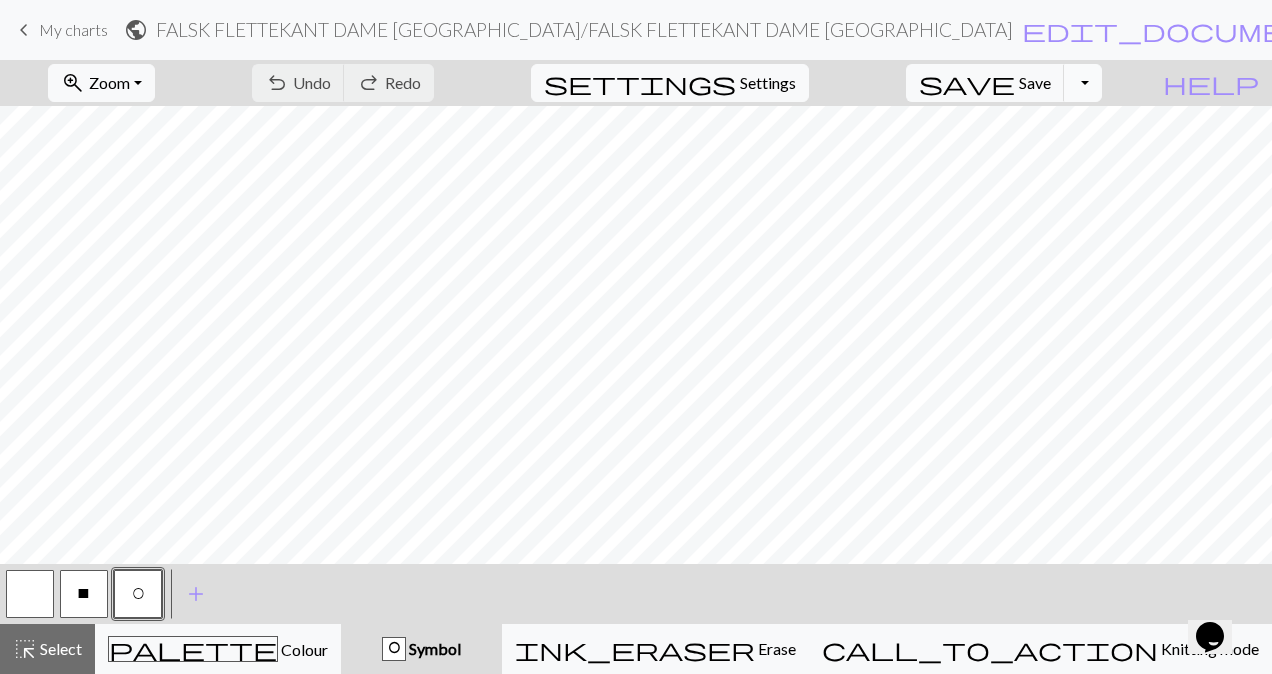 click on "Toggle Dropdown" at bounding box center [1083, 83] 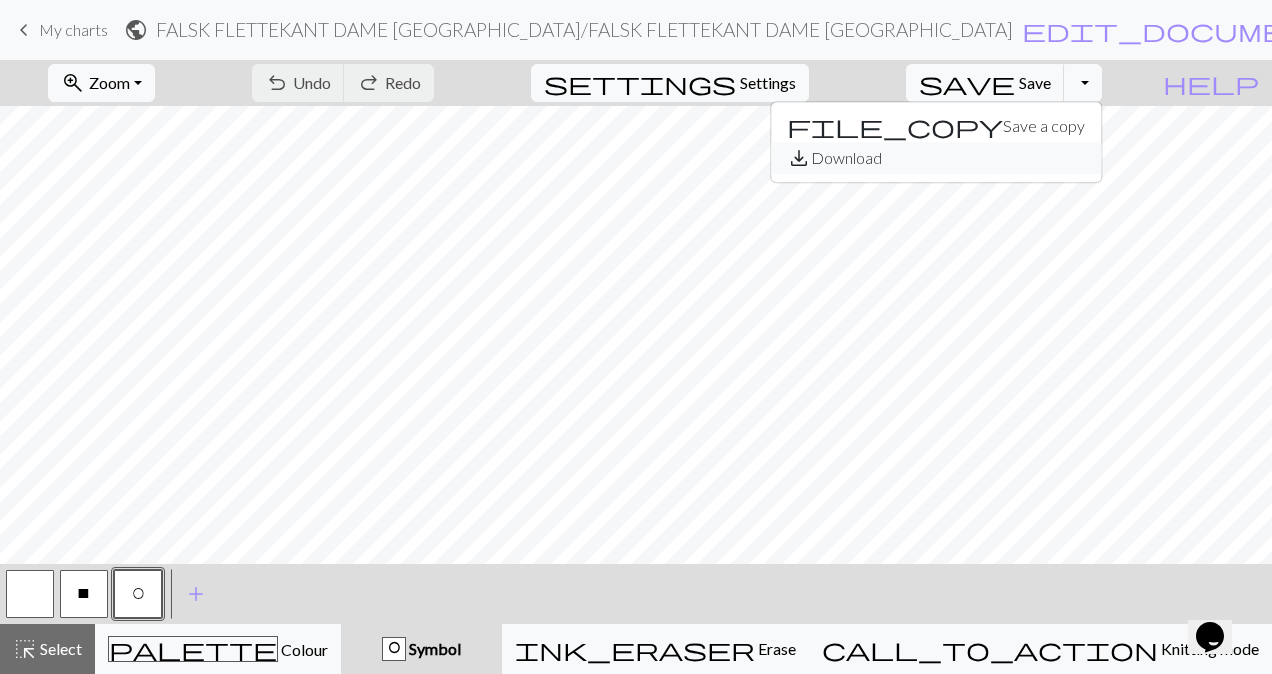 click on "save_alt  Download" at bounding box center (936, 158) 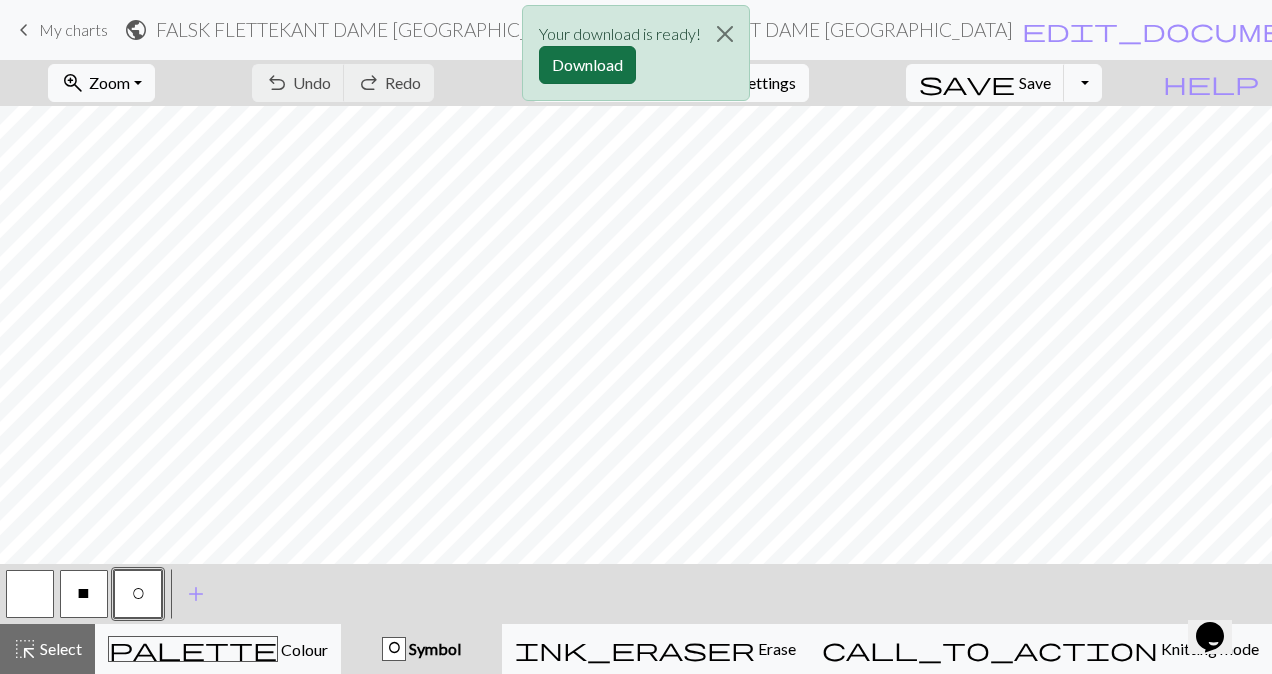 click on "Download" at bounding box center (587, 65) 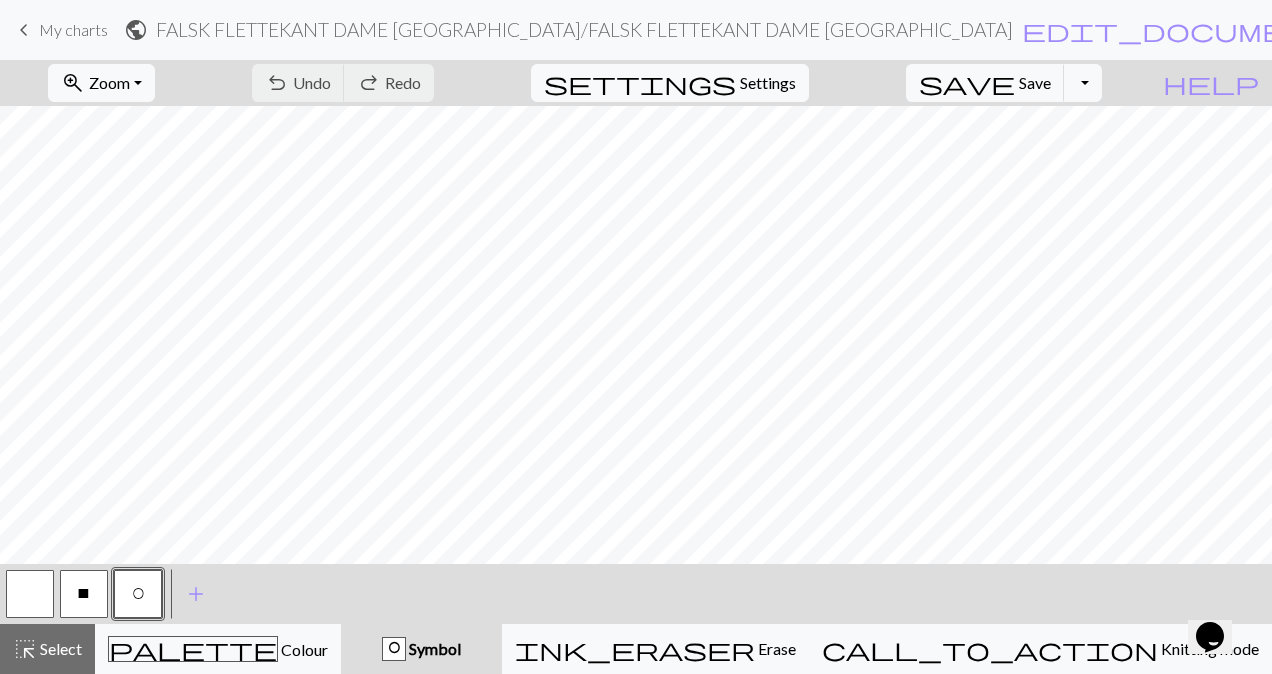 click on "My charts" at bounding box center [73, 29] 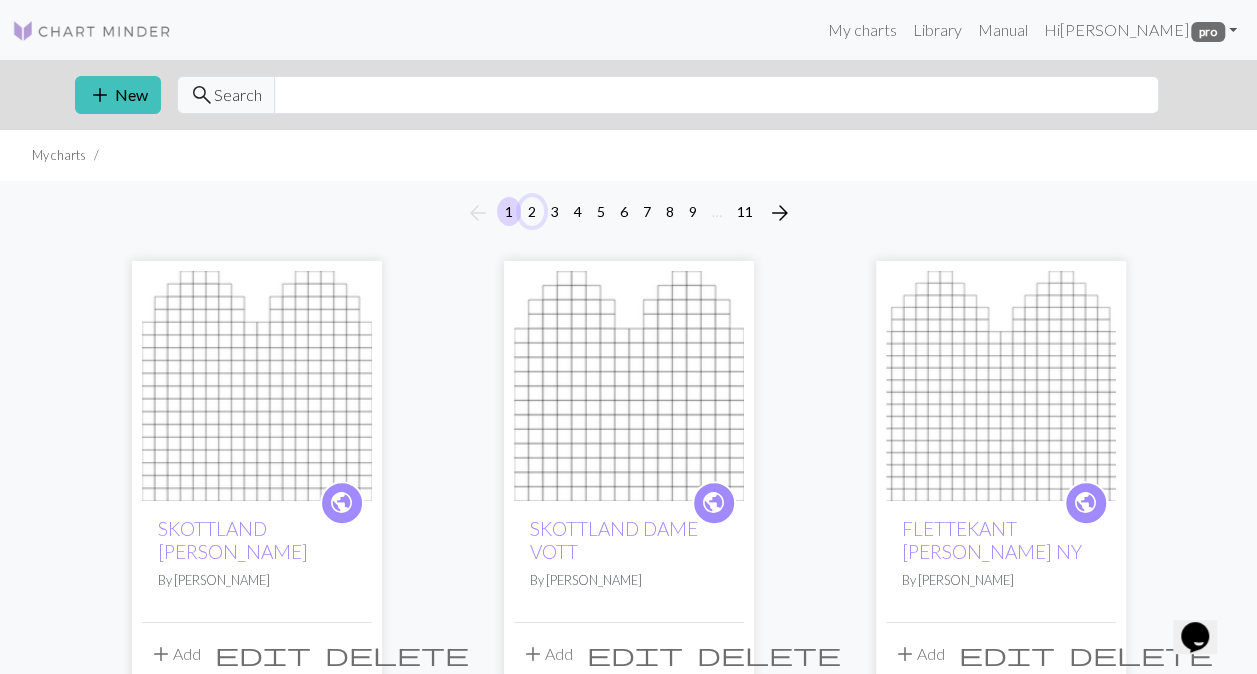 click on "2" at bounding box center [532, 211] 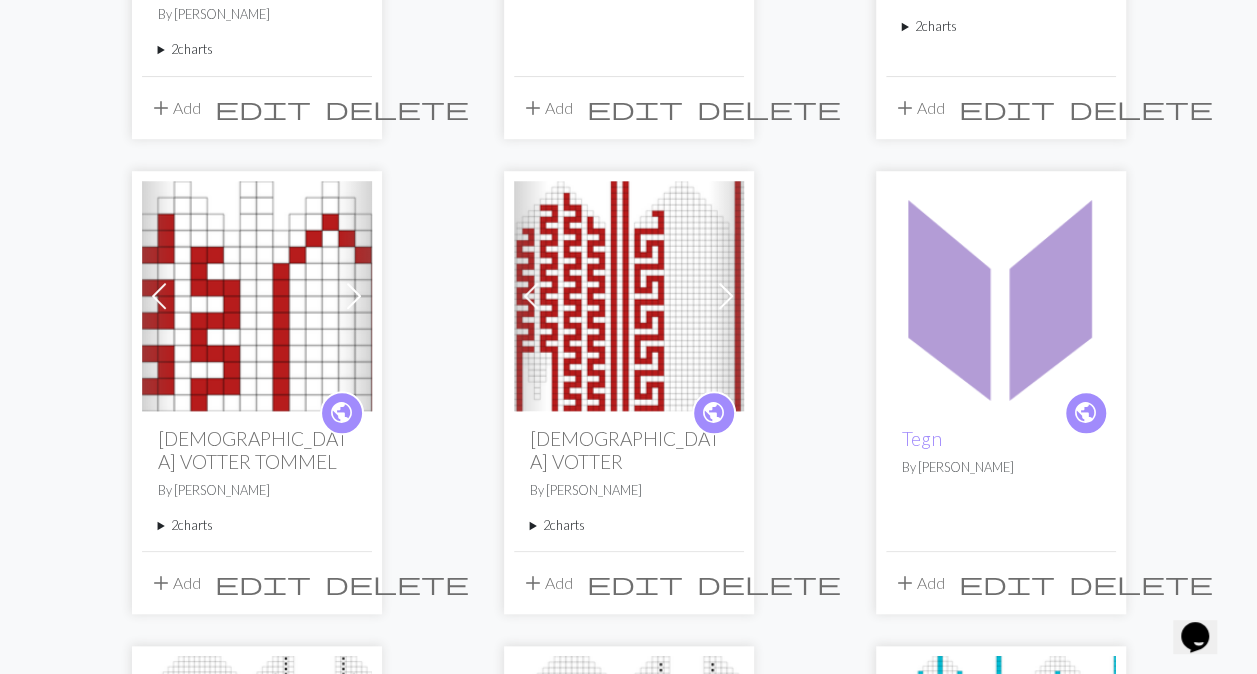 scroll, scrollTop: 1178, scrollLeft: 0, axis: vertical 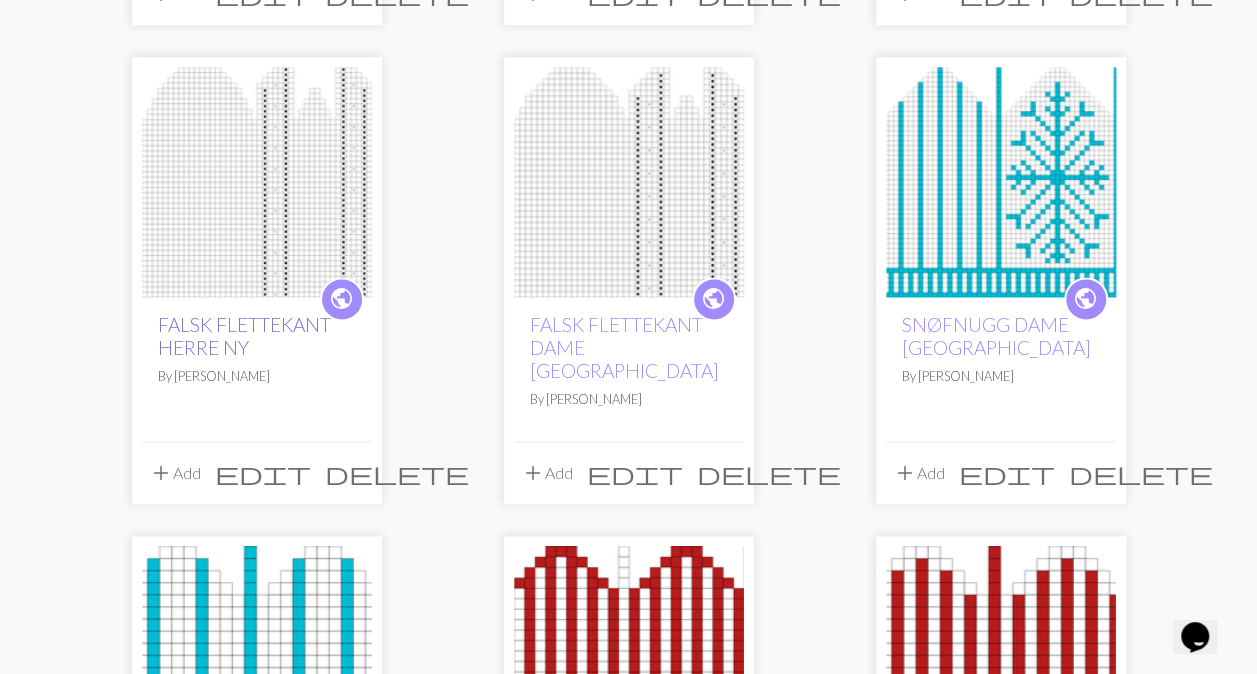 click on "FALSK FLETTEKANT HERRE NY" at bounding box center [244, 336] 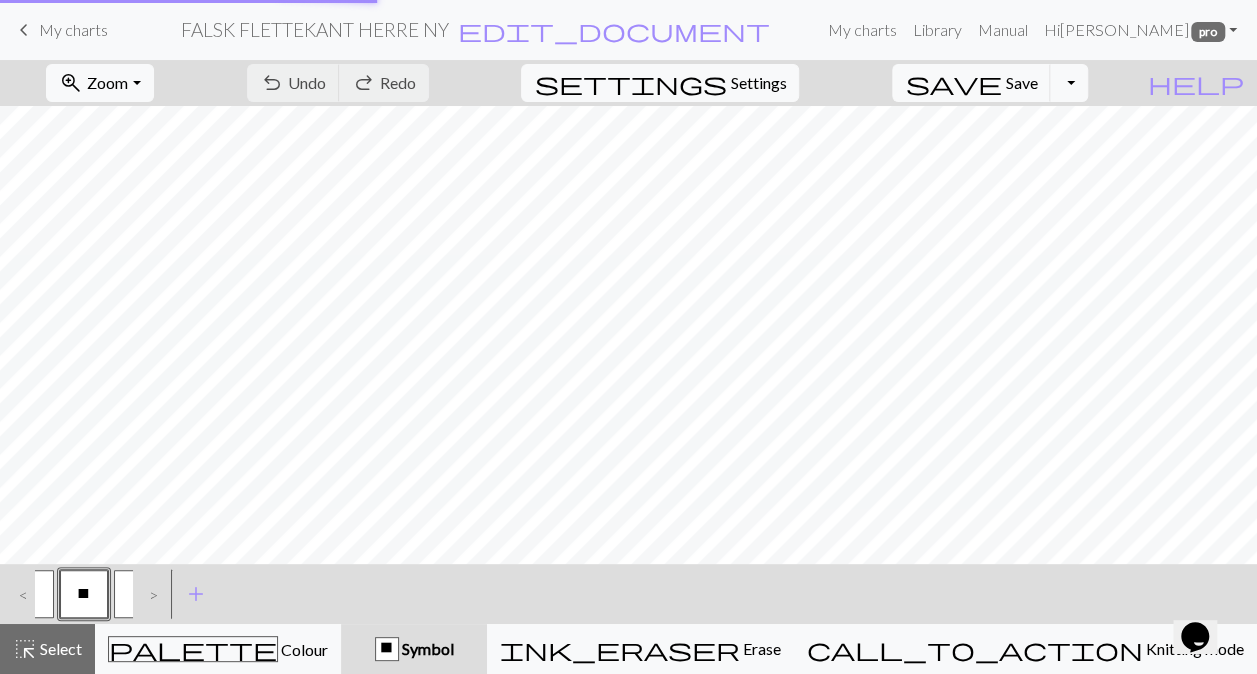 scroll, scrollTop: 0, scrollLeft: 0, axis: both 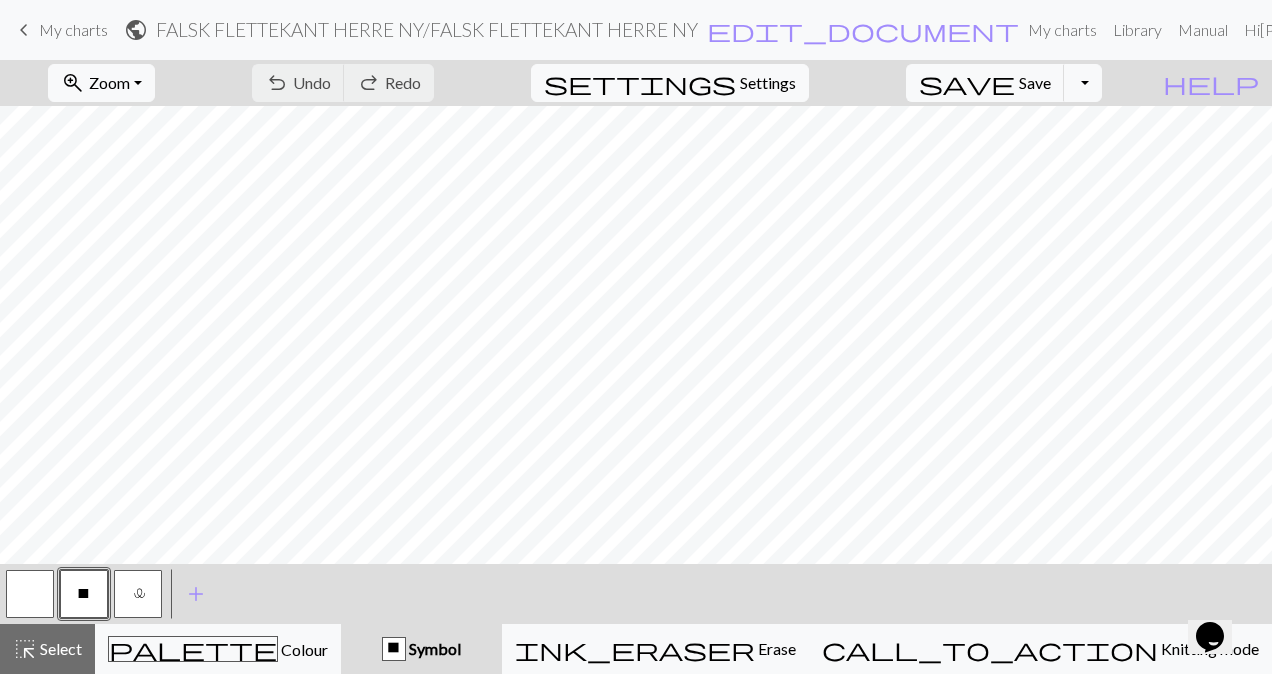 click on "l" at bounding box center [138, 596] 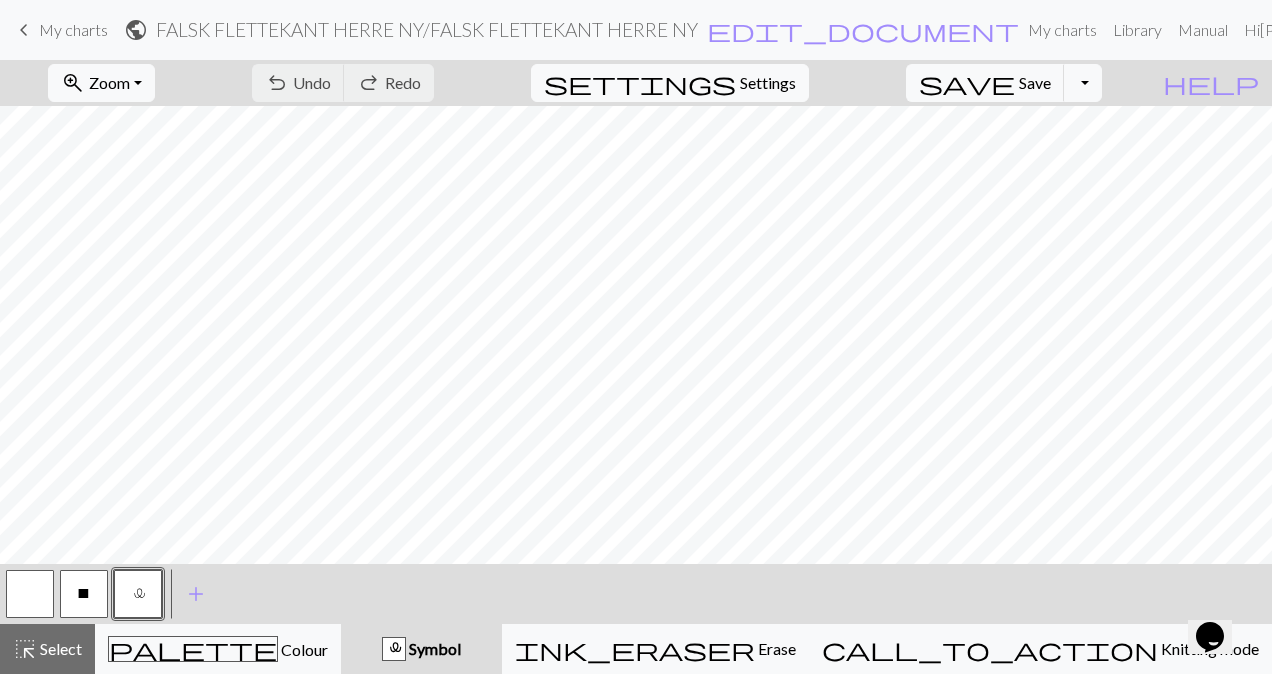 click on "l" at bounding box center [138, 596] 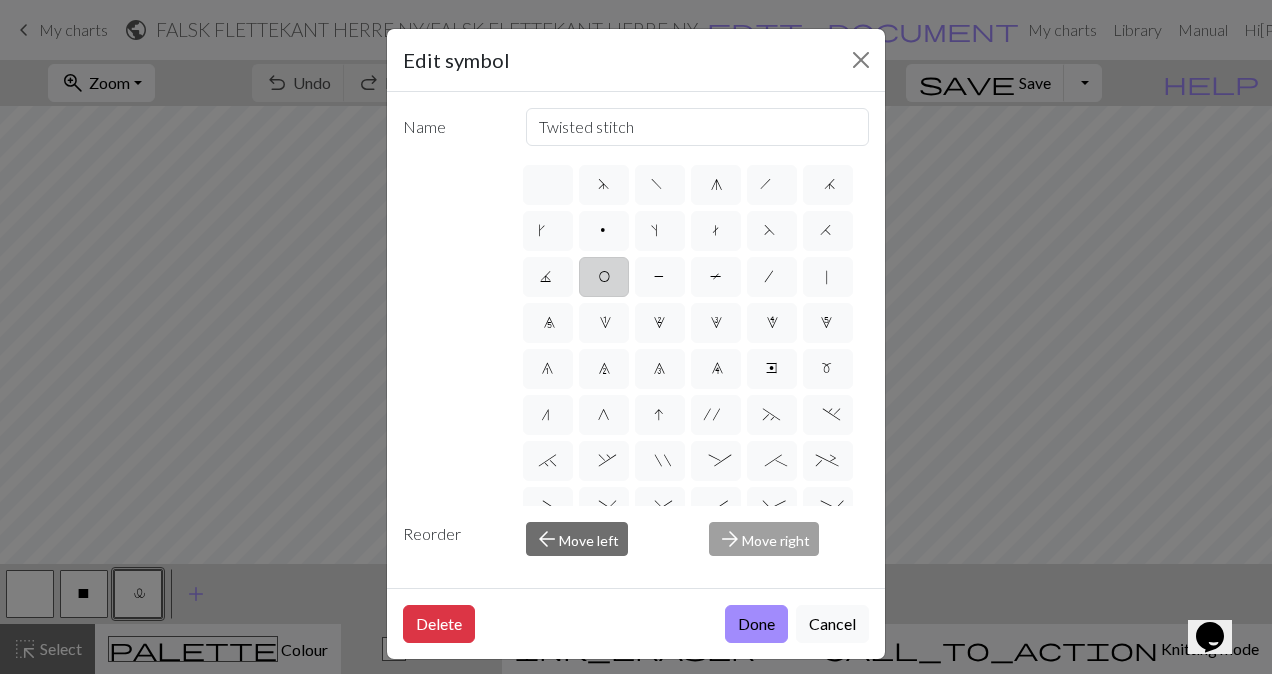 click on "O" at bounding box center (604, 279) 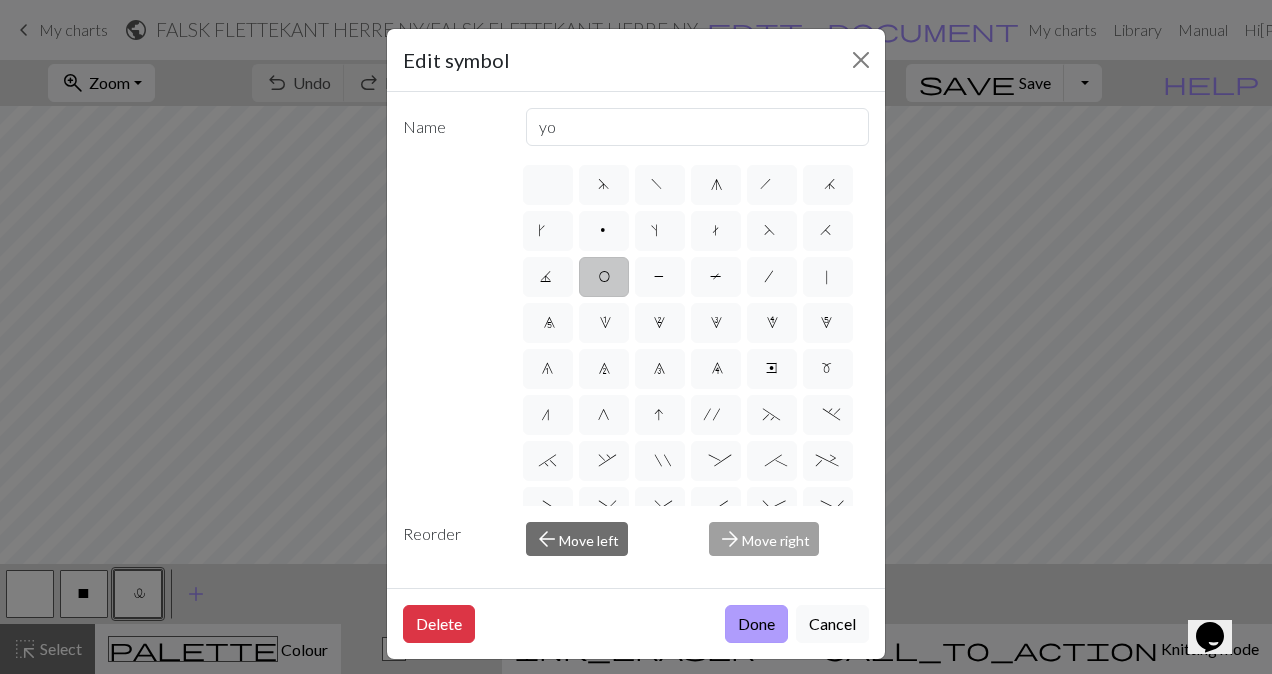 click on "Done" at bounding box center (756, 624) 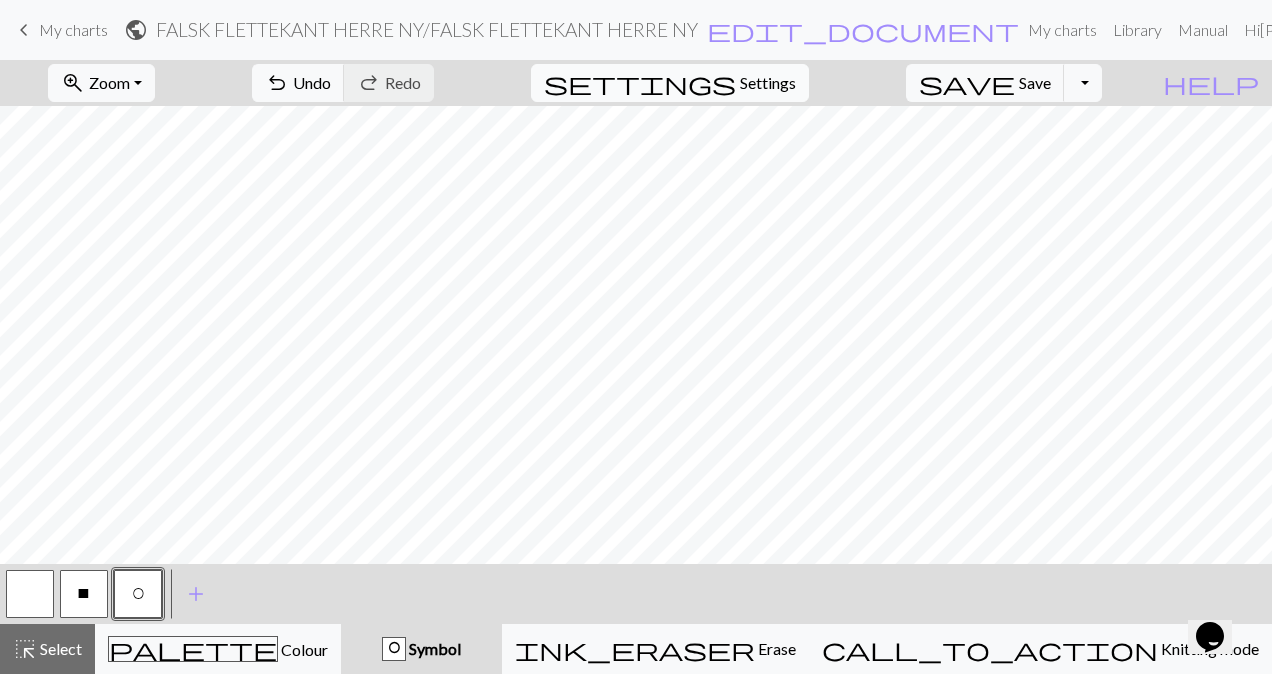 click on "Settings" at bounding box center [768, 83] 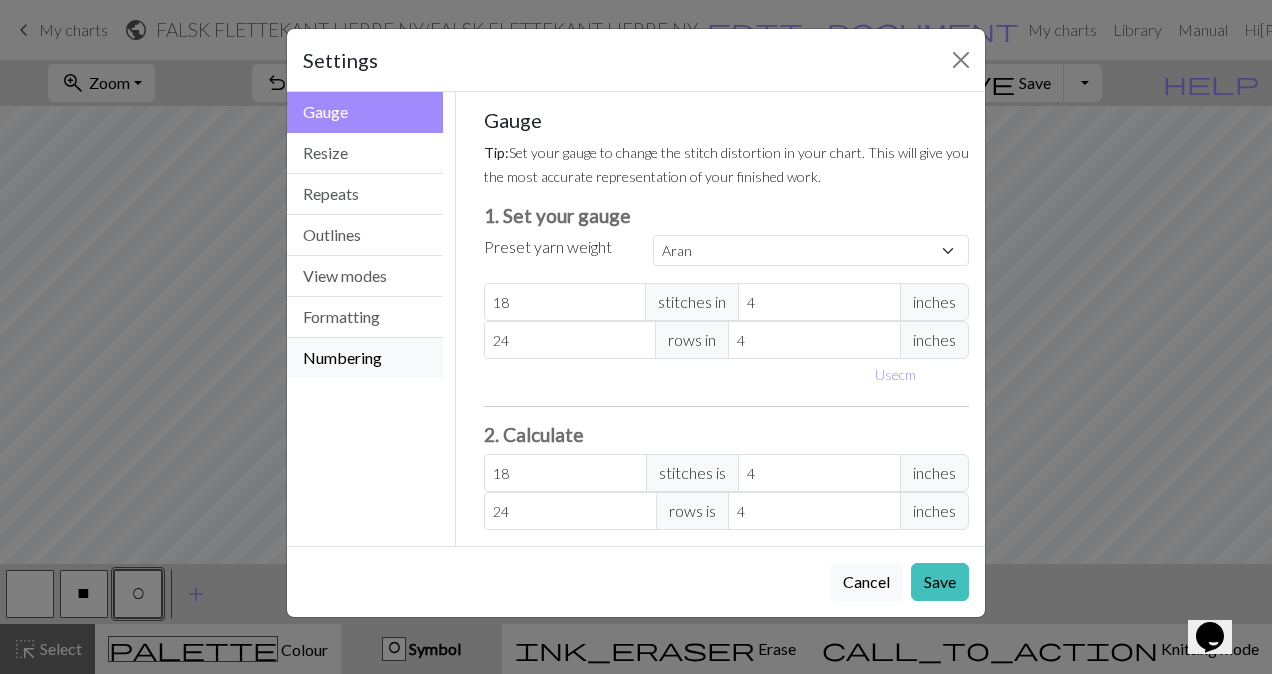 click on "Numbering" at bounding box center (365, 358) 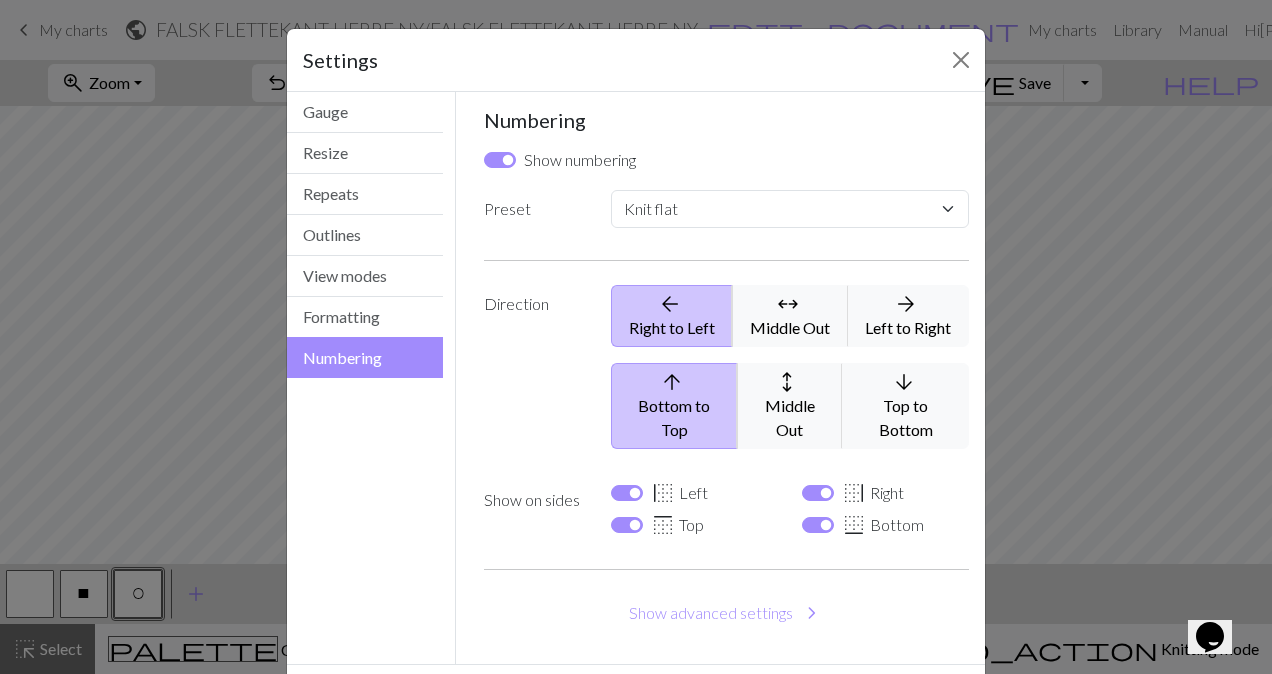 click on "border_left Left" at bounding box center [679, 493] 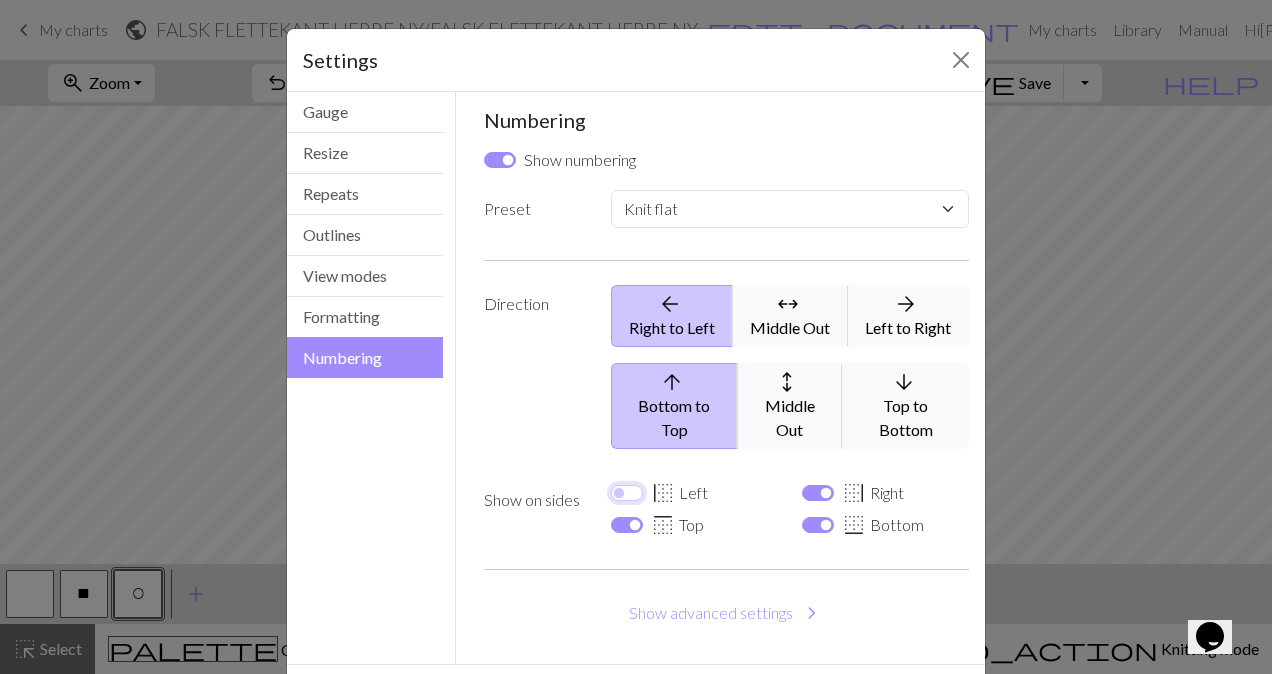checkbox on "false" 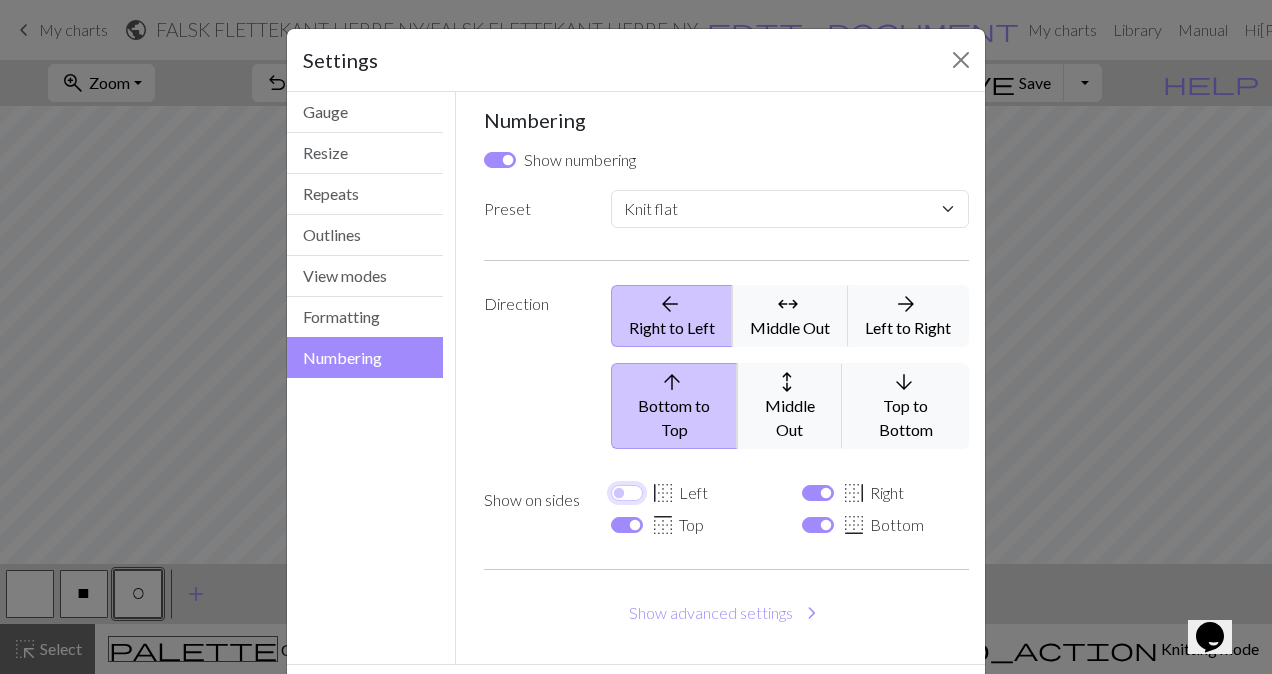 select 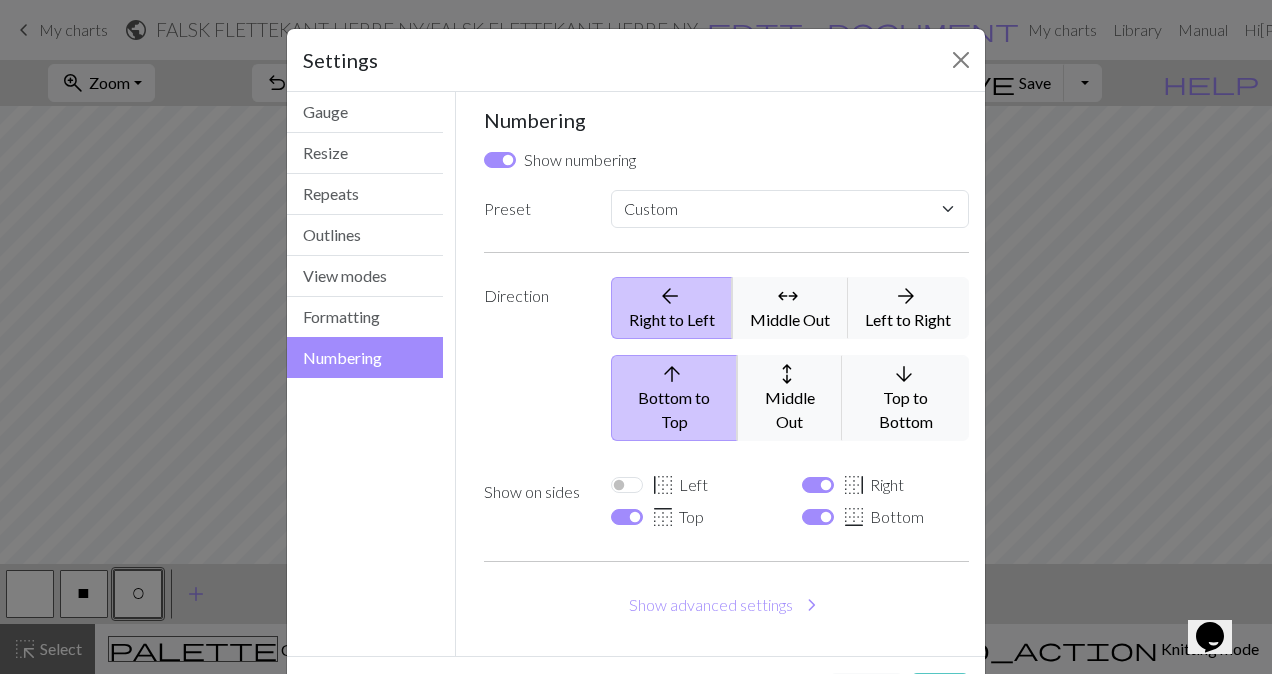 click on "Save" at bounding box center [940, 692] 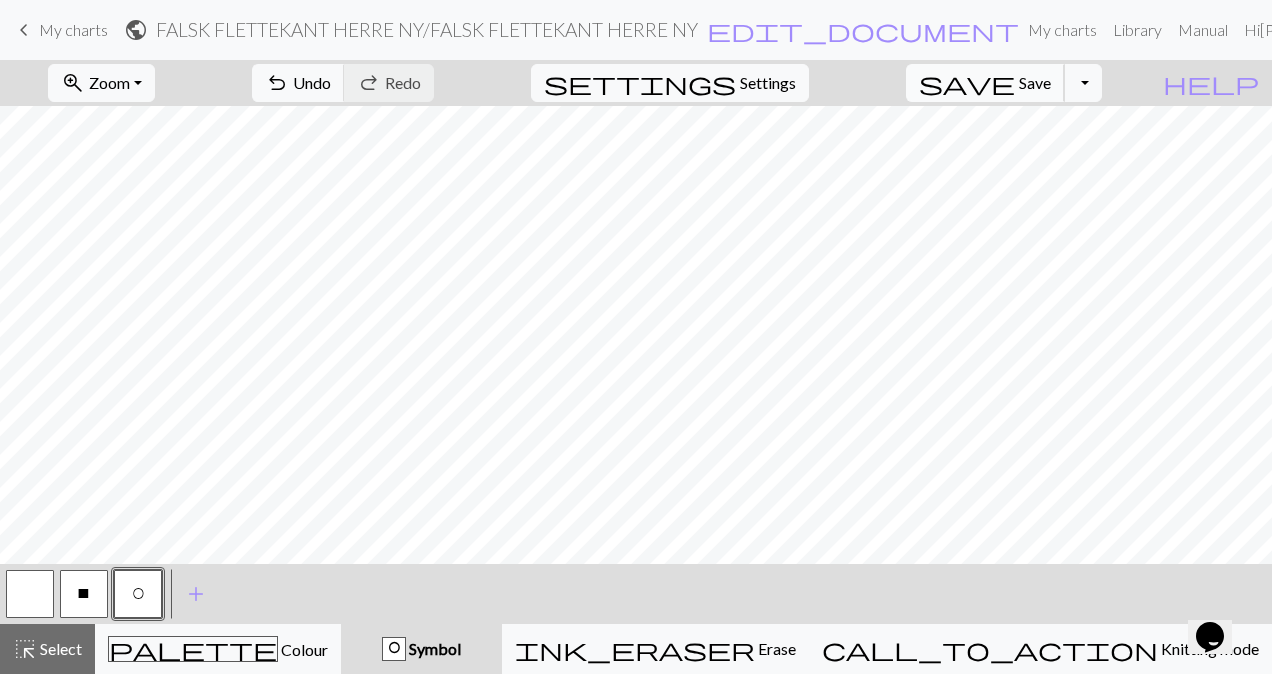 click on "Save" at bounding box center (1035, 82) 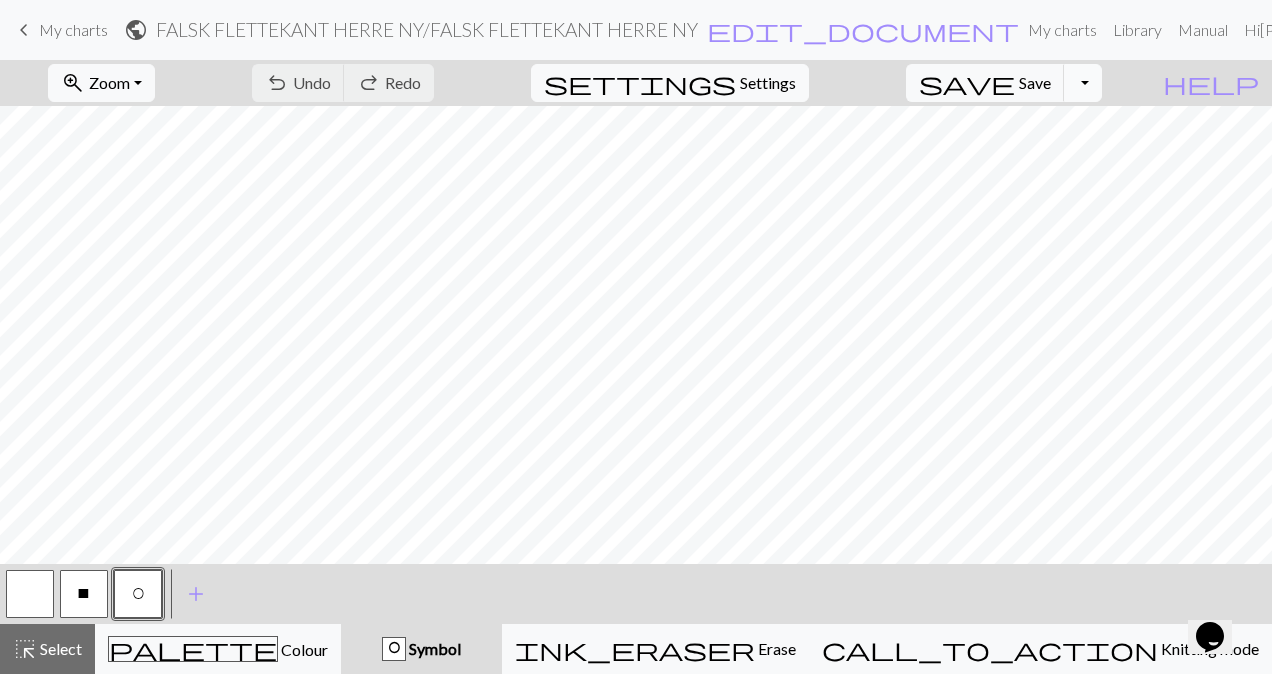 click on "Toggle Dropdown" at bounding box center (1083, 83) 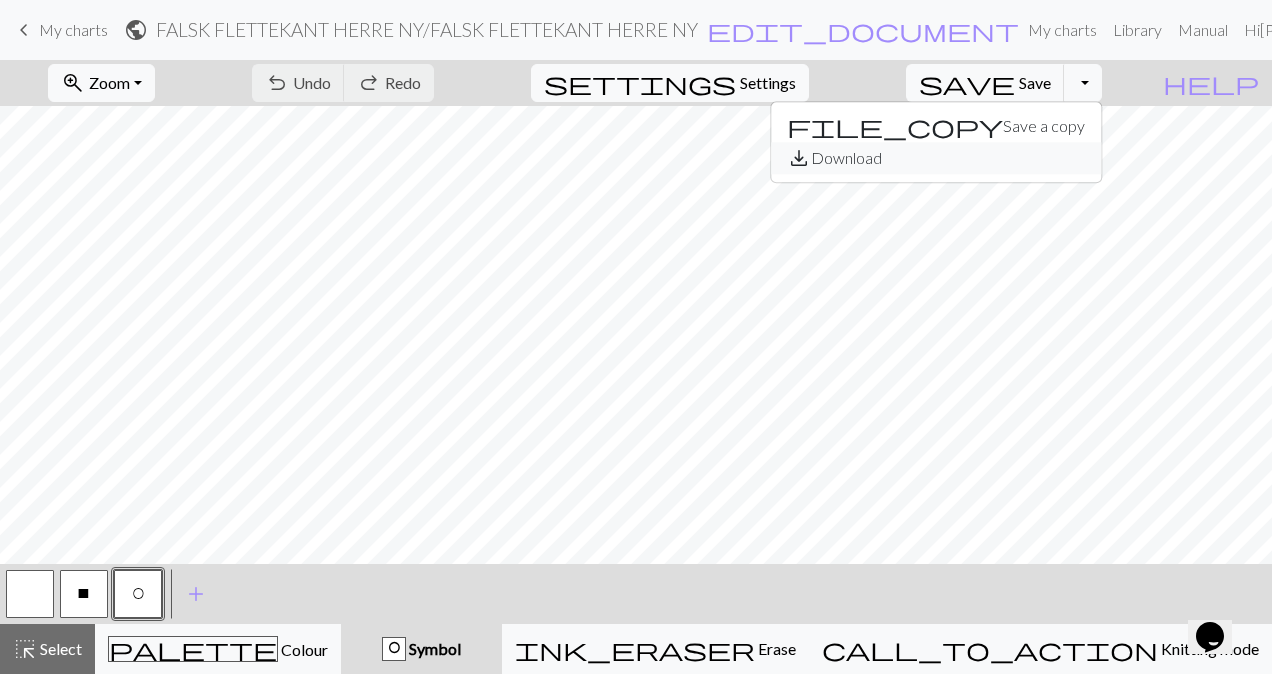 click on "save_alt  Download" at bounding box center [936, 158] 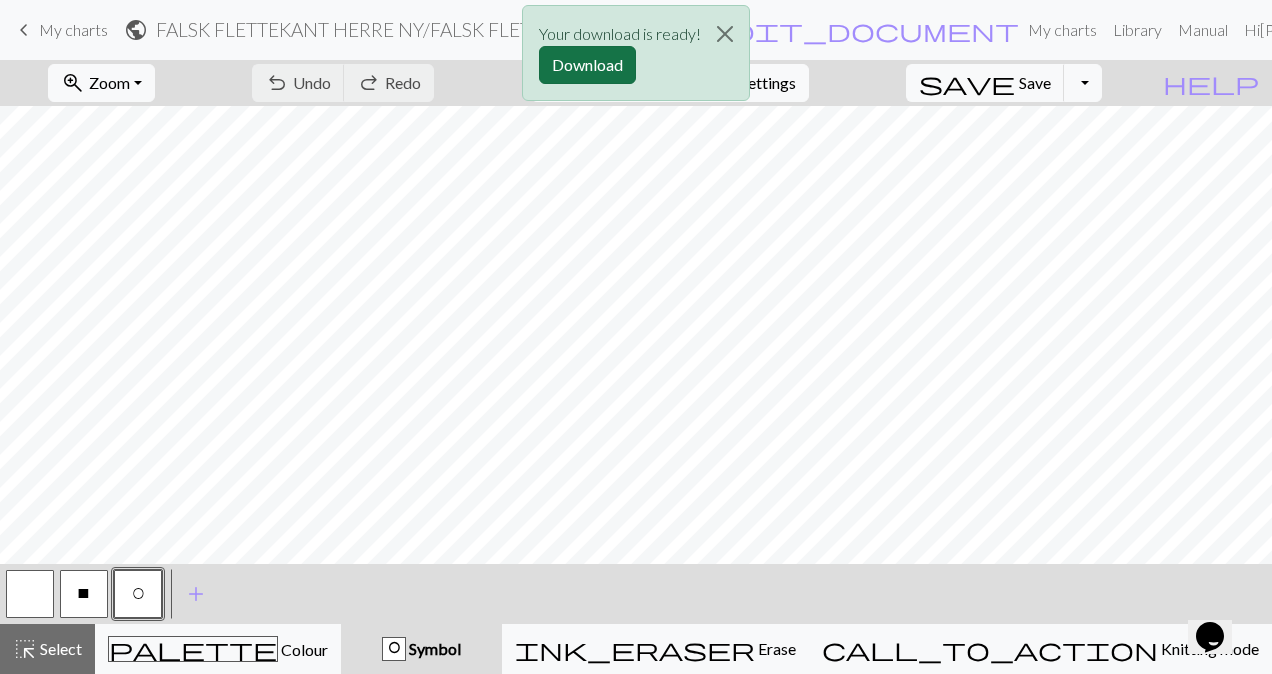 click on "Download" at bounding box center (587, 65) 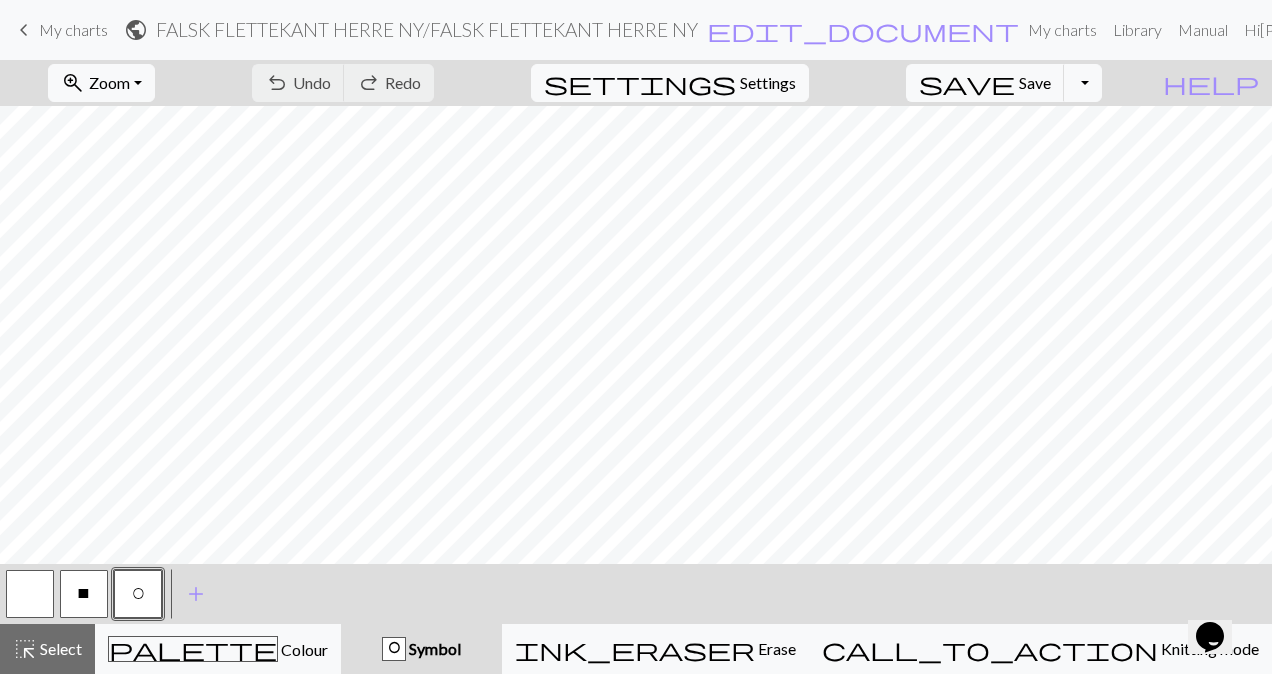 click on "My charts" at bounding box center (73, 29) 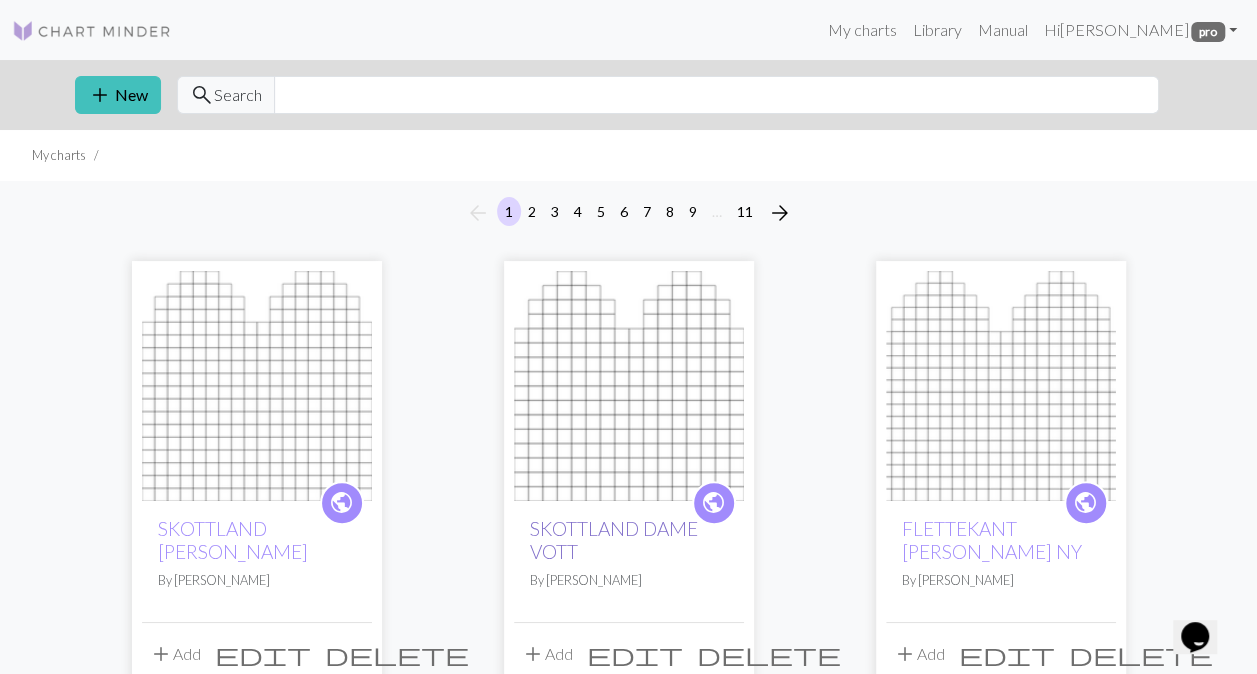 click on "SKOTTLAND DAME VOTT" at bounding box center (614, 540) 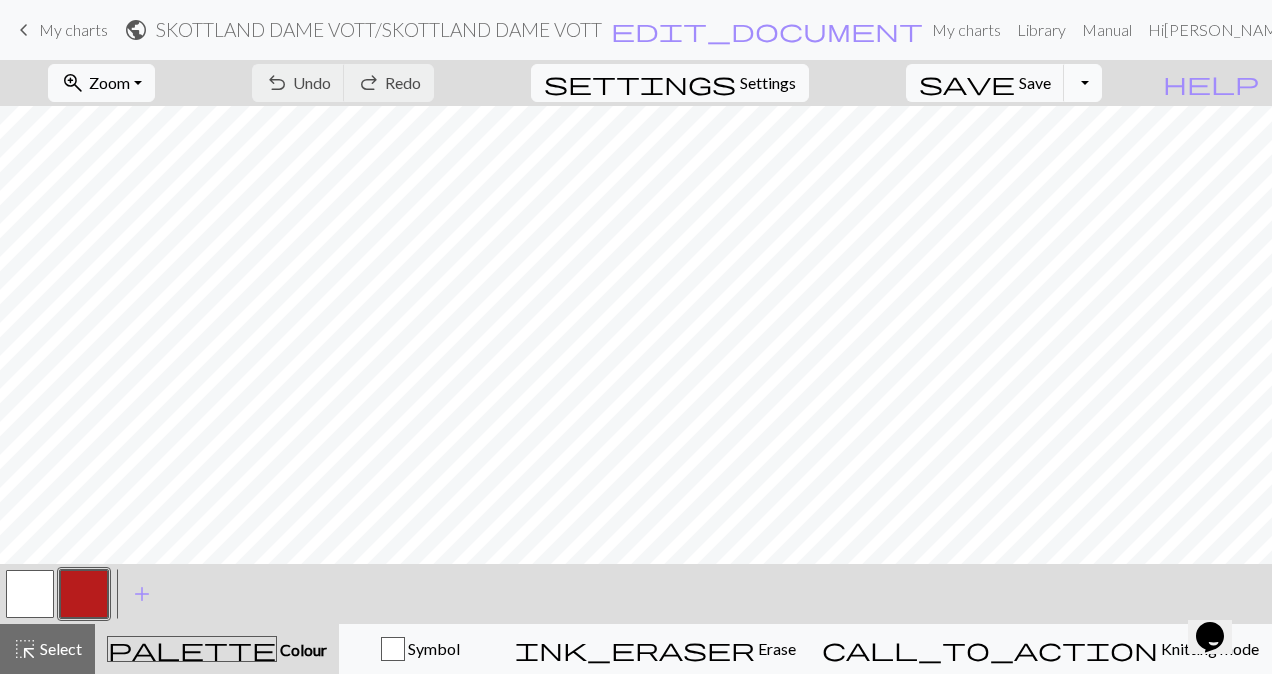 click on "Toggle Dropdown" at bounding box center (1083, 83) 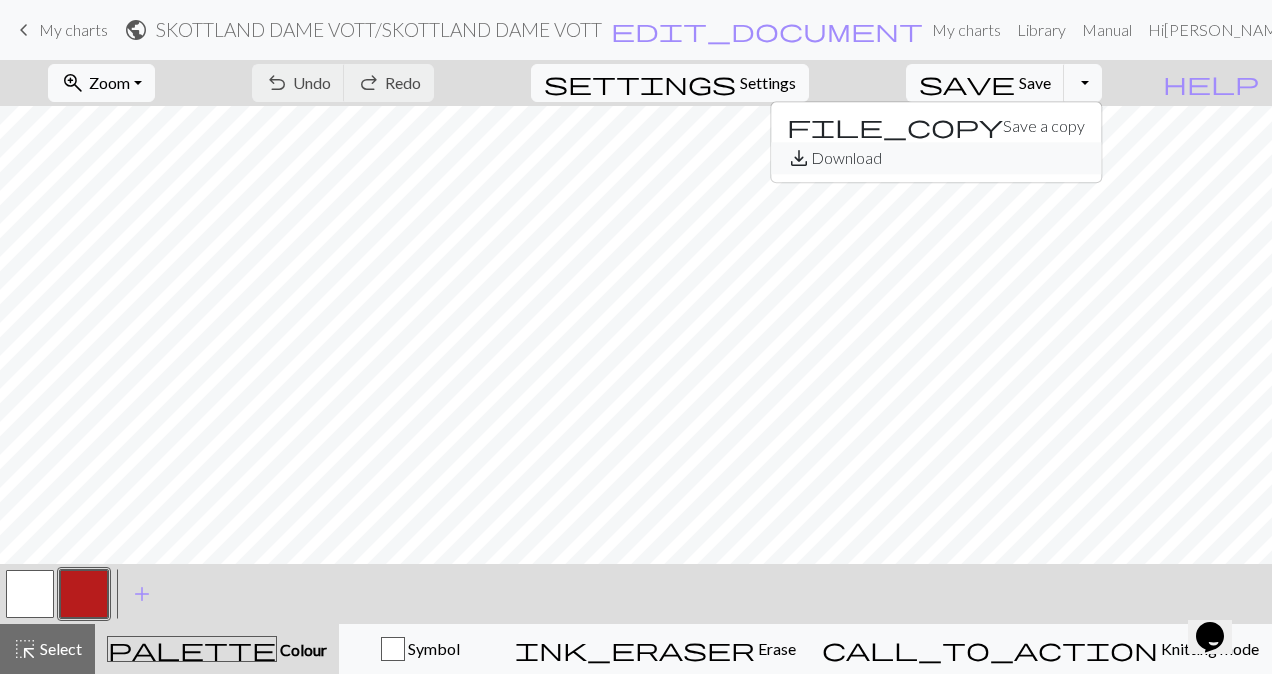click on "save_alt  Download" at bounding box center [936, 158] 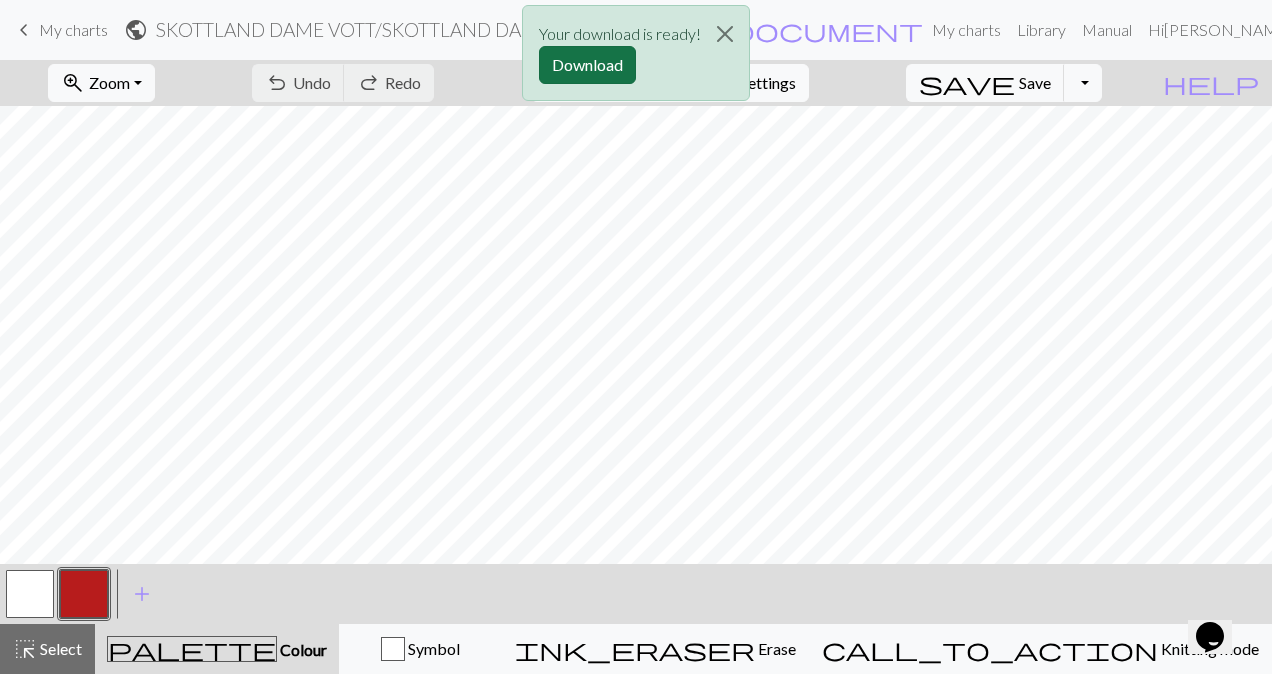 click on "Download" at bounding box center (587, 65) 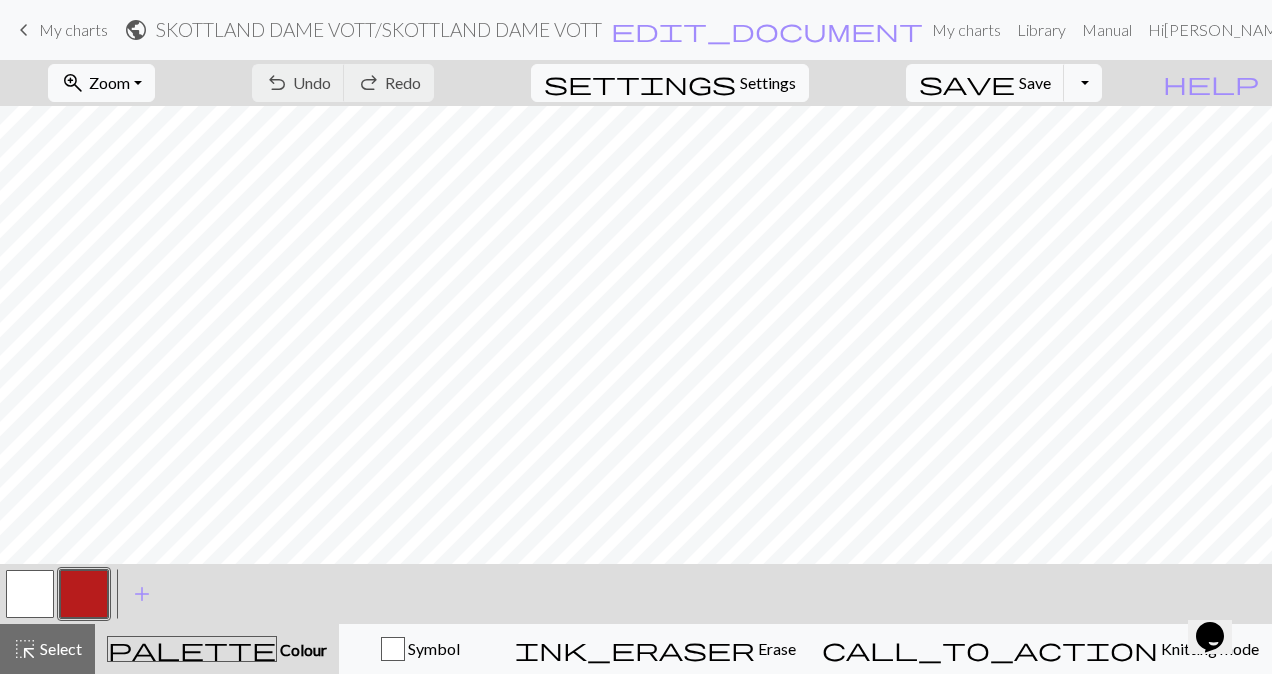 click on "My charts" at bounding box center (73, 29) 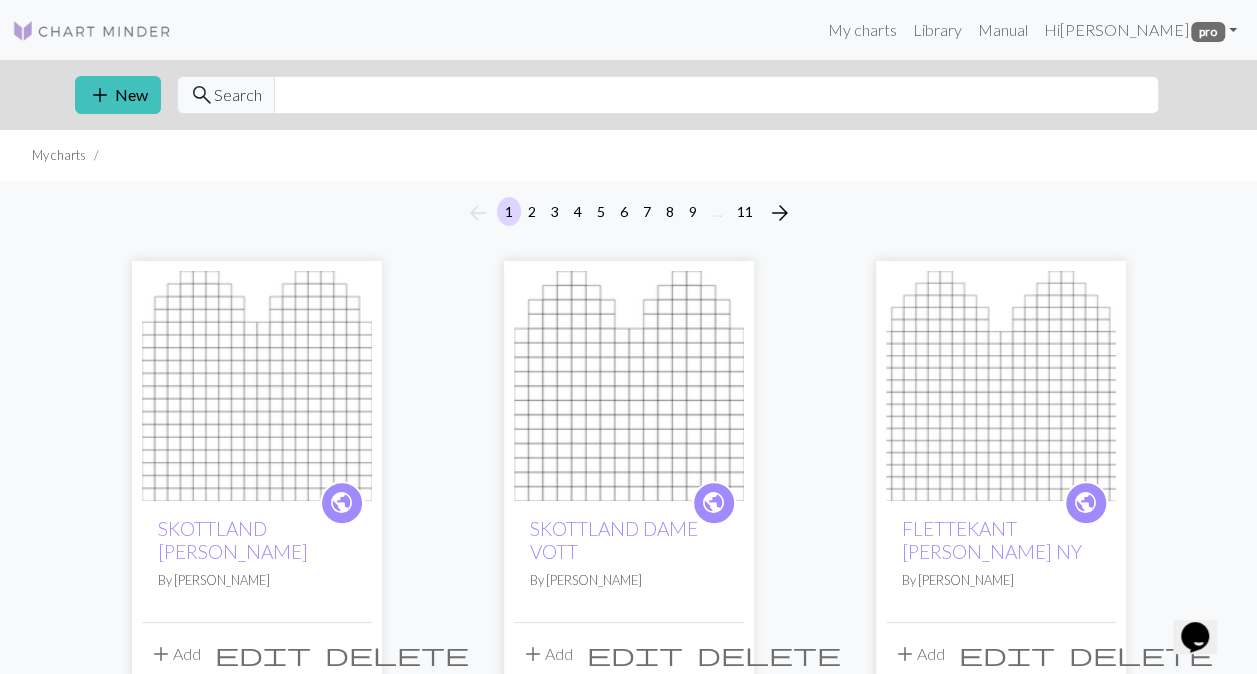 click at bounding box center [257, 386] 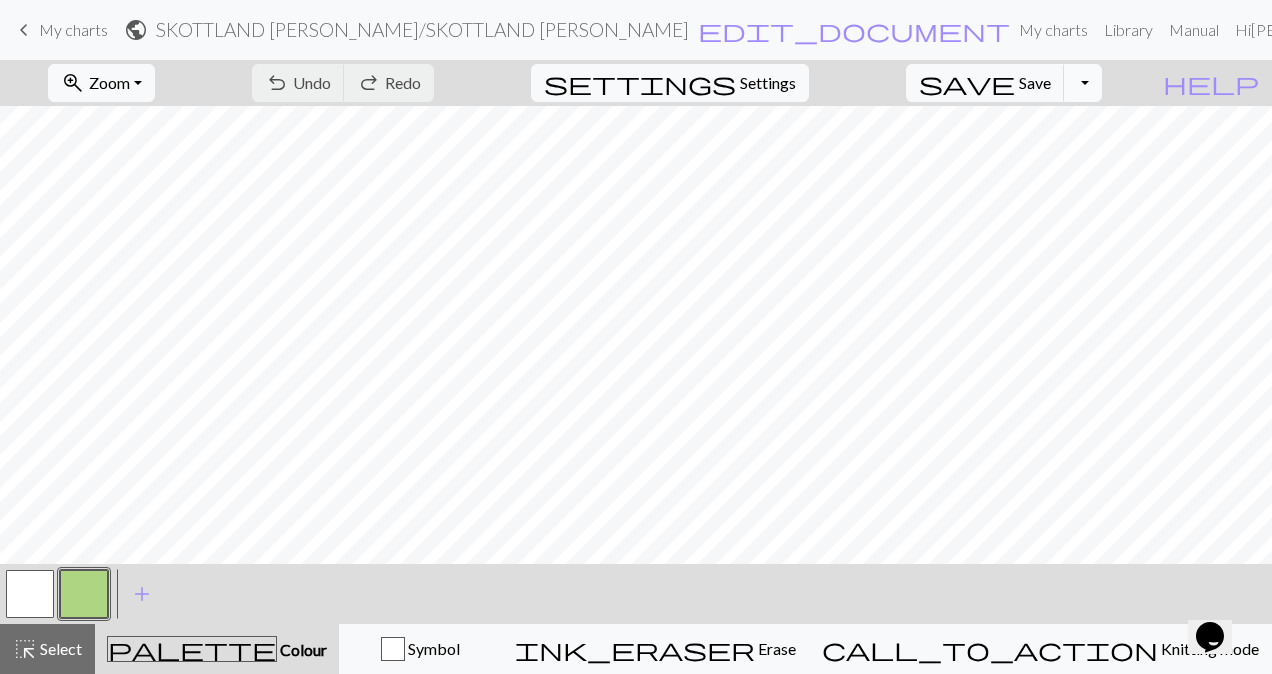 click on "Toggle Dropdown" at bounding box center (1083, 83) 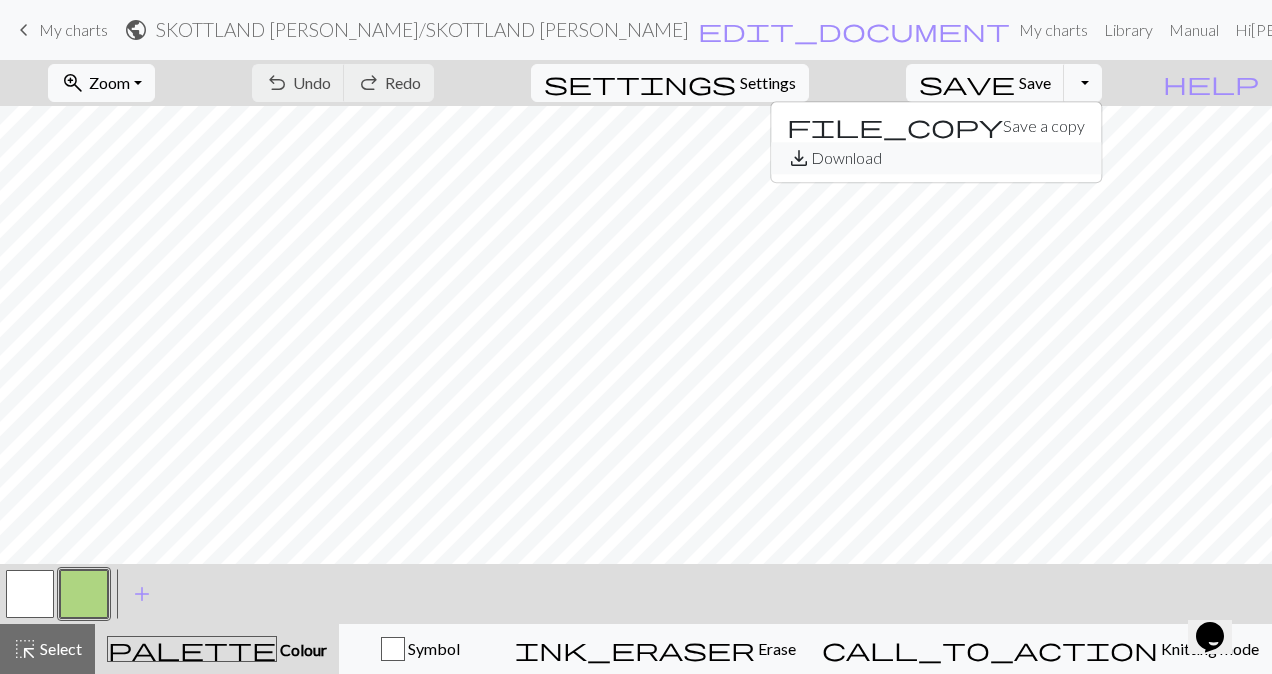 click on "save_alt  Download" at bounding box center (936, 158) 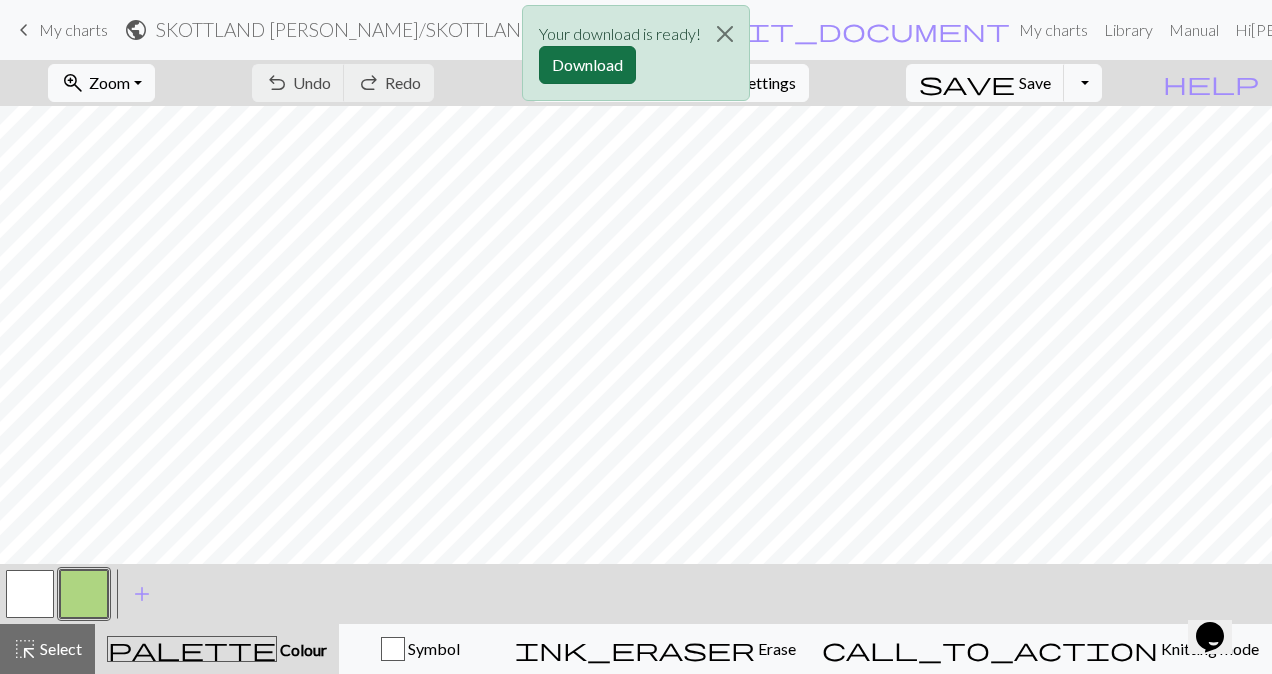 click on "Download" at bounding box center (587, 65) 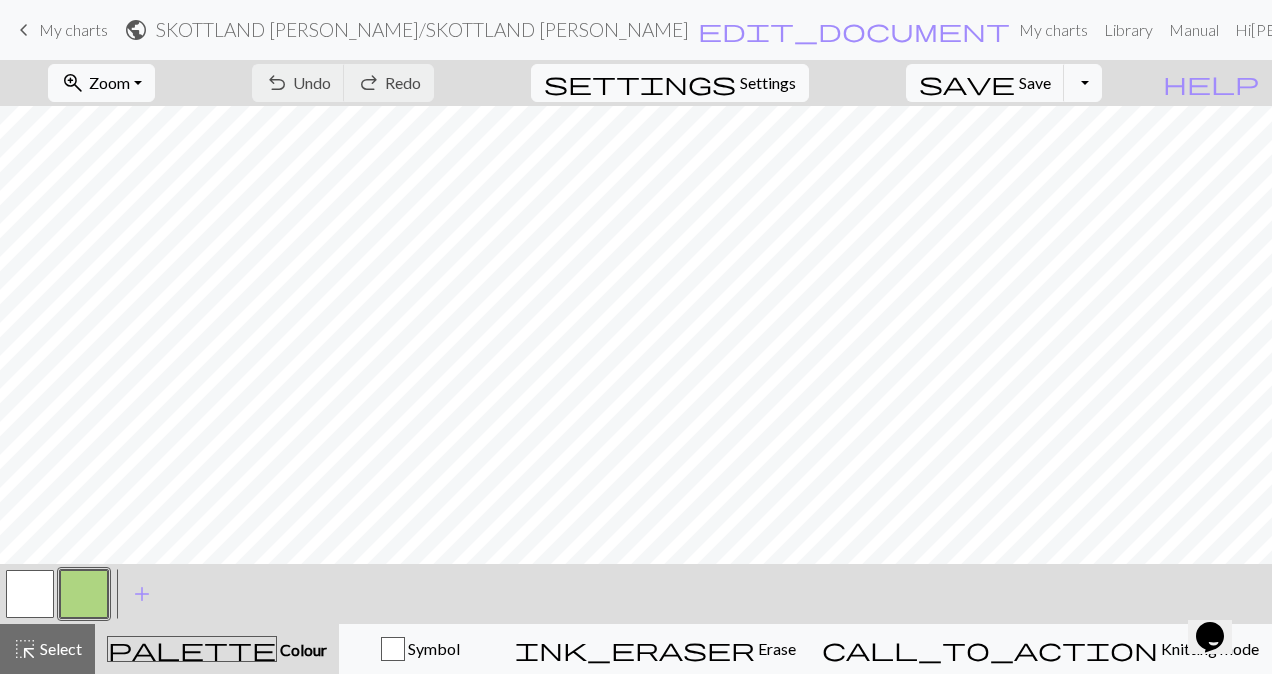 click on "My charts" at bounding box center [73, 29] 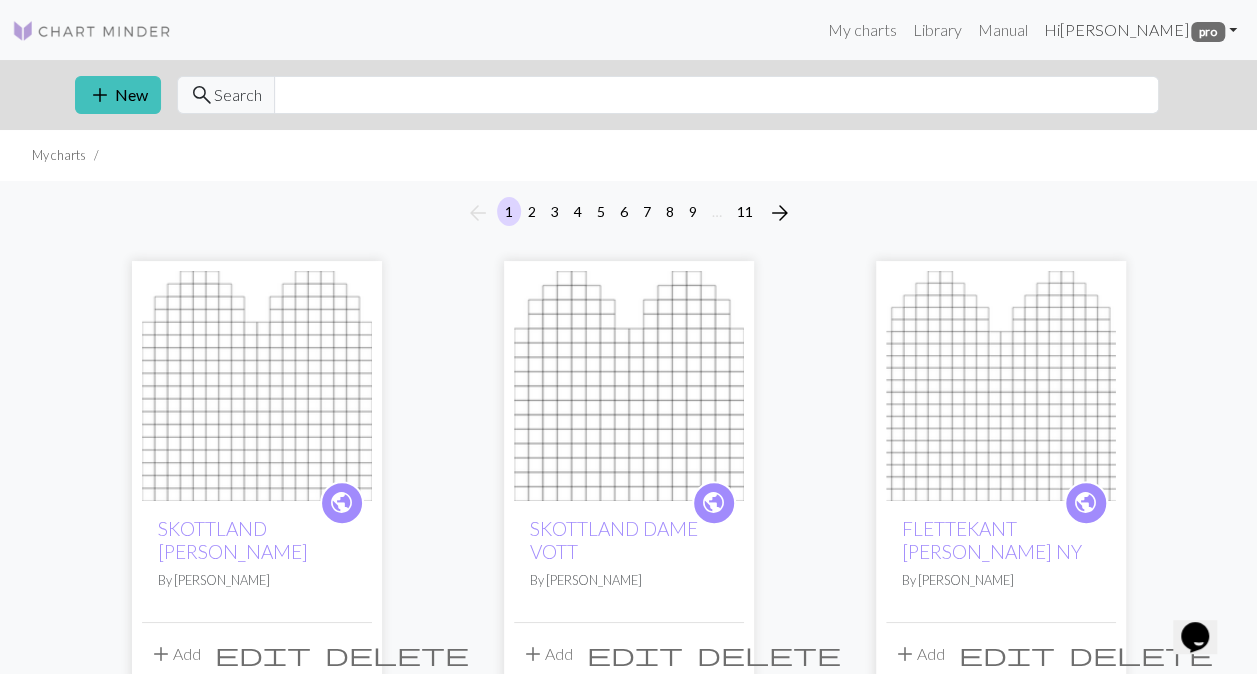 click on "Hi  [PERSON_NAME]   pro" at bounding box center (1140, 30) 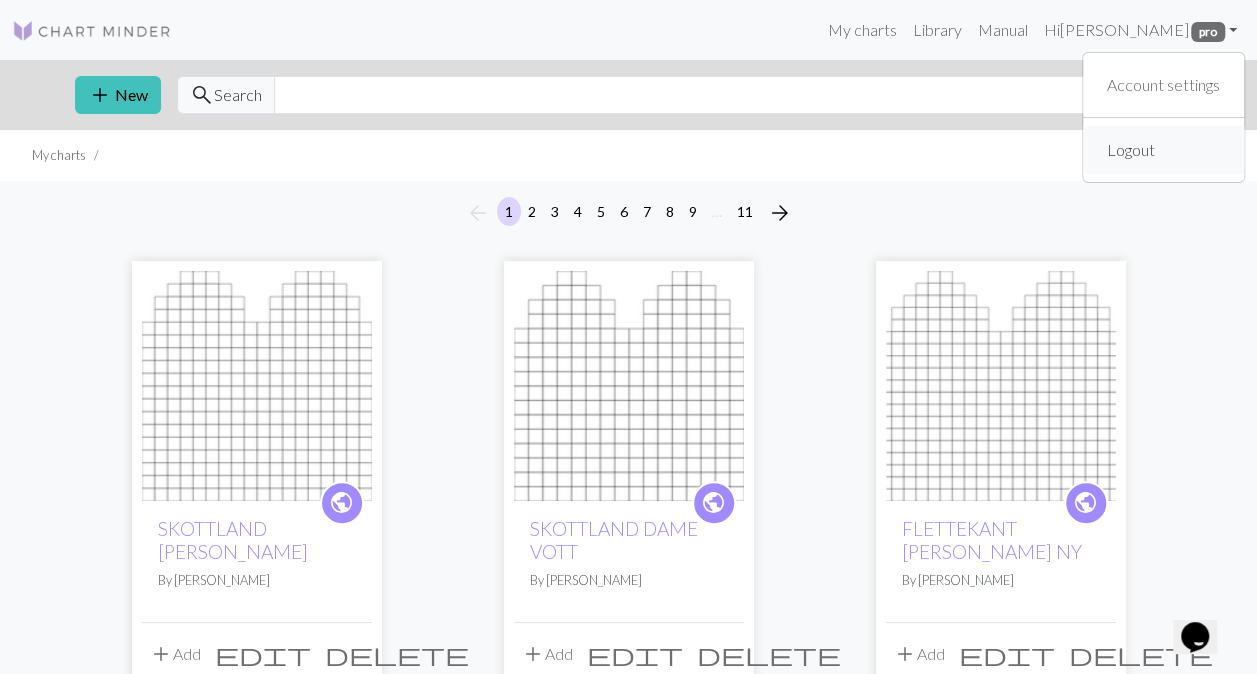 click on "Logout" at bounding box center (1131, 150) 